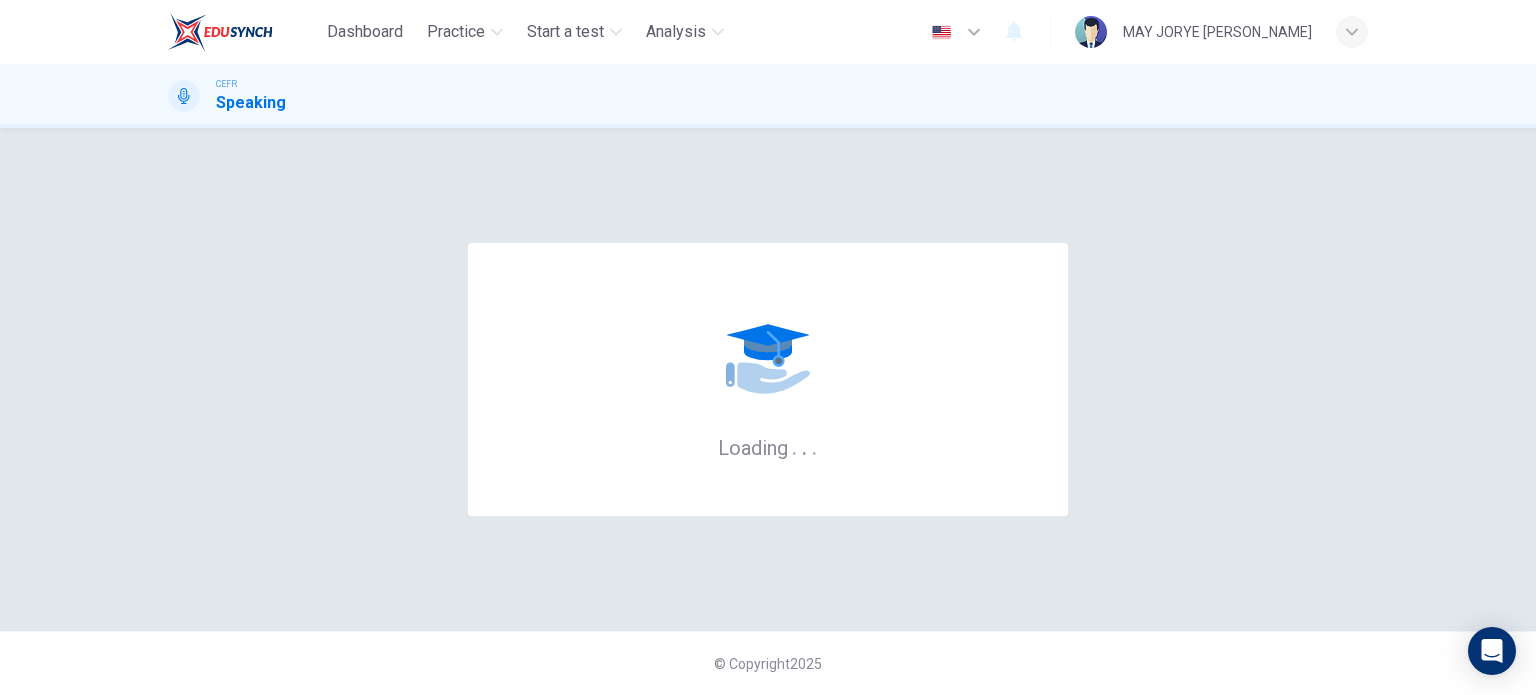 scroll, scrollTop: 0, scrollLeft: 0, axis: both 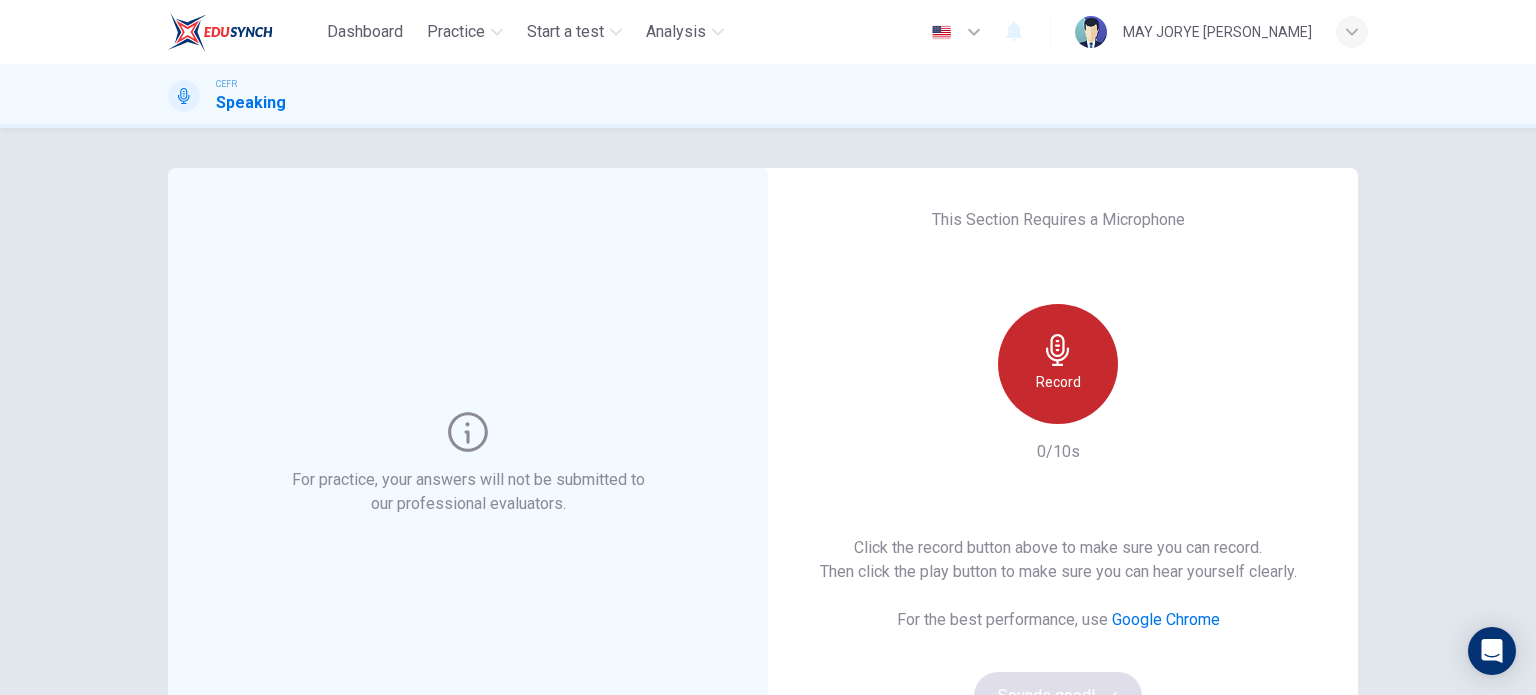 click on "Record" at bounding box center [1058, 364] 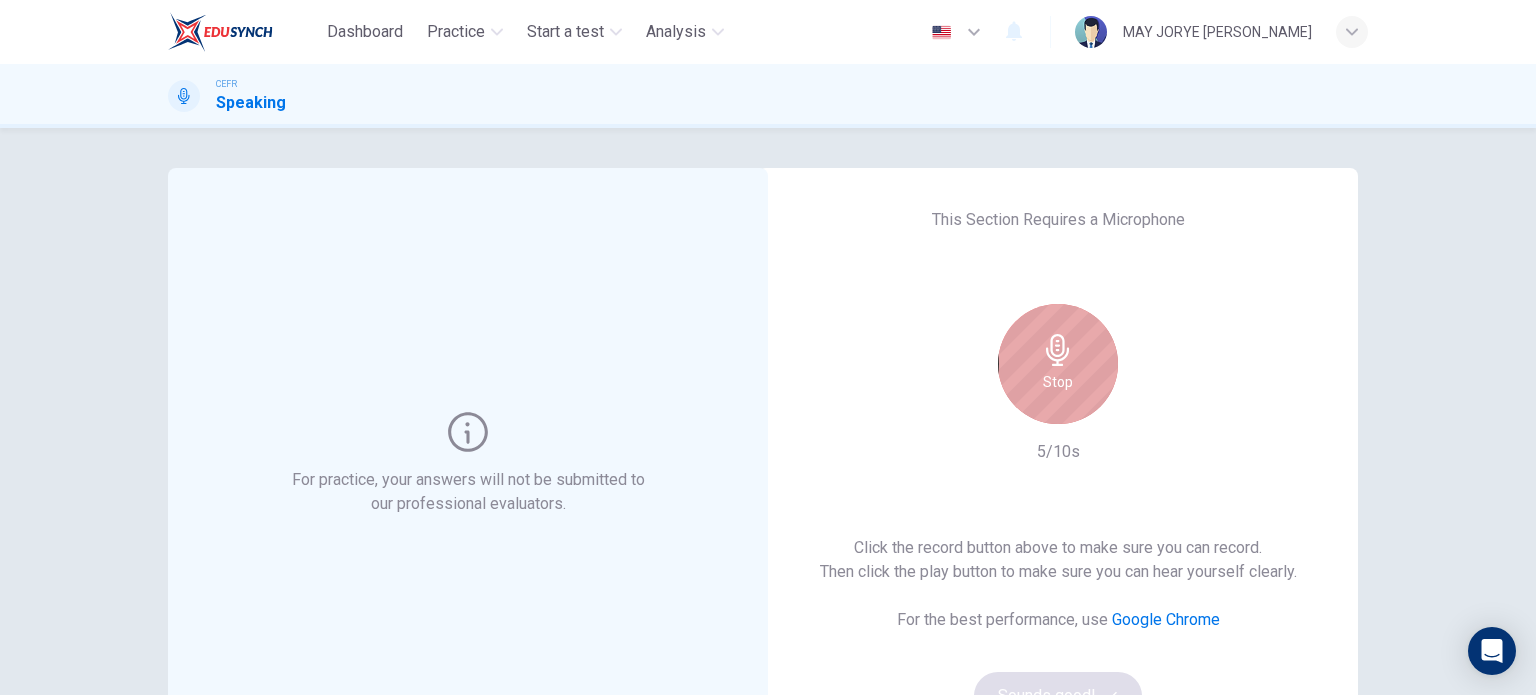 click 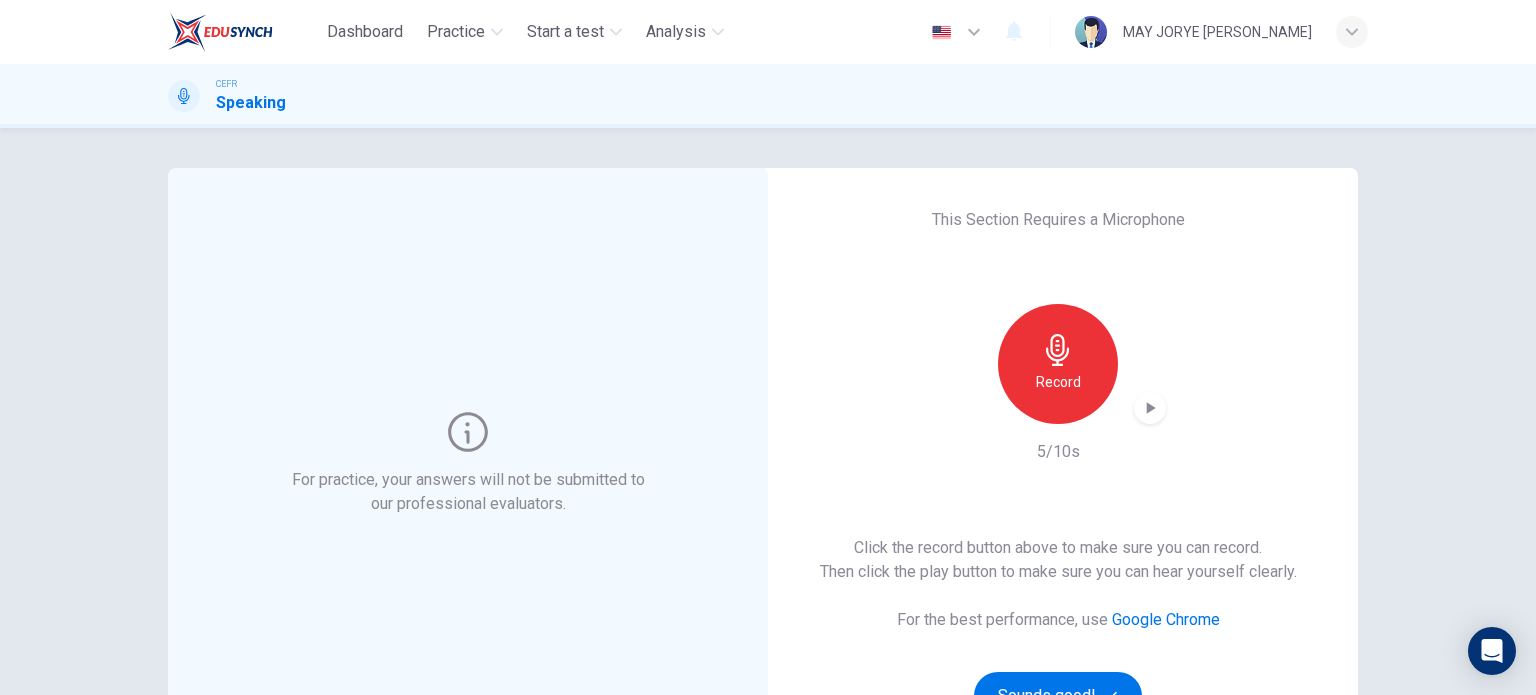 click 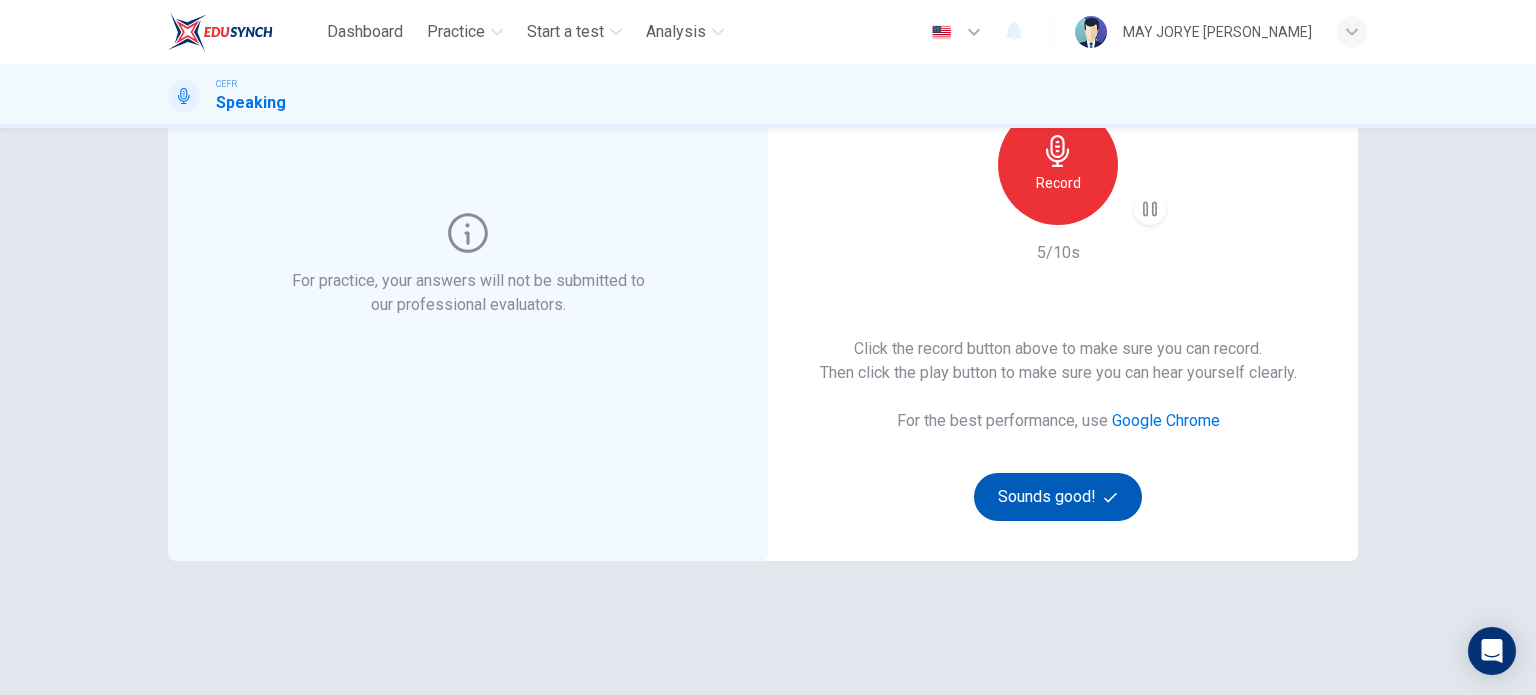 scroll, scrollTop: 200, scrollLeft: 0, axis: vertical 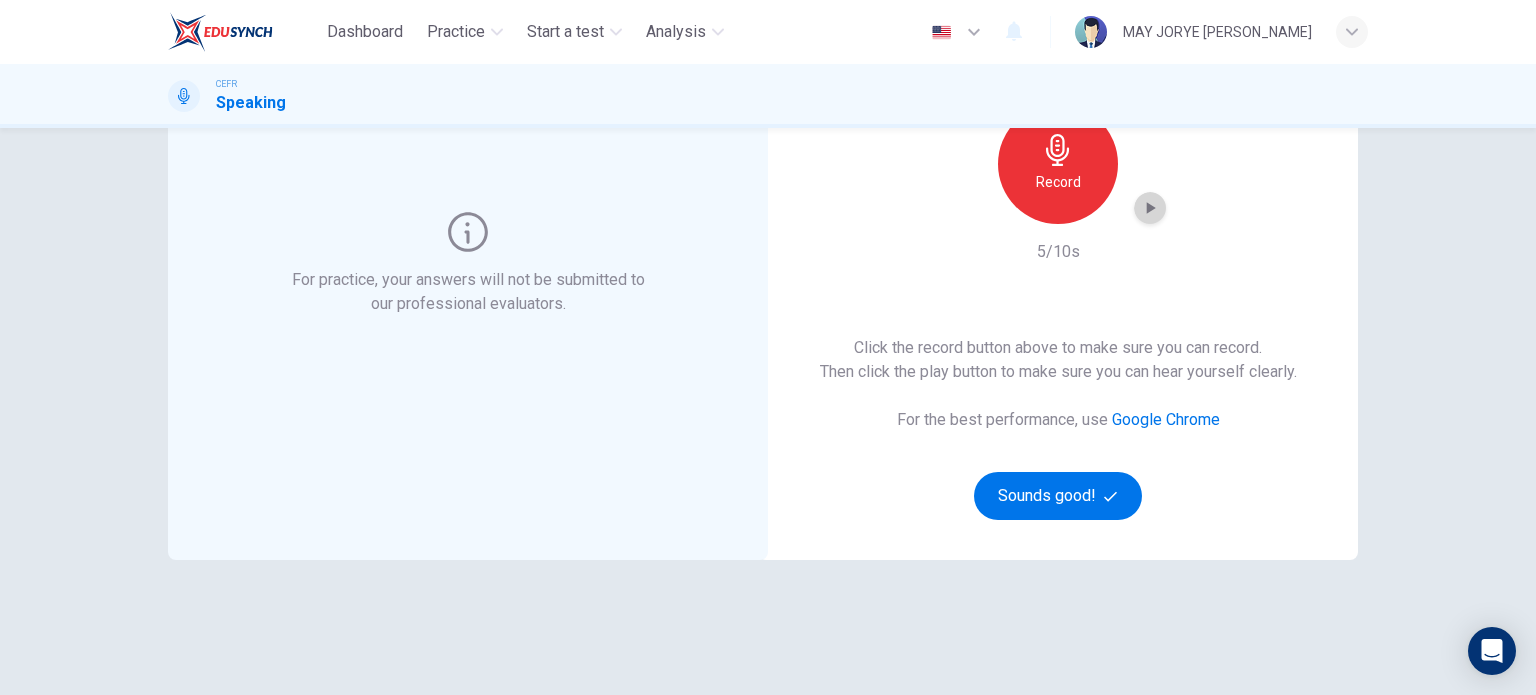click 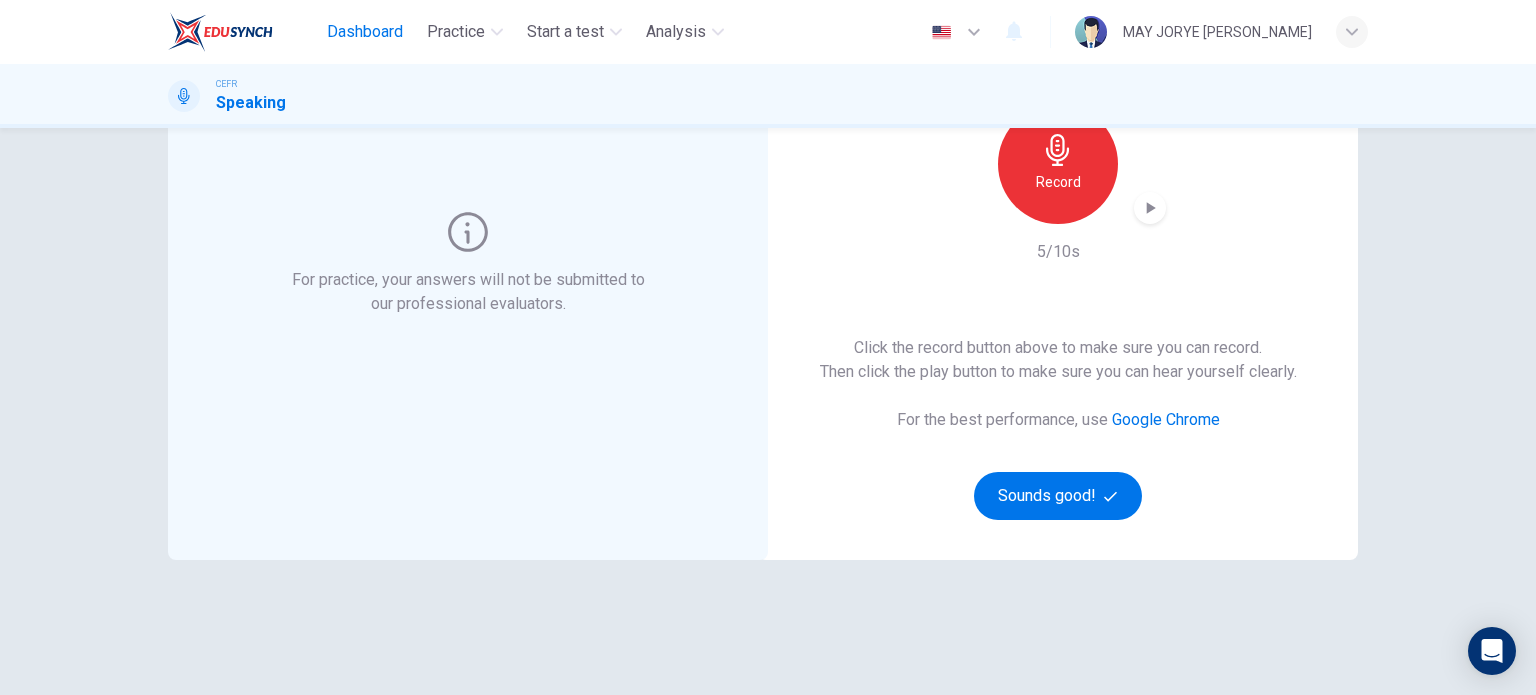 click on "Dashboard" at bounding box center (365, 32) 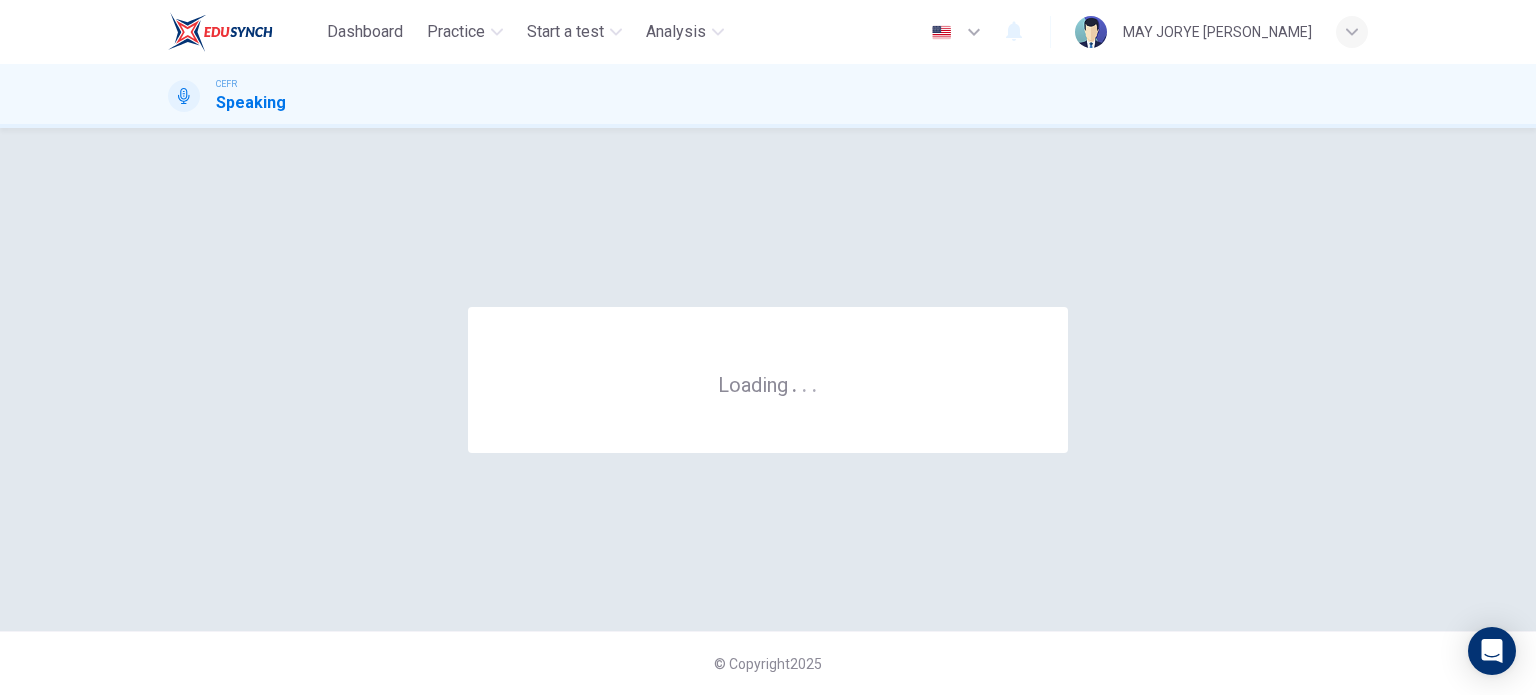 scroll, scrollTop: 0, scrollLeft: 0, axis: both 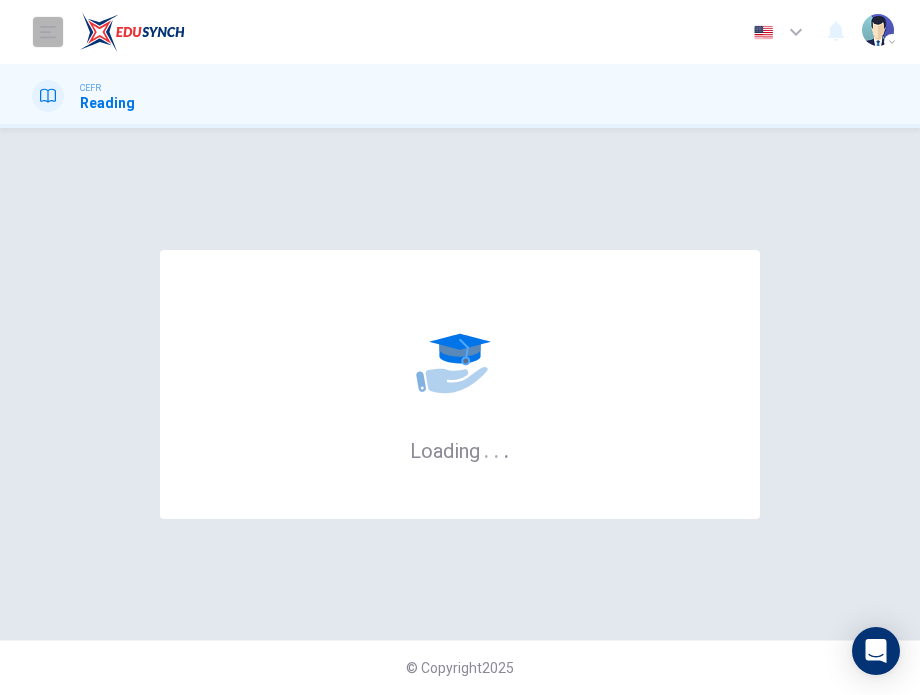 click at bounding box center (48, 32) 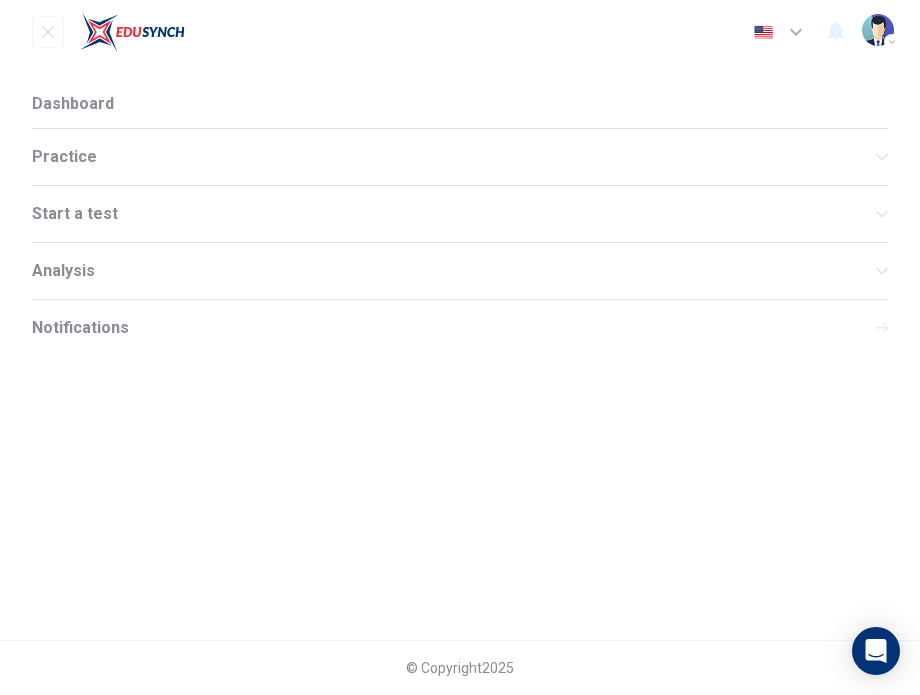 click on "Practice" at bounding box center [454, 157] 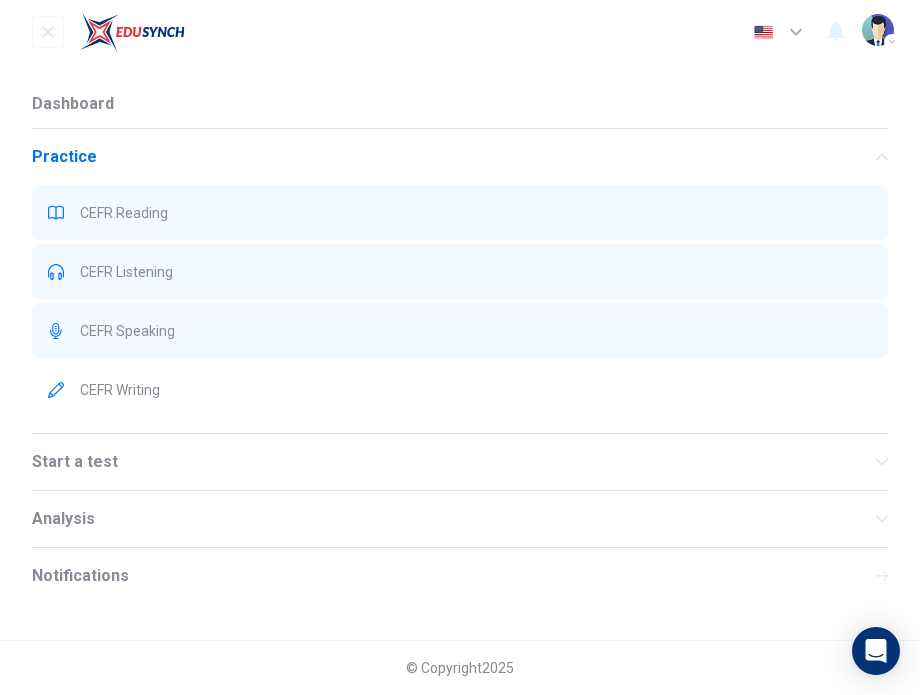 click on "CEFR Writing" at bounding box center [460, 389] 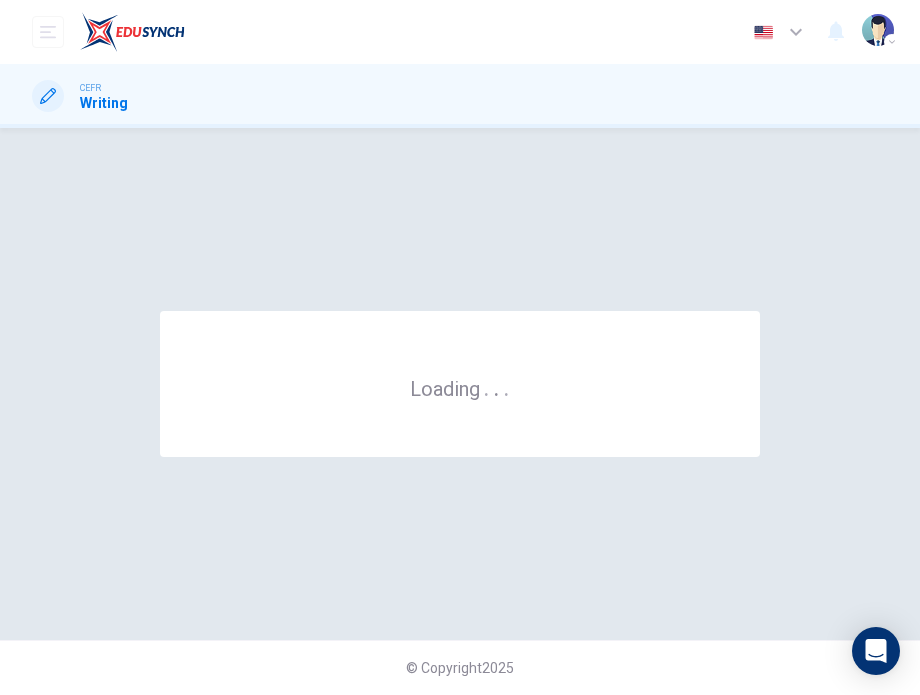 scroll, scrollTop: 0, scrollLeft: 0, axis: both 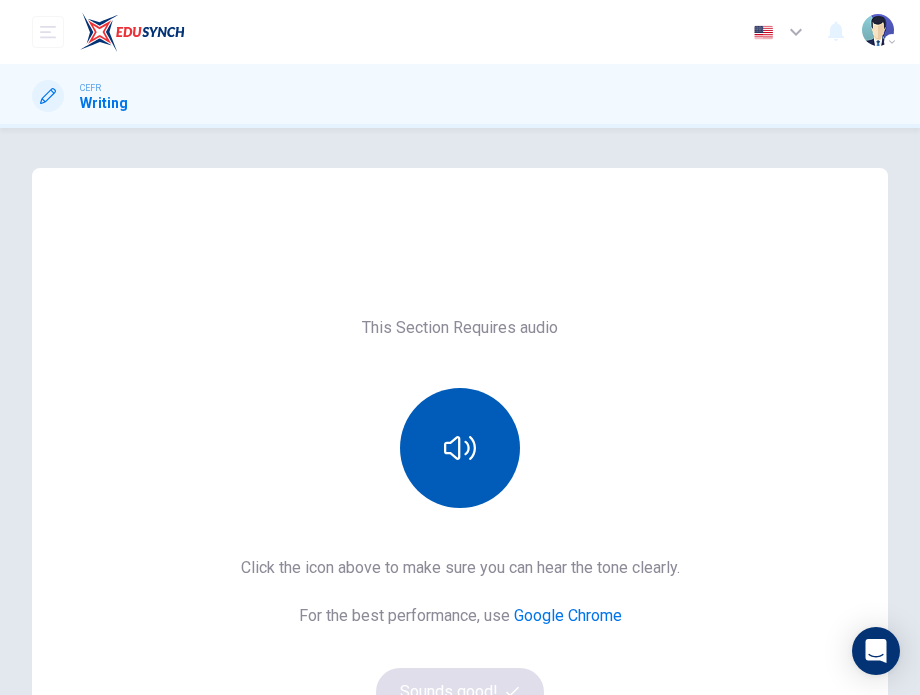 click at bounding box center [460, 448] 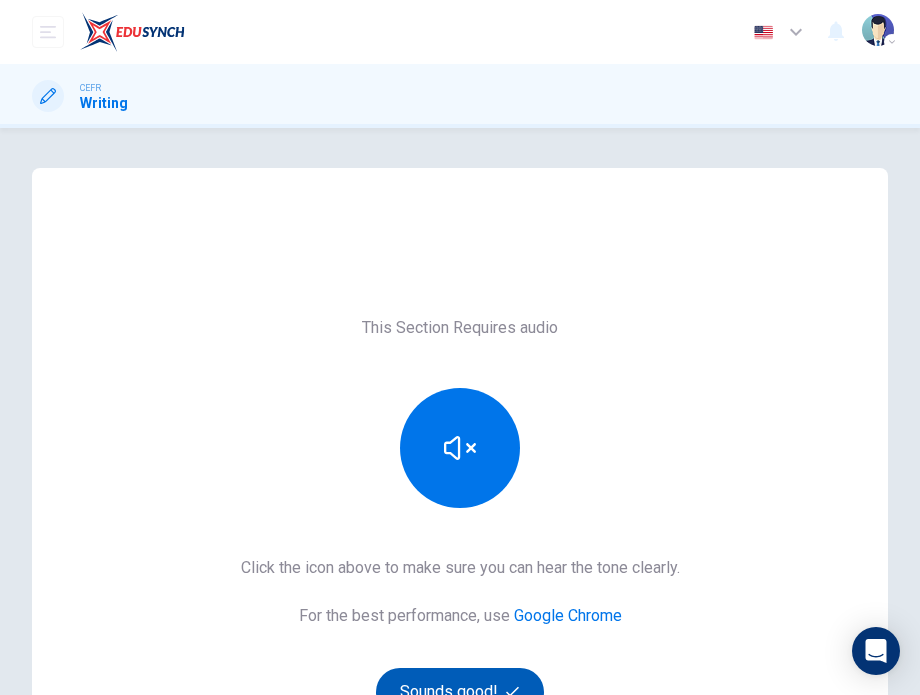 click on "Sounds good!" at bounding box center (460, 692) 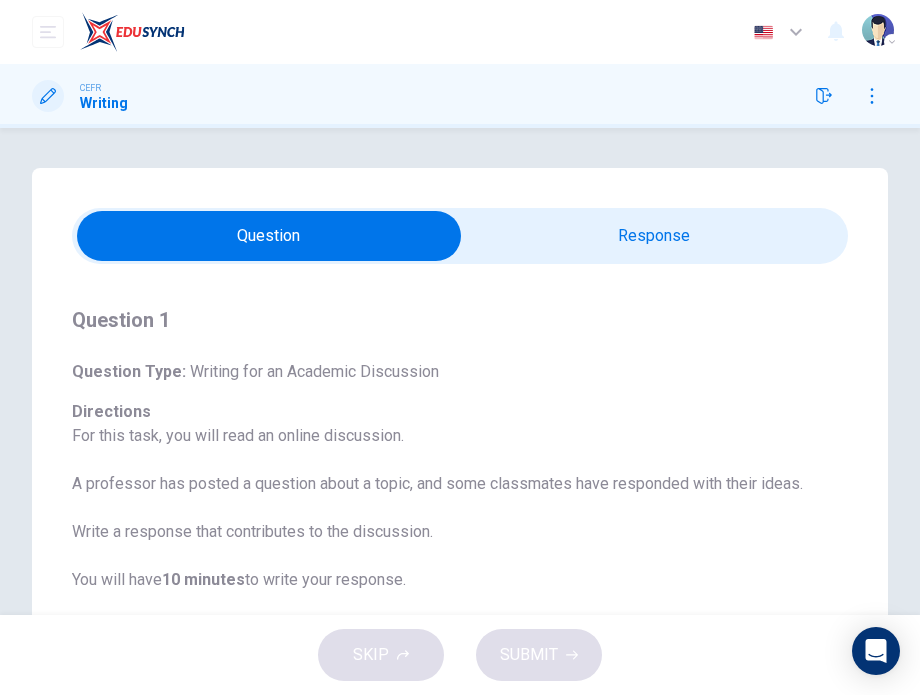 scroll, scrollTop: 21, scrollLeft: 0, axis: vertical 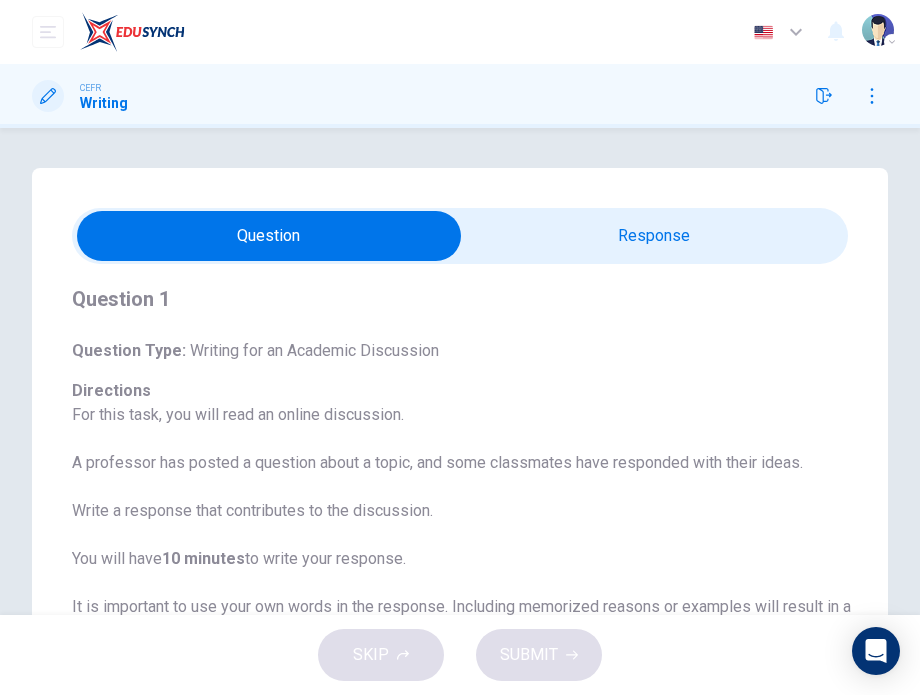 drag, startPoint x: 860, startPoint y: 379, endPoint x: 866, endPoint y: 424, distance: 45.39824 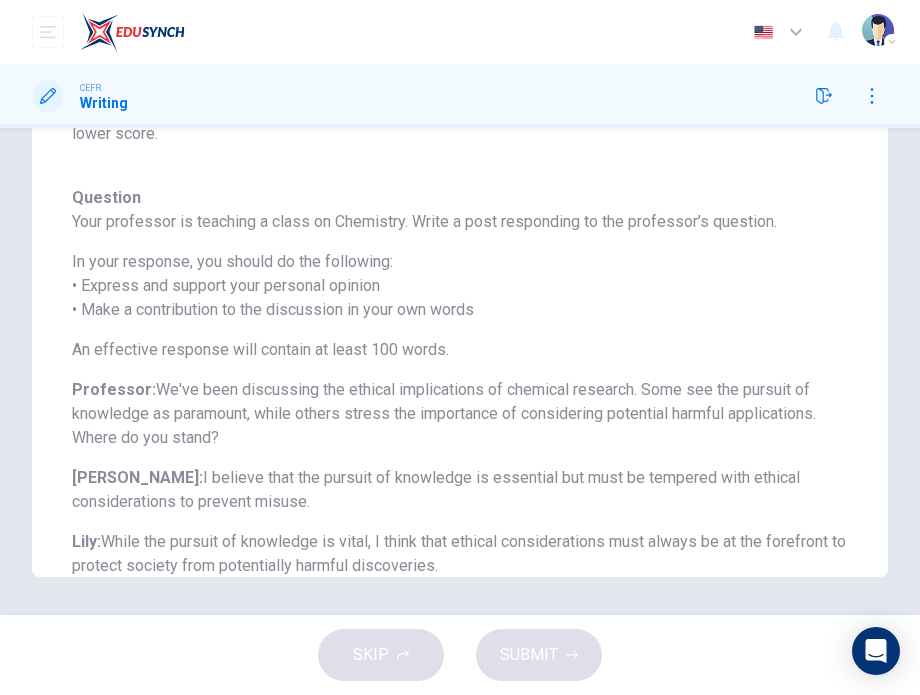 scroll, scrollTop: 499, scrollLeft: 0, axis: vertical 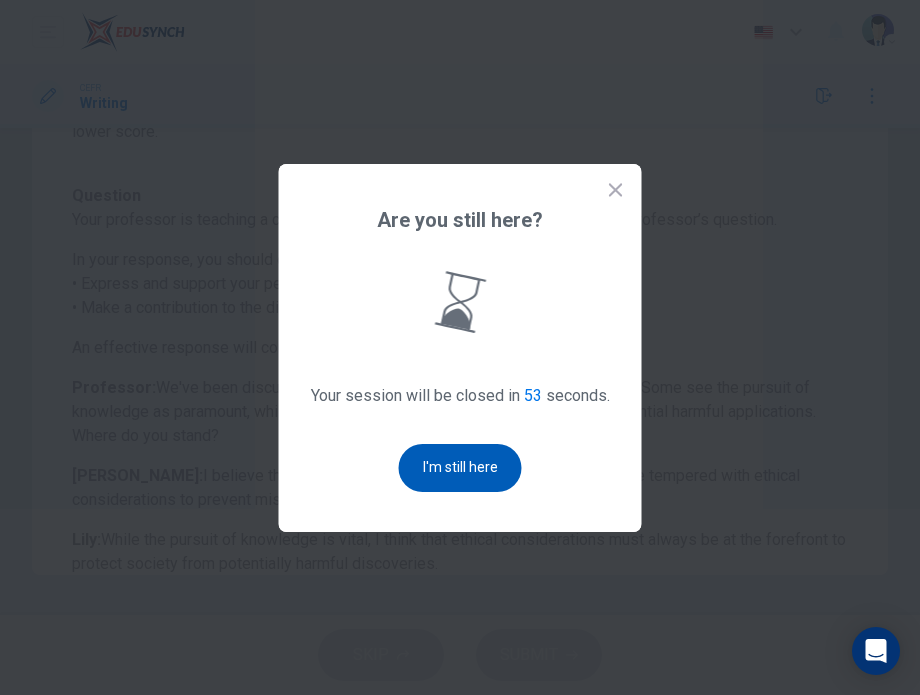 click on "I'm still here" at bounding box center [460, 468] 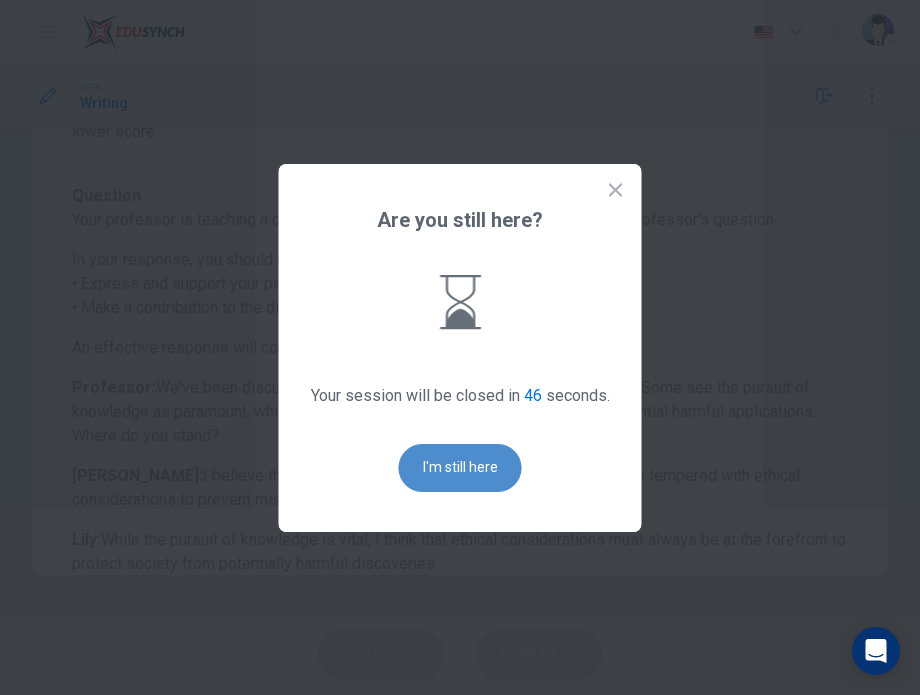 click on "I'm still here" at bounding box center (460, 468) 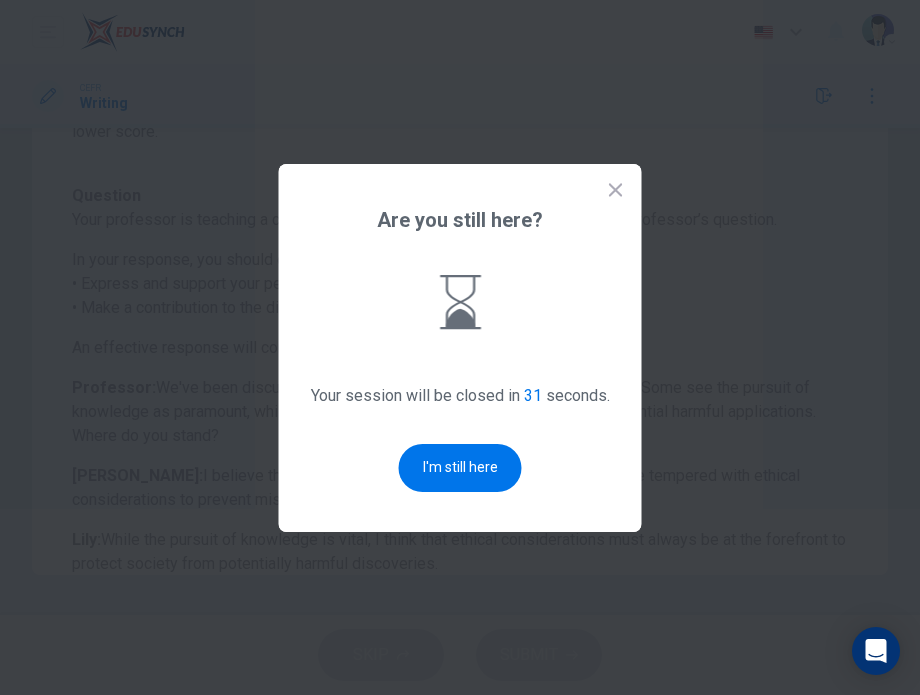 click on "Are you still here? Your session will be closed in   31   seconds. I'm still here" at bounding box center (460, 348) 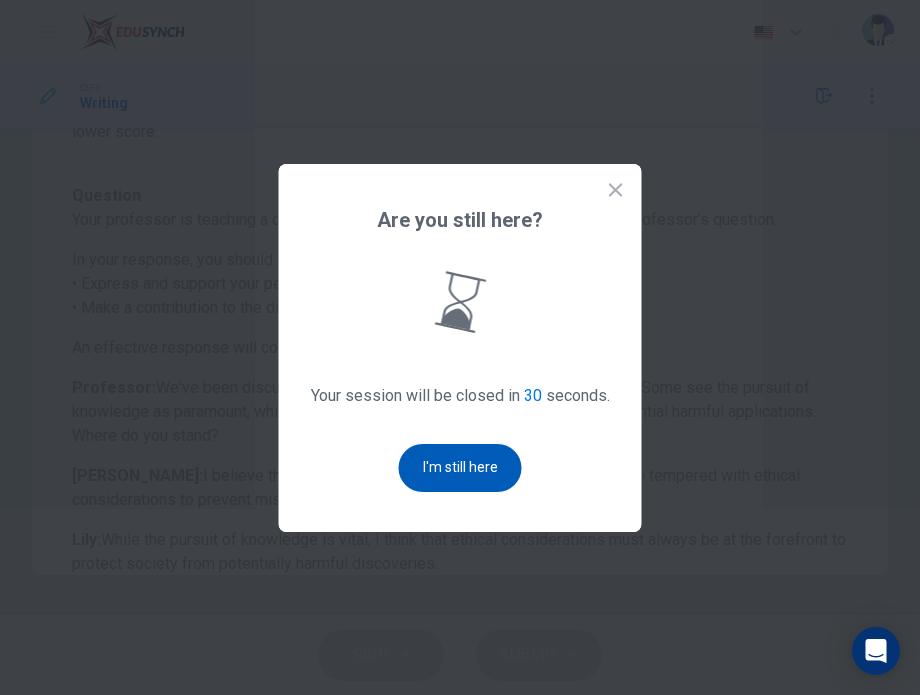click on "I'm still here" at bounding box center (460, 468) 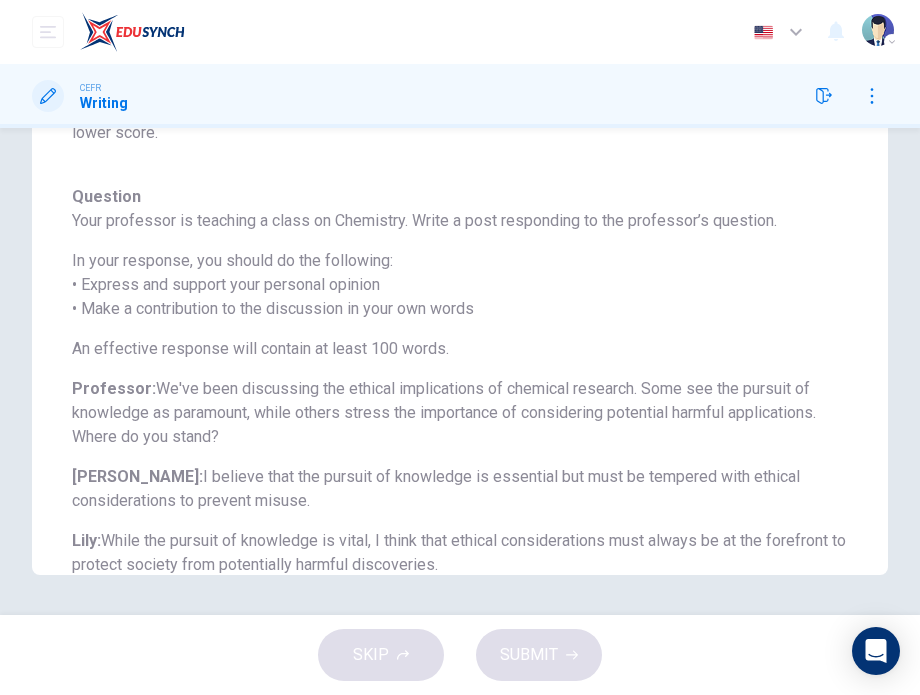 scroll, scrollTop: 21, scrollLeft: 0, axis: vertical 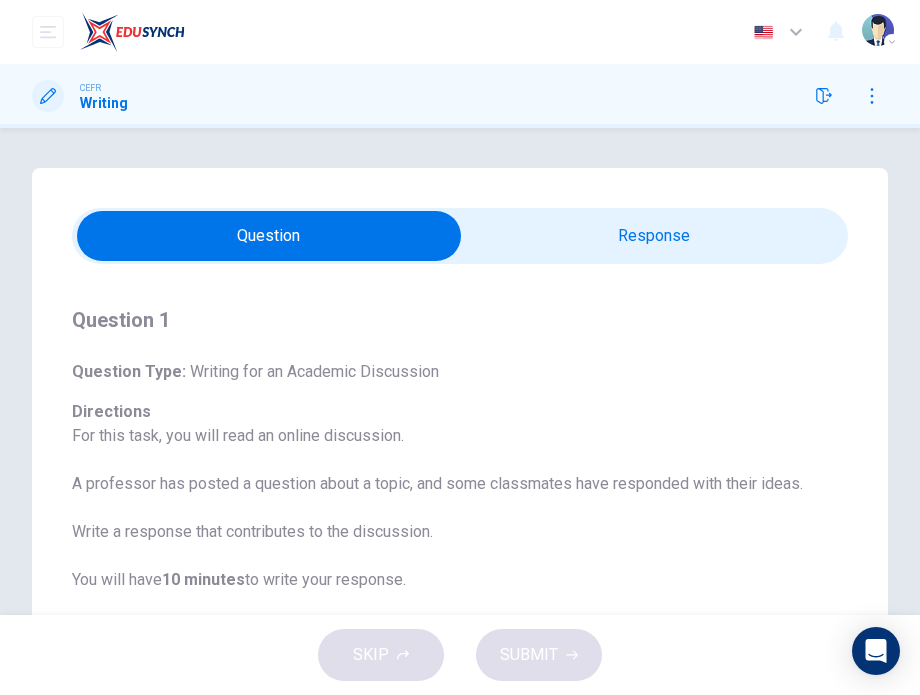 click at bounding box center (824, 96) 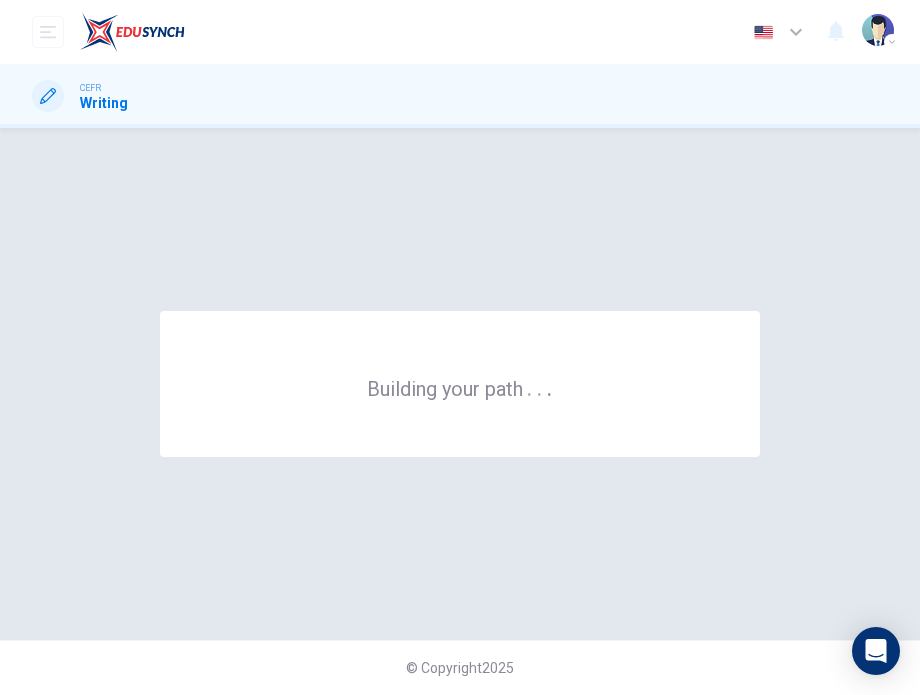 scroll, scrollTop: 0, scrollLeft: 0, axis: both 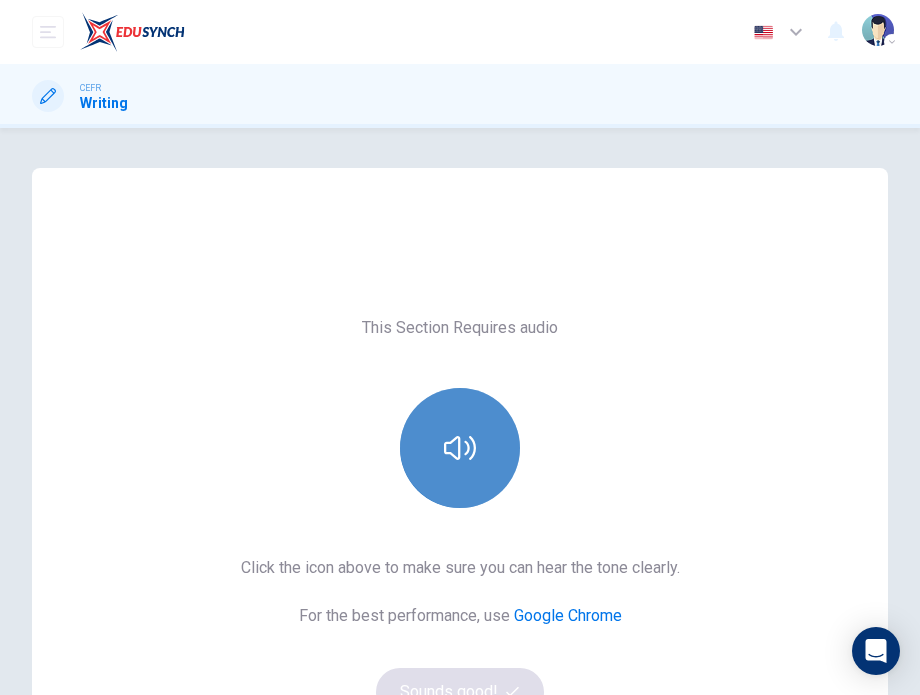 click at bounding box center (460, 448) 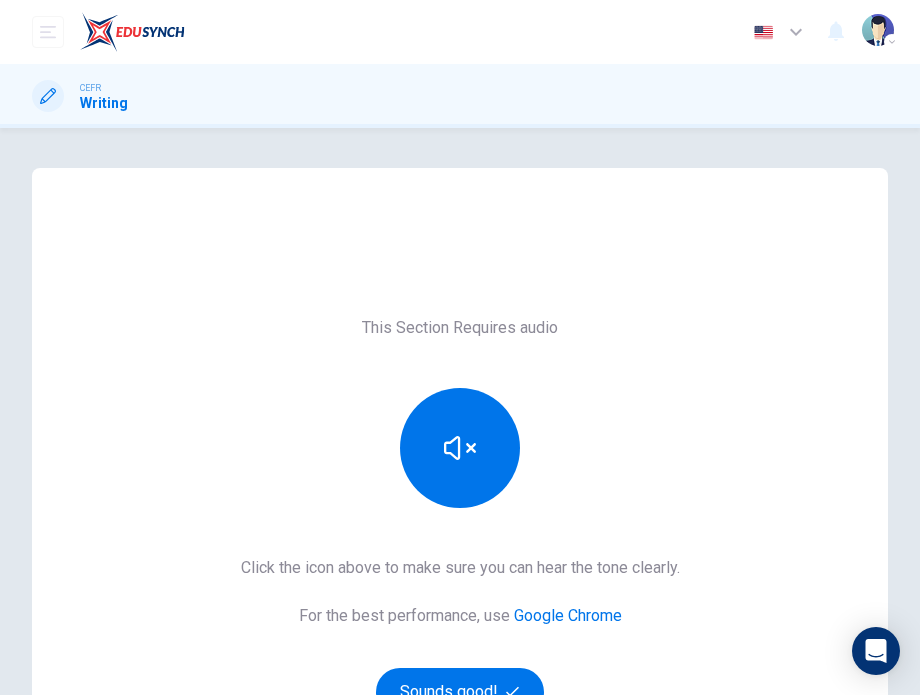 scroll, scrollTop: 200, scrollLeft: 0, axis: vertical 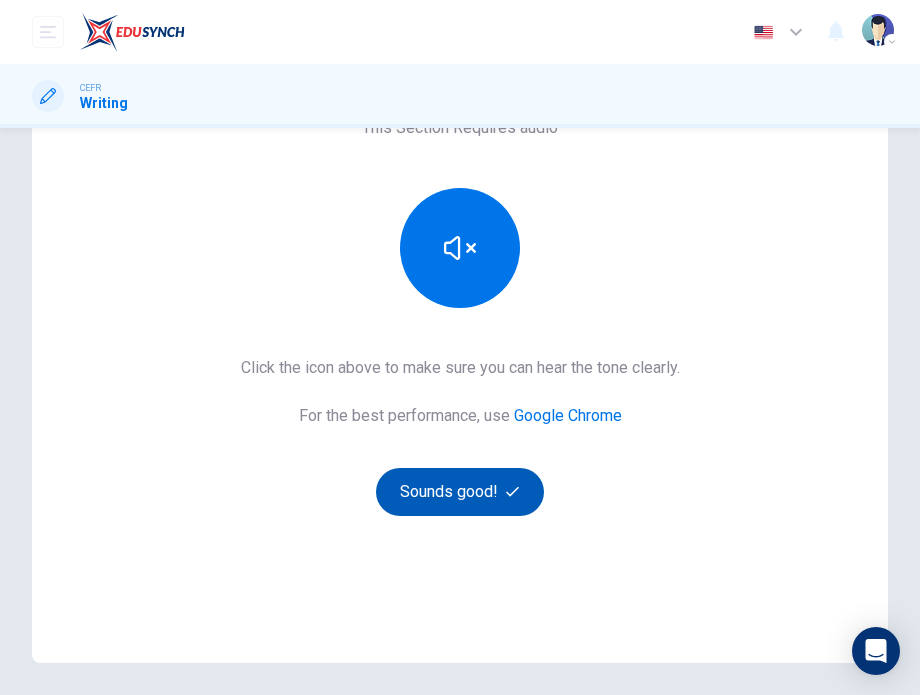 click on "Sounds good!" at bounding box center (460, 492) 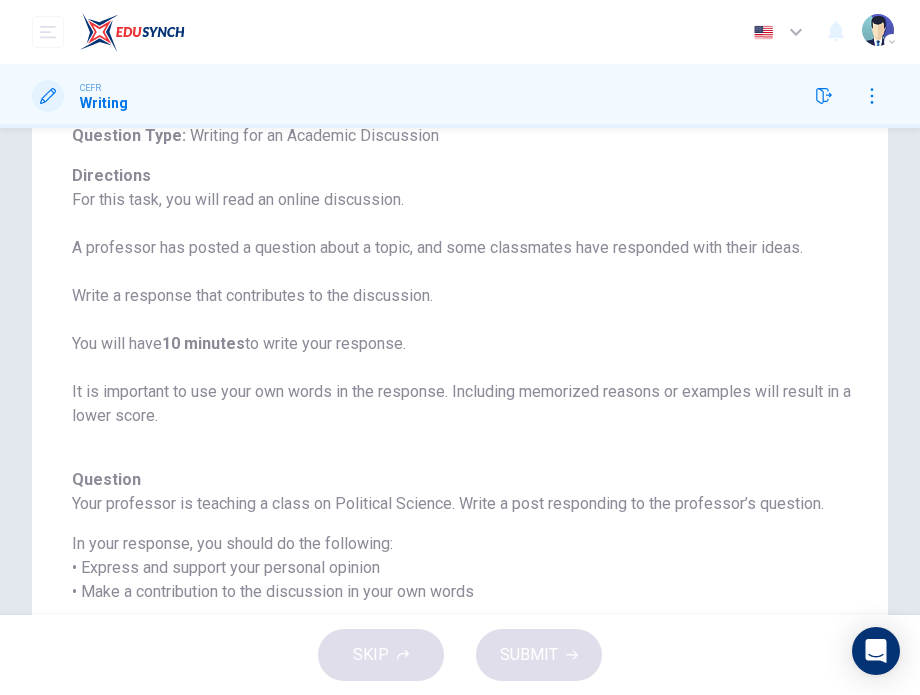 scroll, scrollTop: 69, scrollLeft: 0, axis: vertical 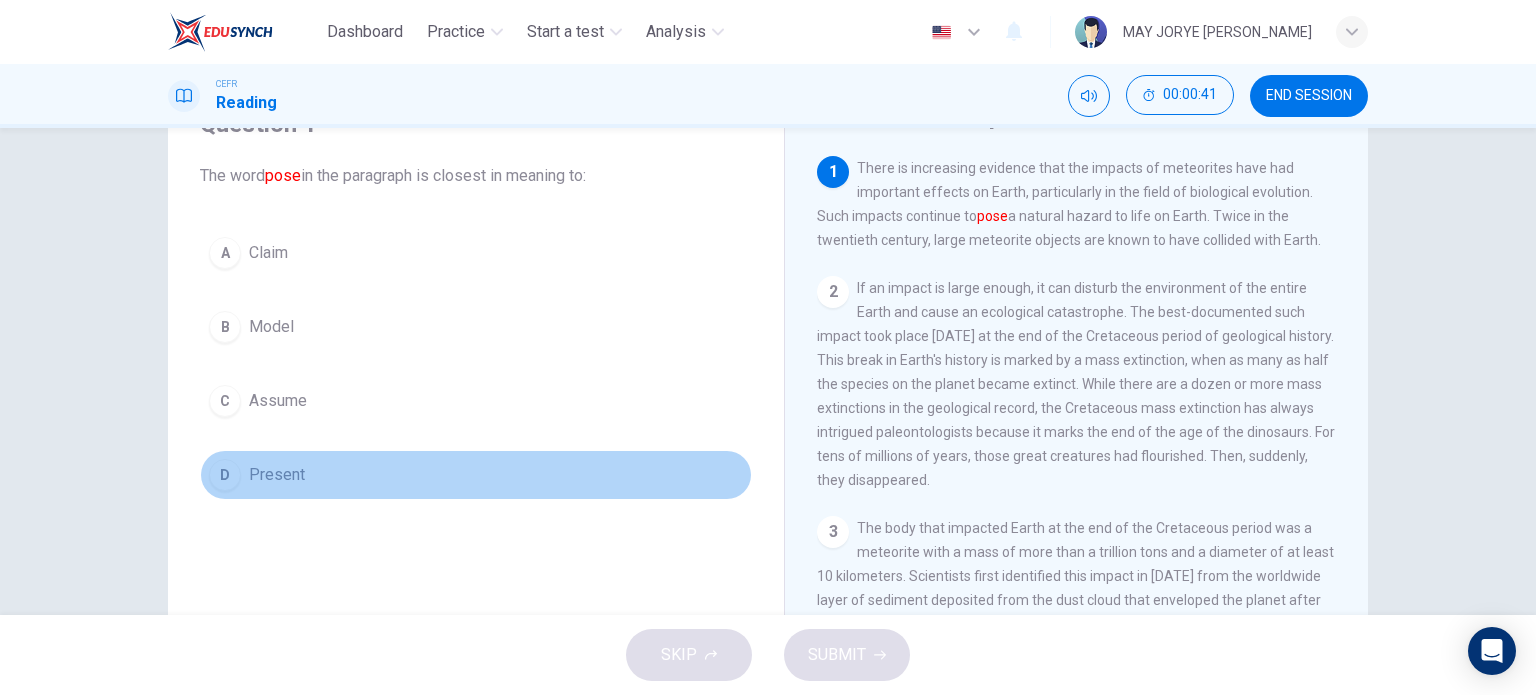 click on "D" at bounding box center [225, 475] 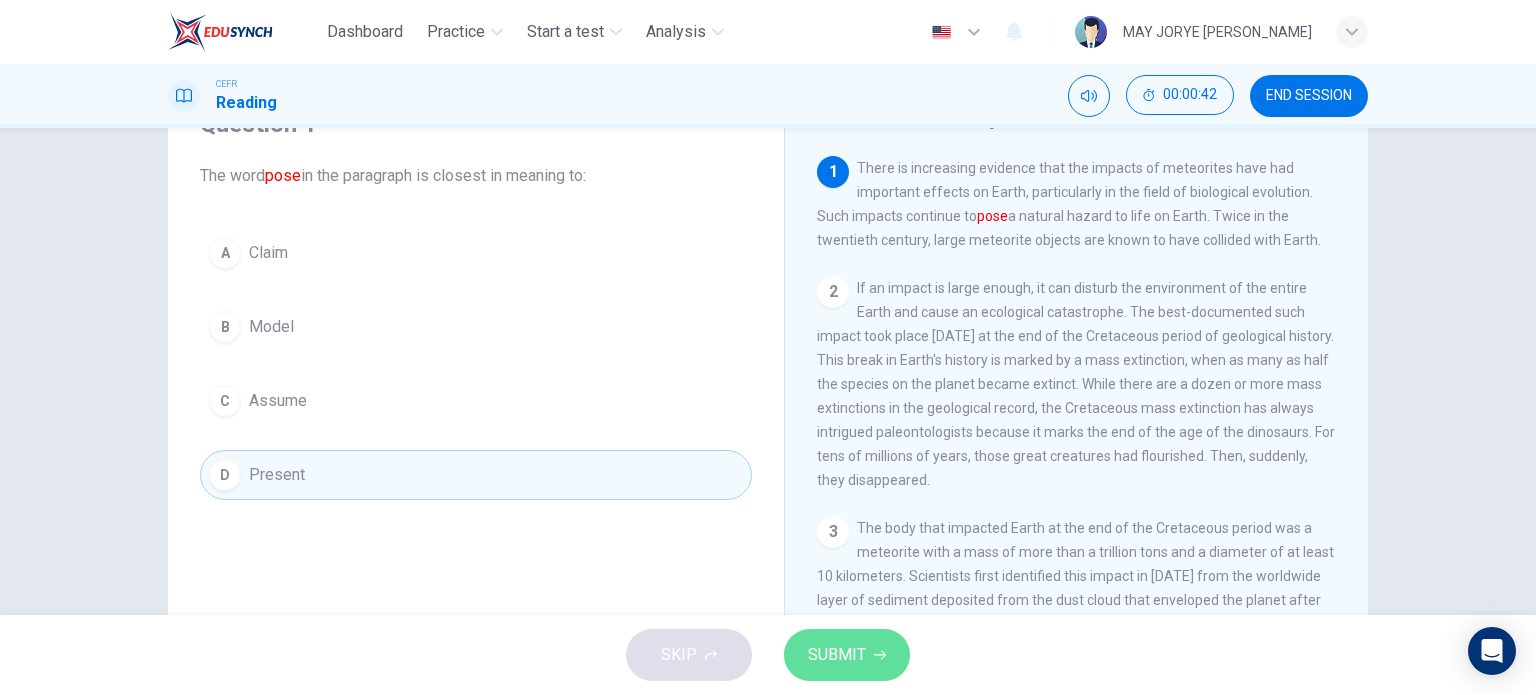 click on "SUBMIT" at bounding box center [847, 655] 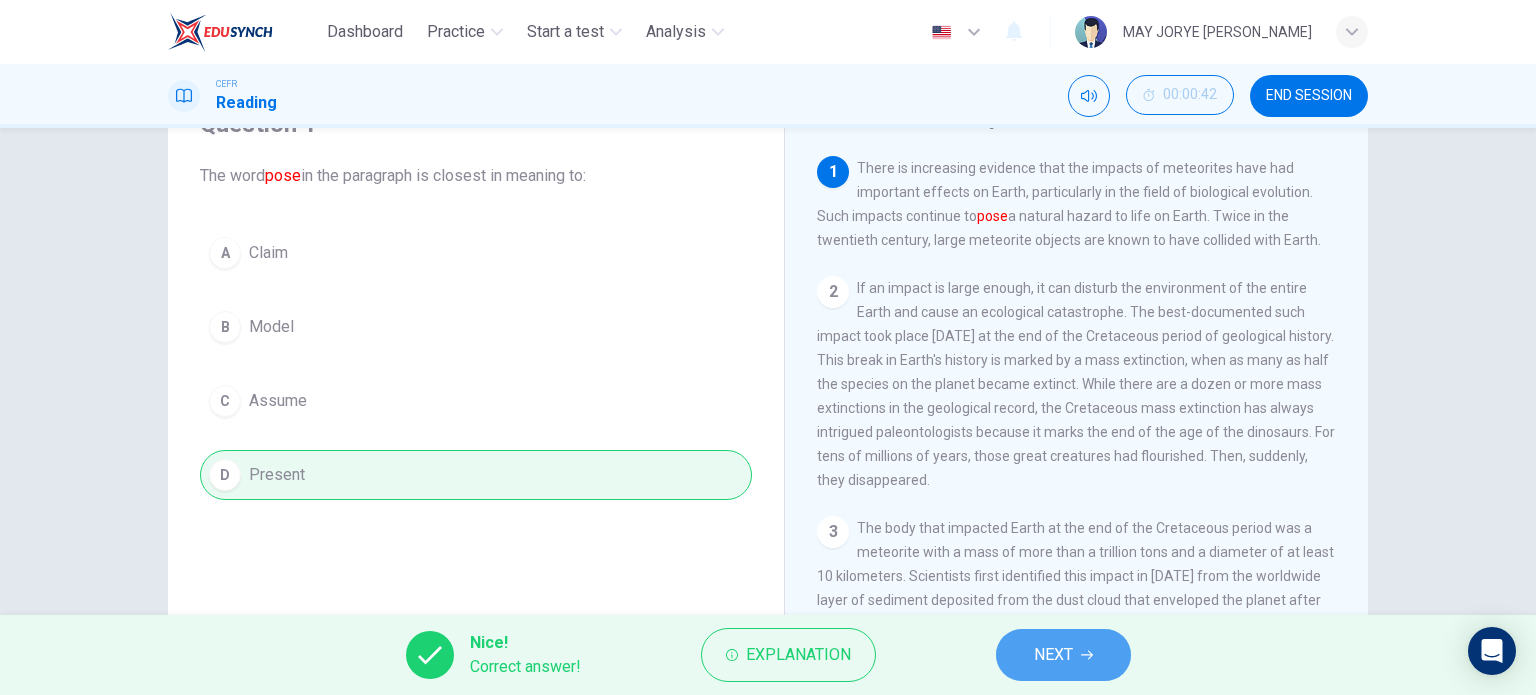 click on "NEXT" at bounding box center [1063, 655] 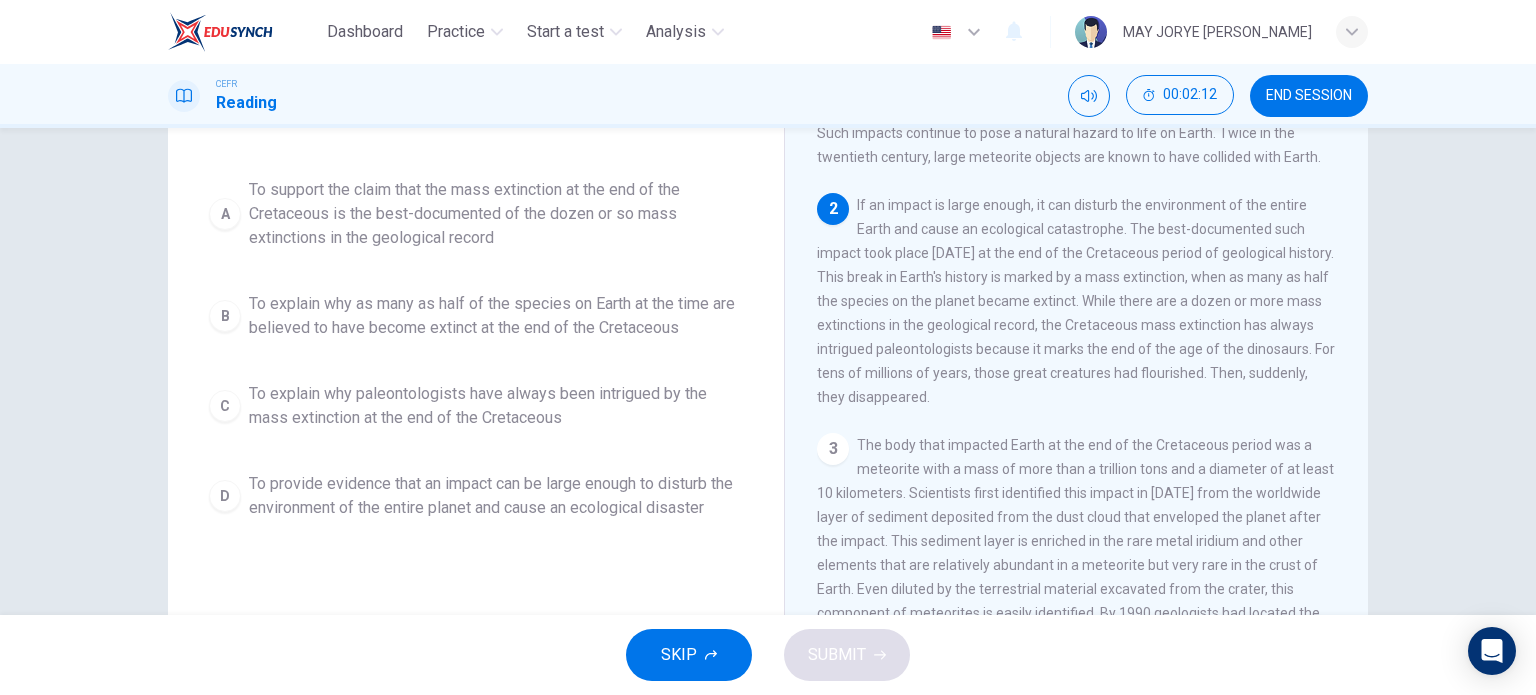 scroll, scrollTop: 88, scrollLeft: 0, axis: vertical 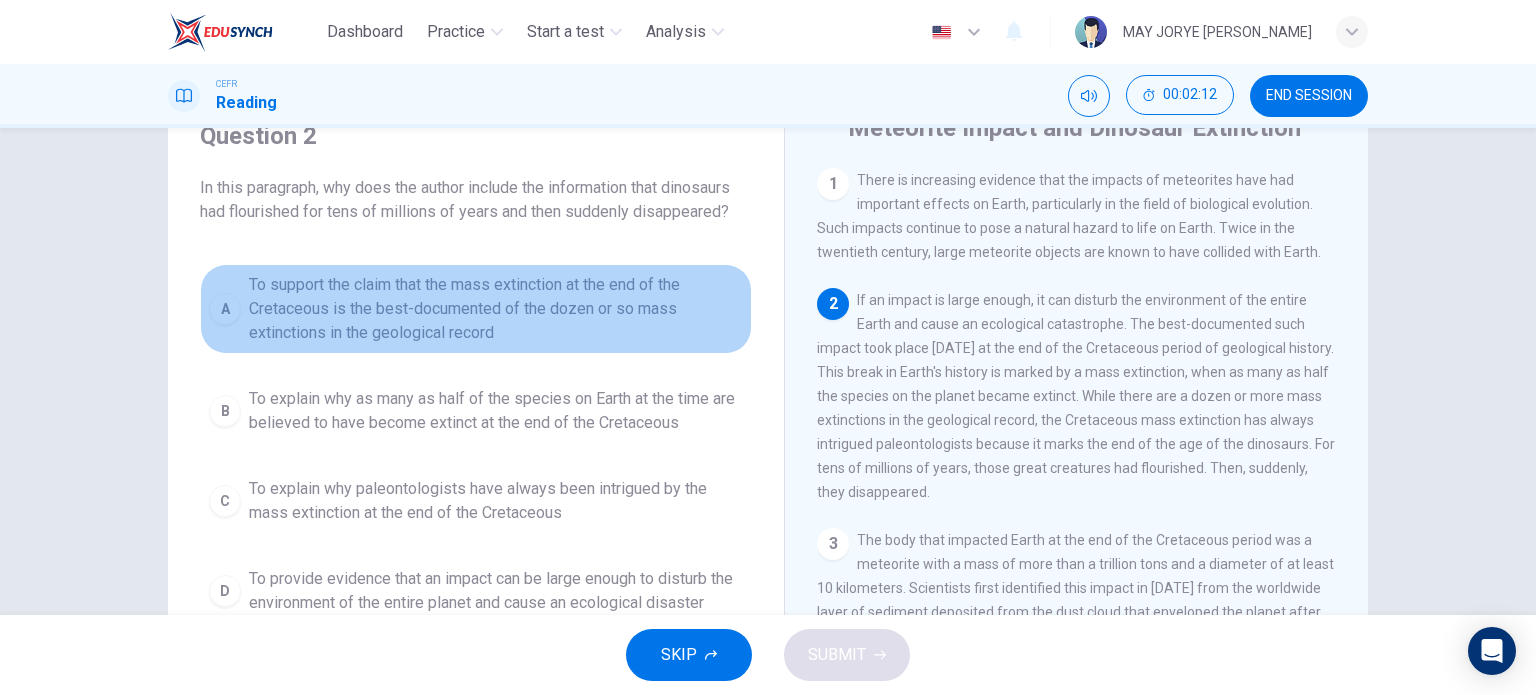 click on "A To support the claim that the mass extinction at the end of the Cretaceous is the best-documented of the dozen or so mass extinctions in the geological record" at bounding box center [476, 309] 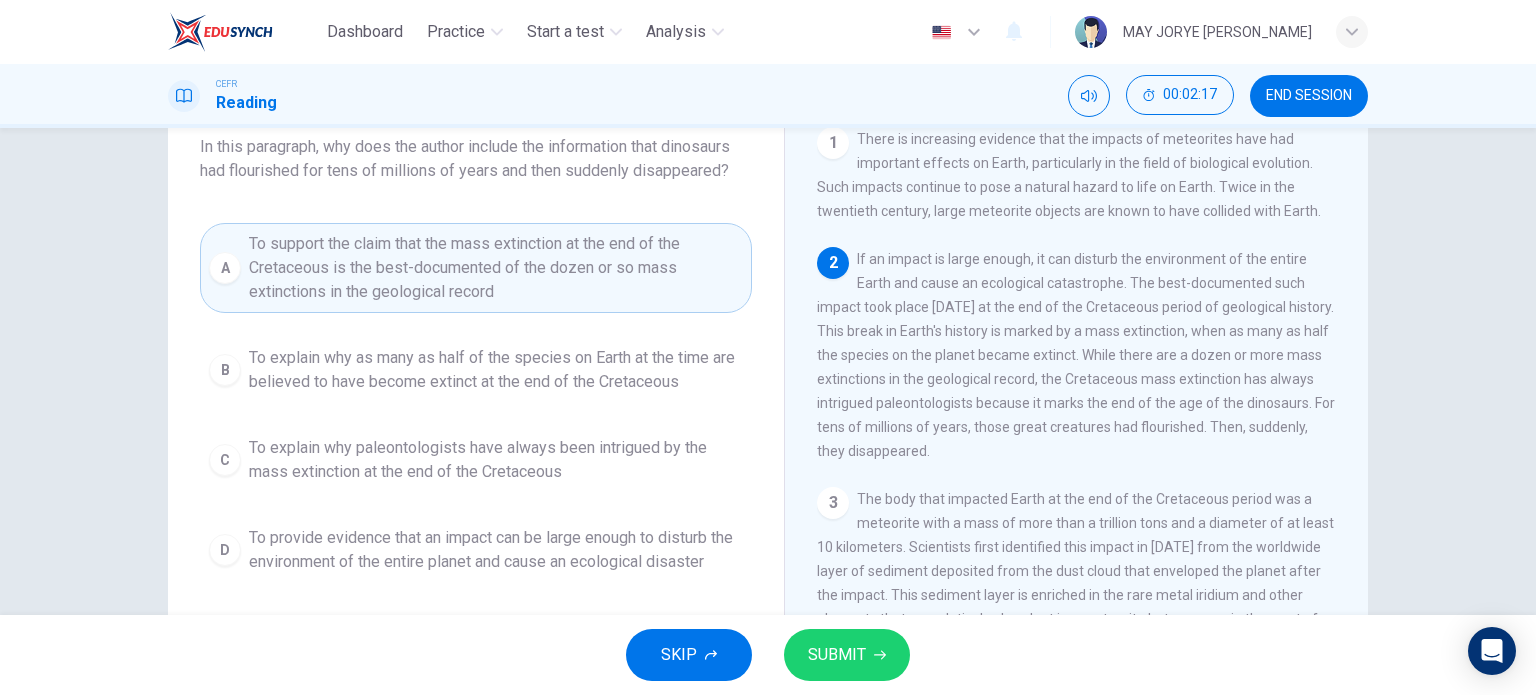 scroll, scrollTop: 88, scrollLeft: 0, axis: vertical 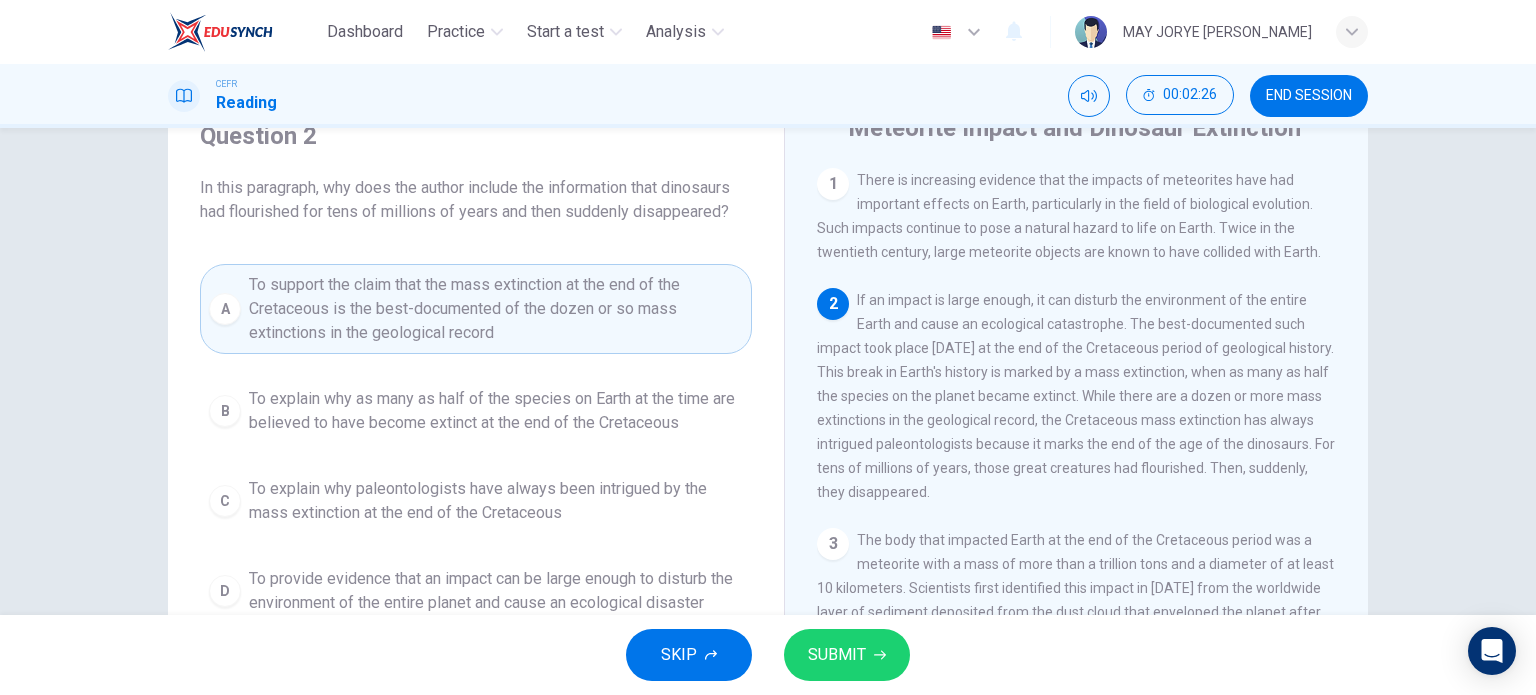 click on "B" at bounding box center [225, 411] 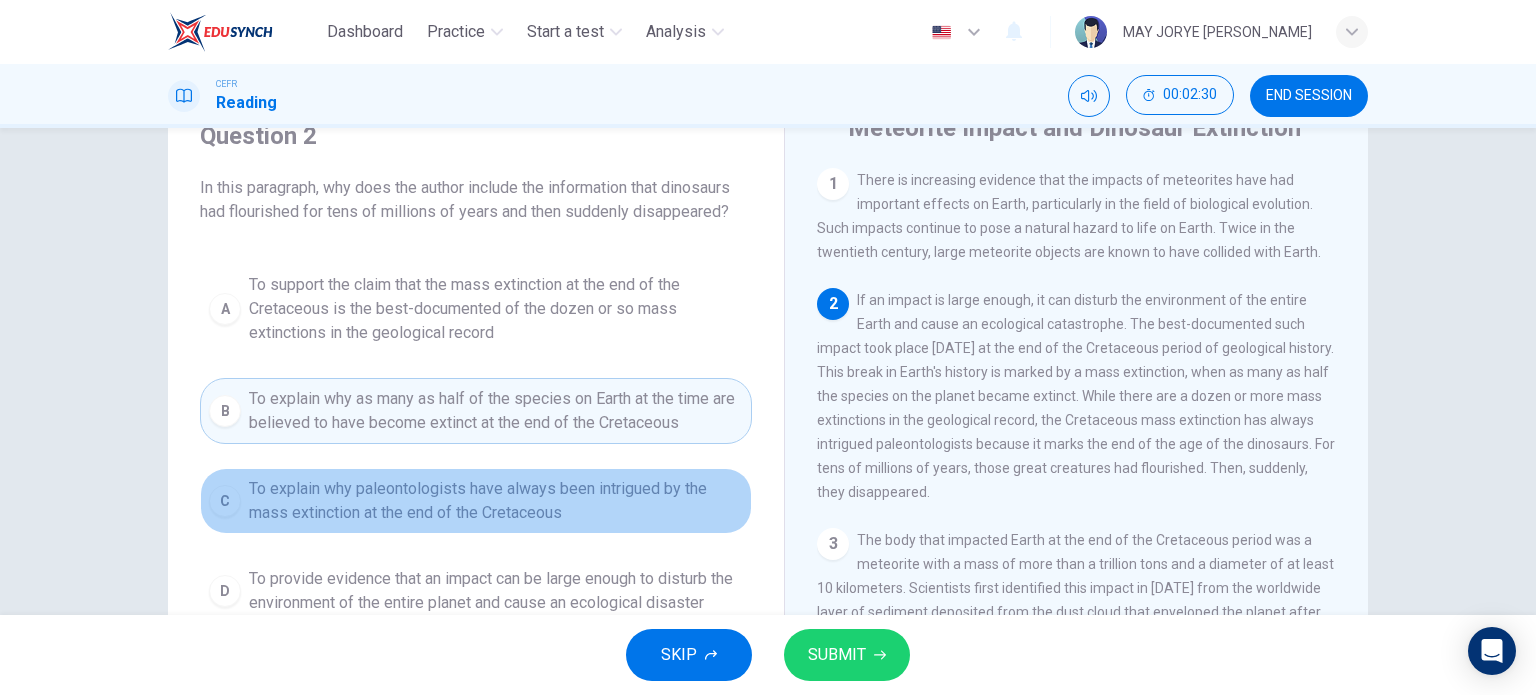 click on "To explain why paleontologists have always been intrigued by the mass extinction at the end of the Cretaceous" at bounding box center [496, 501] 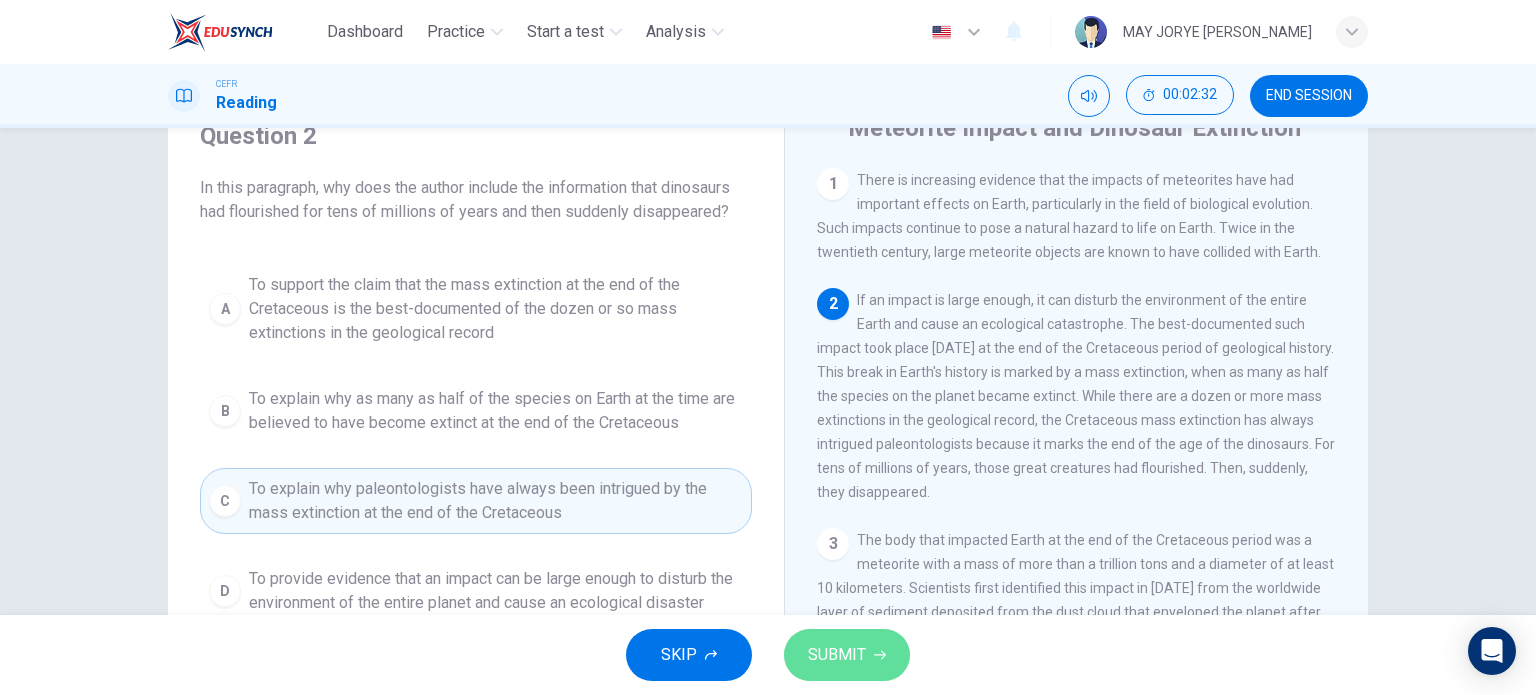 click on "SUBMIT" at bounding box center (837, 655) 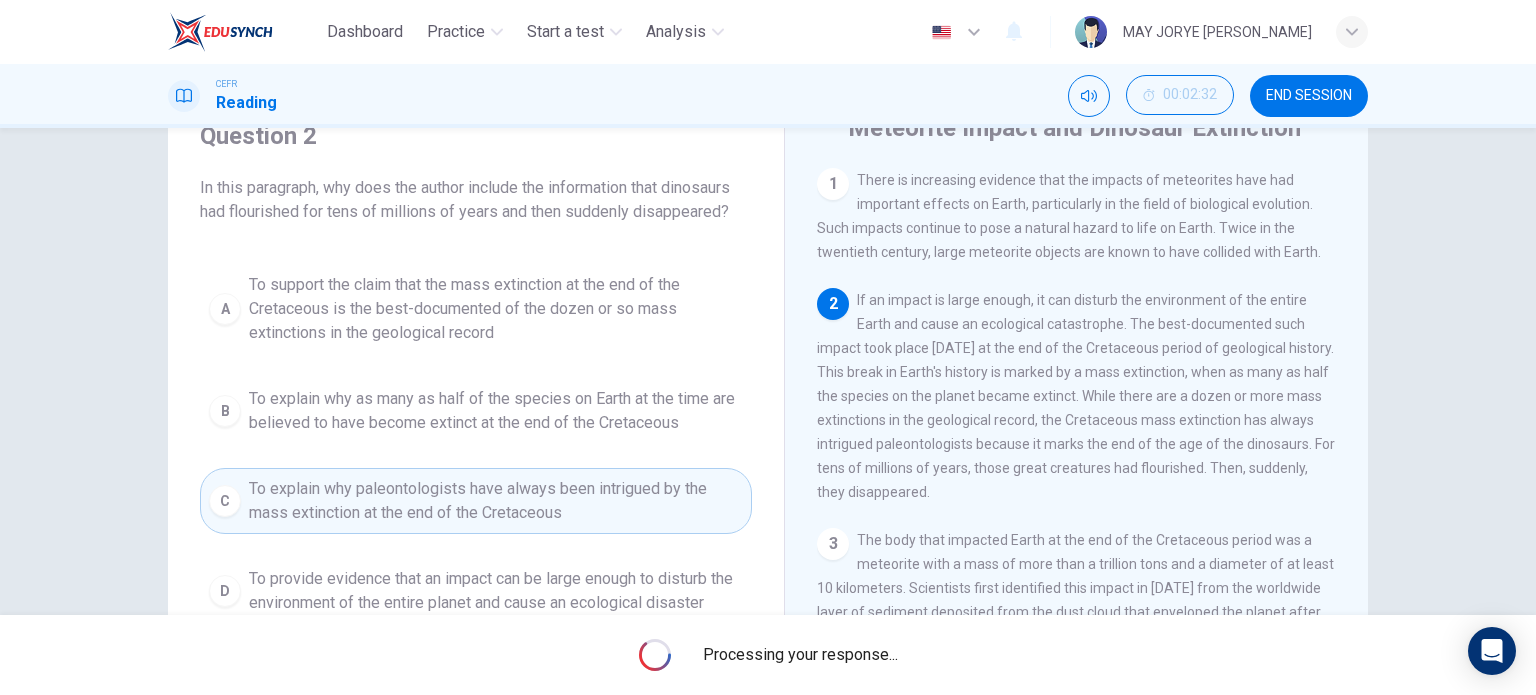 scroll, scrollTop: 188, scrollLeft: 0, axis: vertical 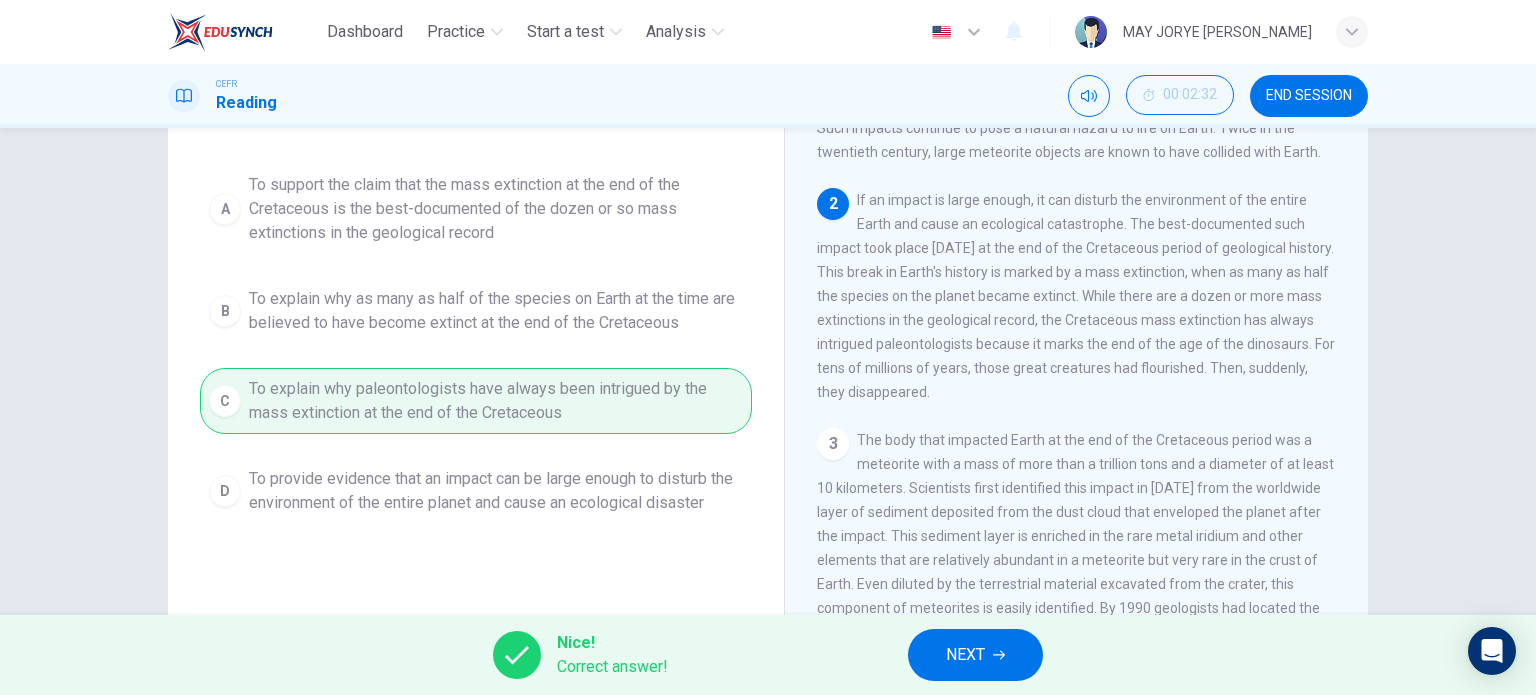 click on "NEXT" at bounding box center (965, 655) 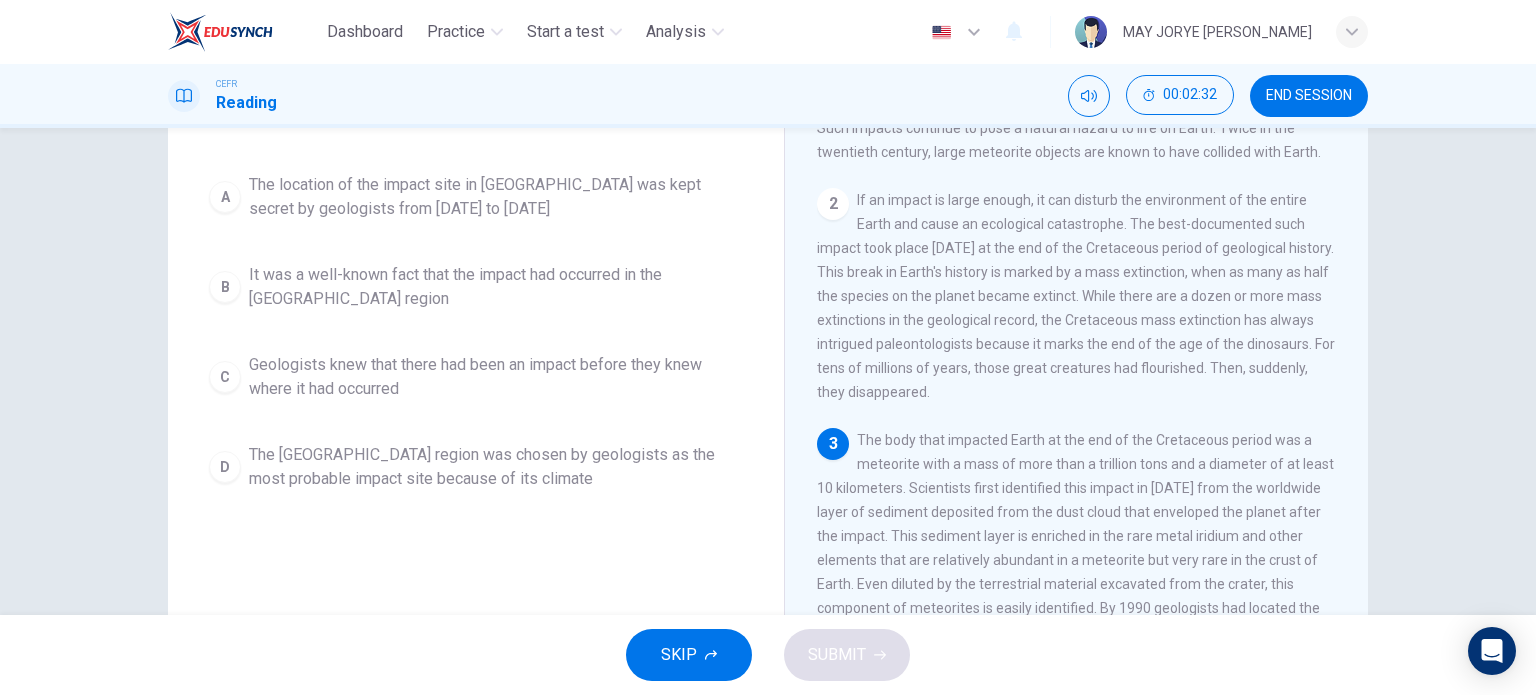 scroll, scrollTop: 88, scrollLeft: 0, axis: vertical 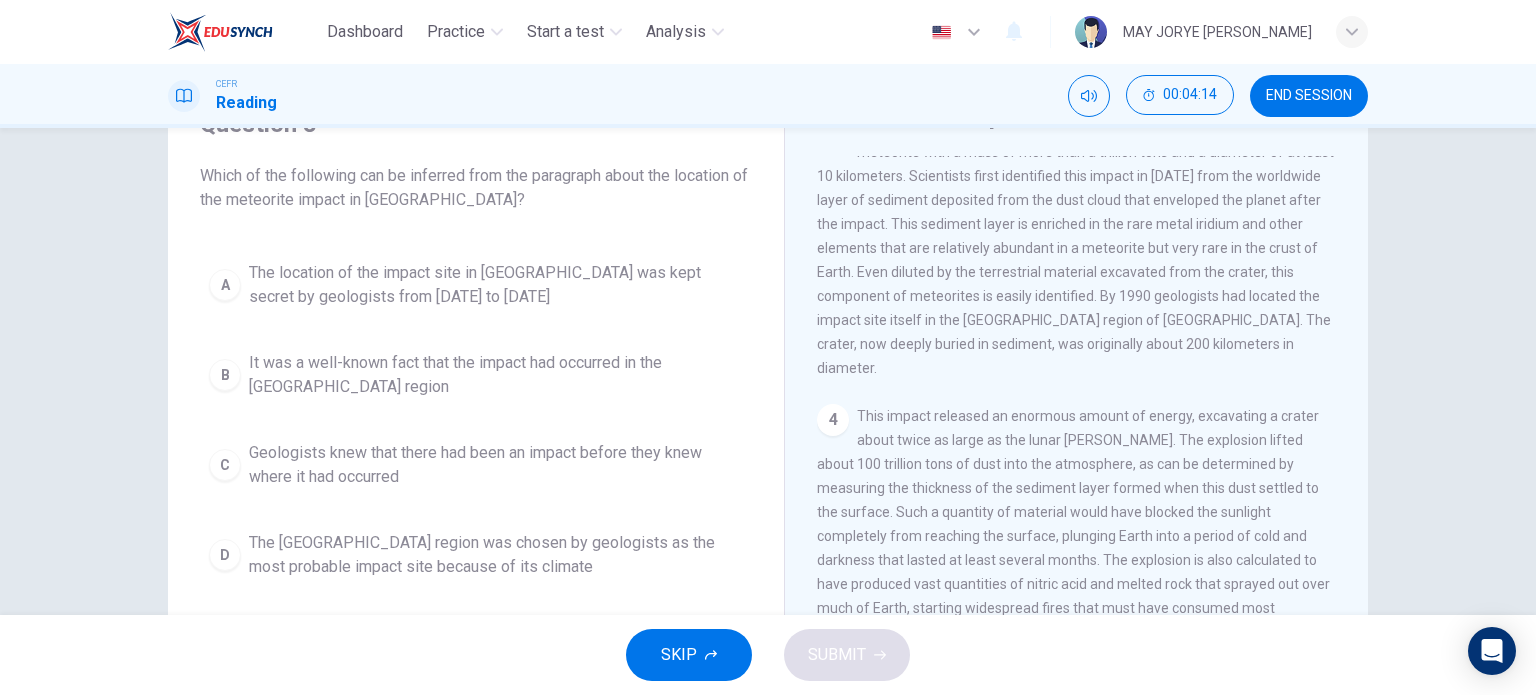 click on "D The Yucatán region was chosen by geologists as the most probable impact site because of its climate" at bounding box center (476, 555) 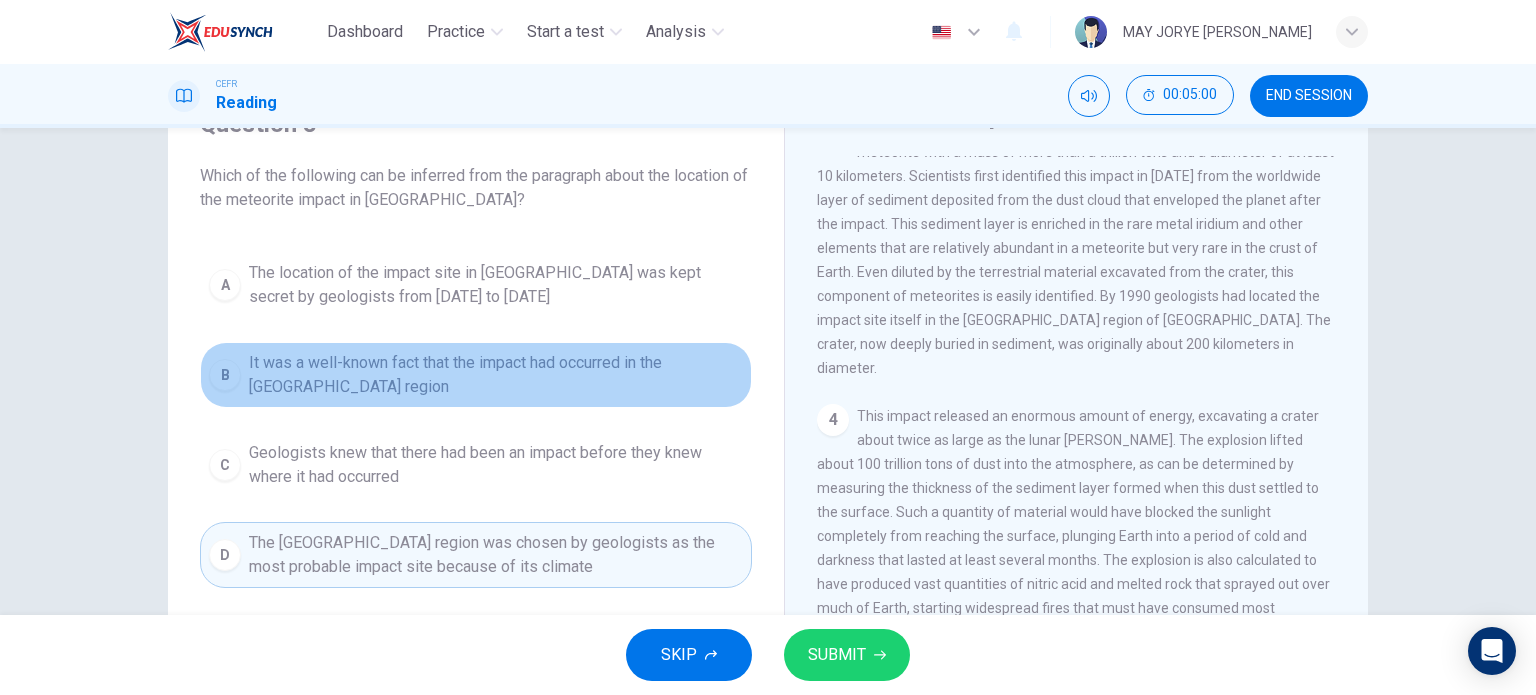 click on "It was a well-known fact that the impact had occurred in the [GEOGRAPHIC_DATA] region" at bounding box center [496, 375] 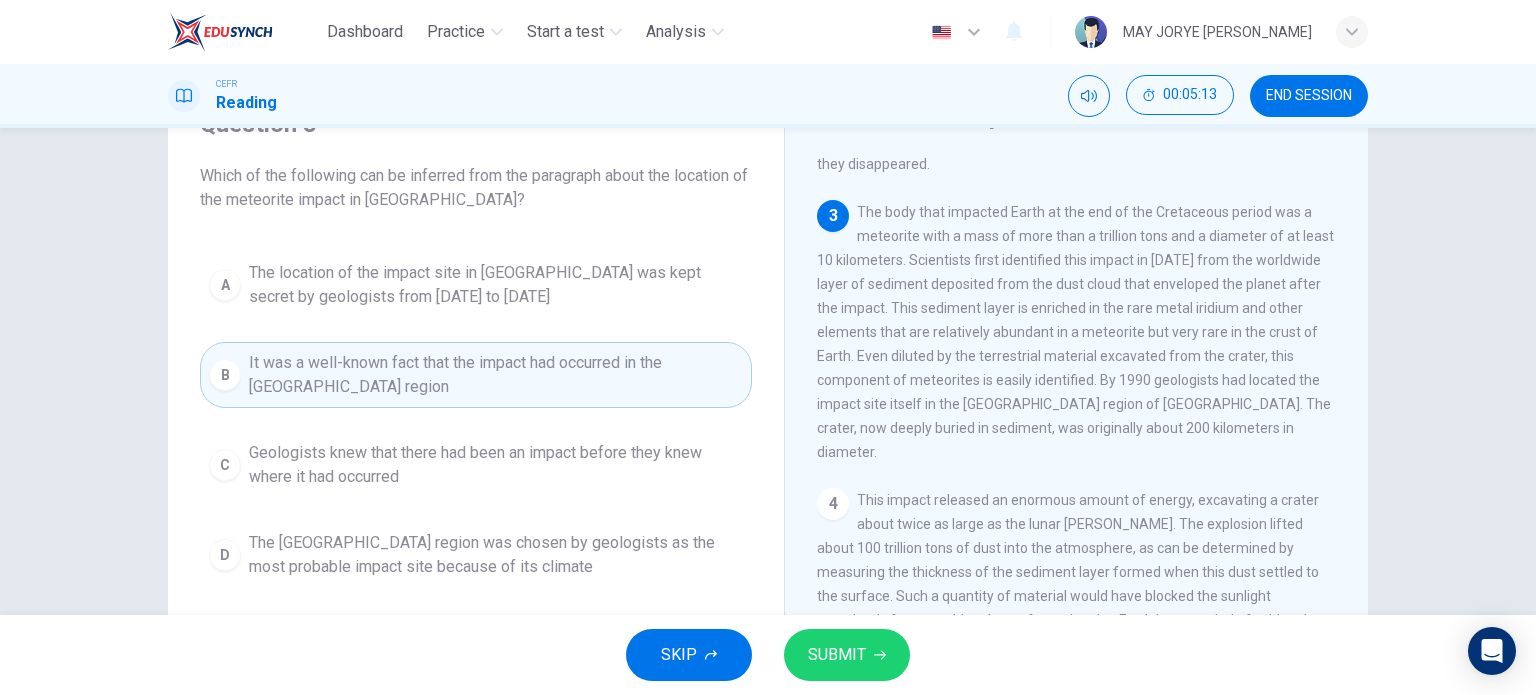 scroll, scrollTop: 300, scrollLeft: 0, axis: vertical 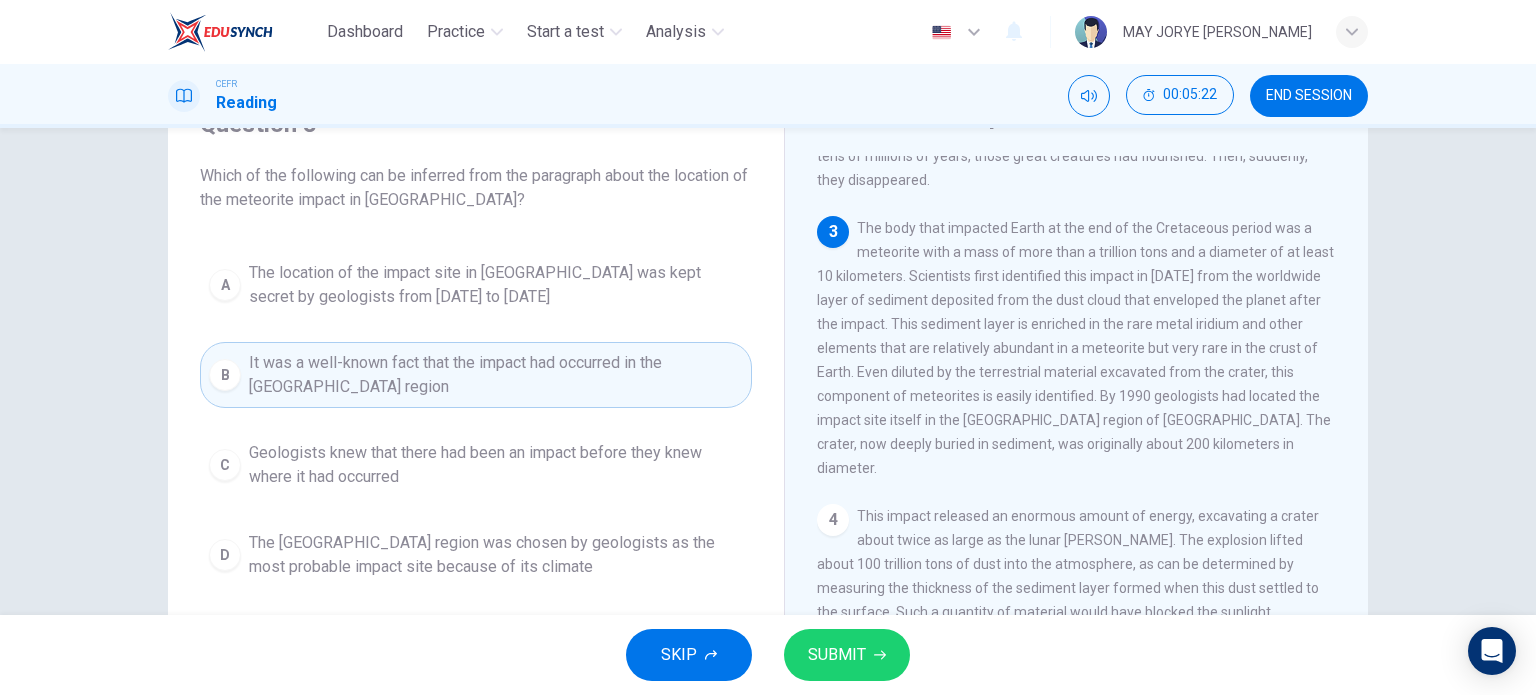 click on "The [GEOGRAPHIC_DATA] region was chosen by geologists as the most probable impact site because of its climate" at bounding box center (496, 555) 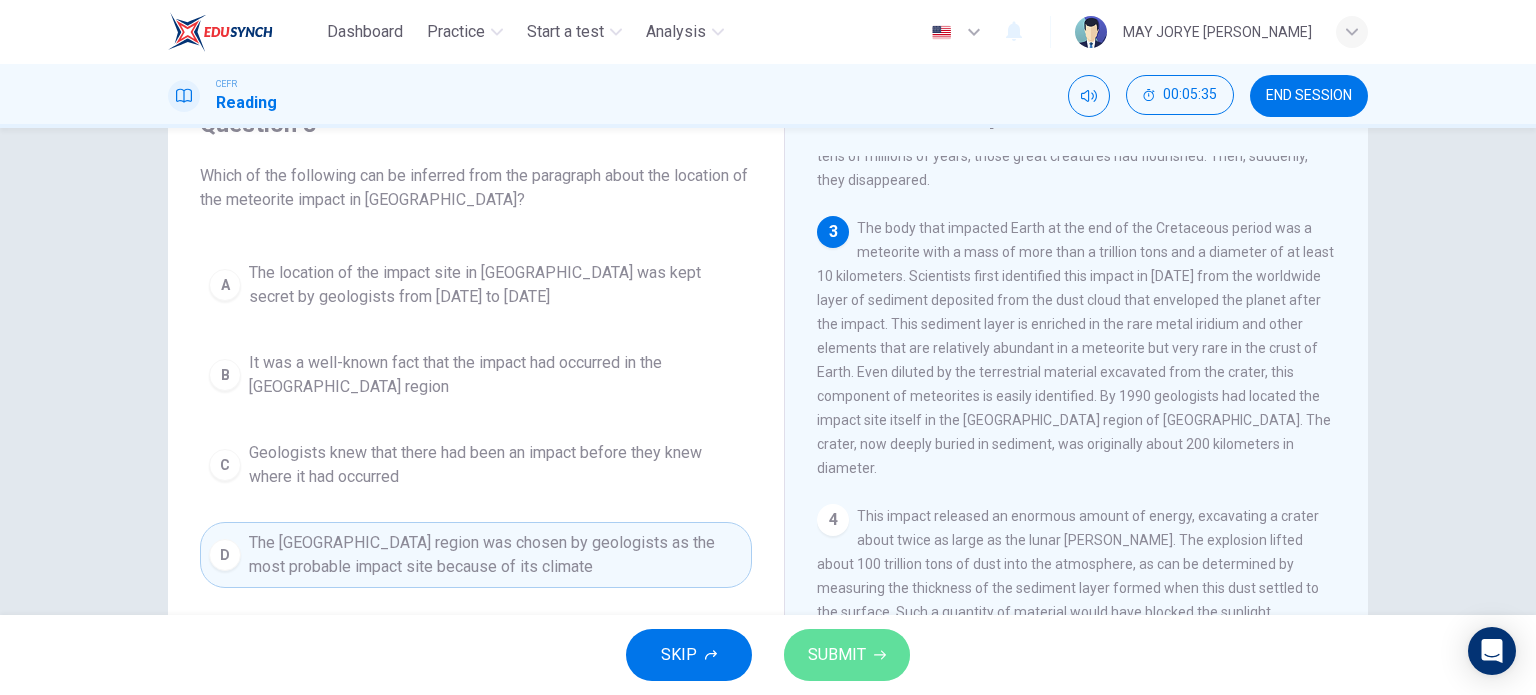 click 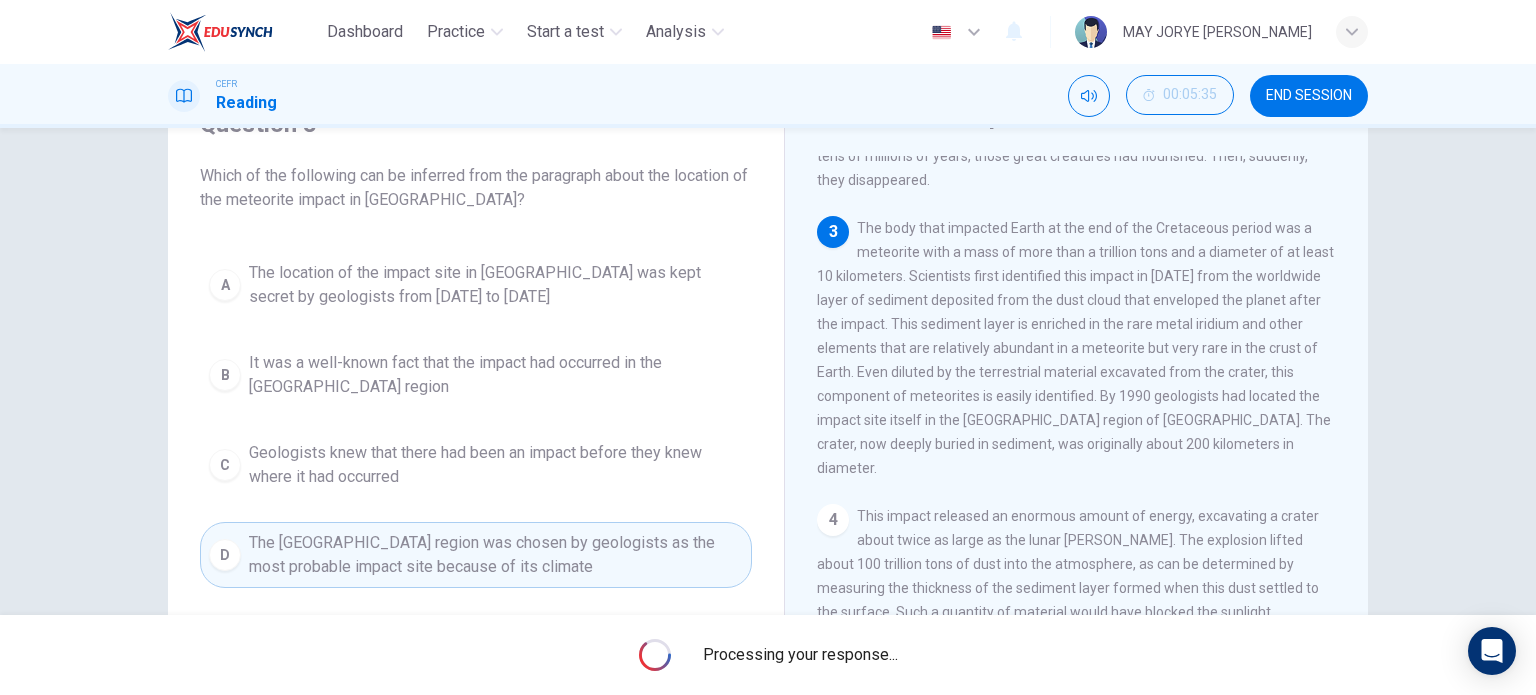 scroll, scrollTop: 200, scrollLeft: 0, axis: vertical 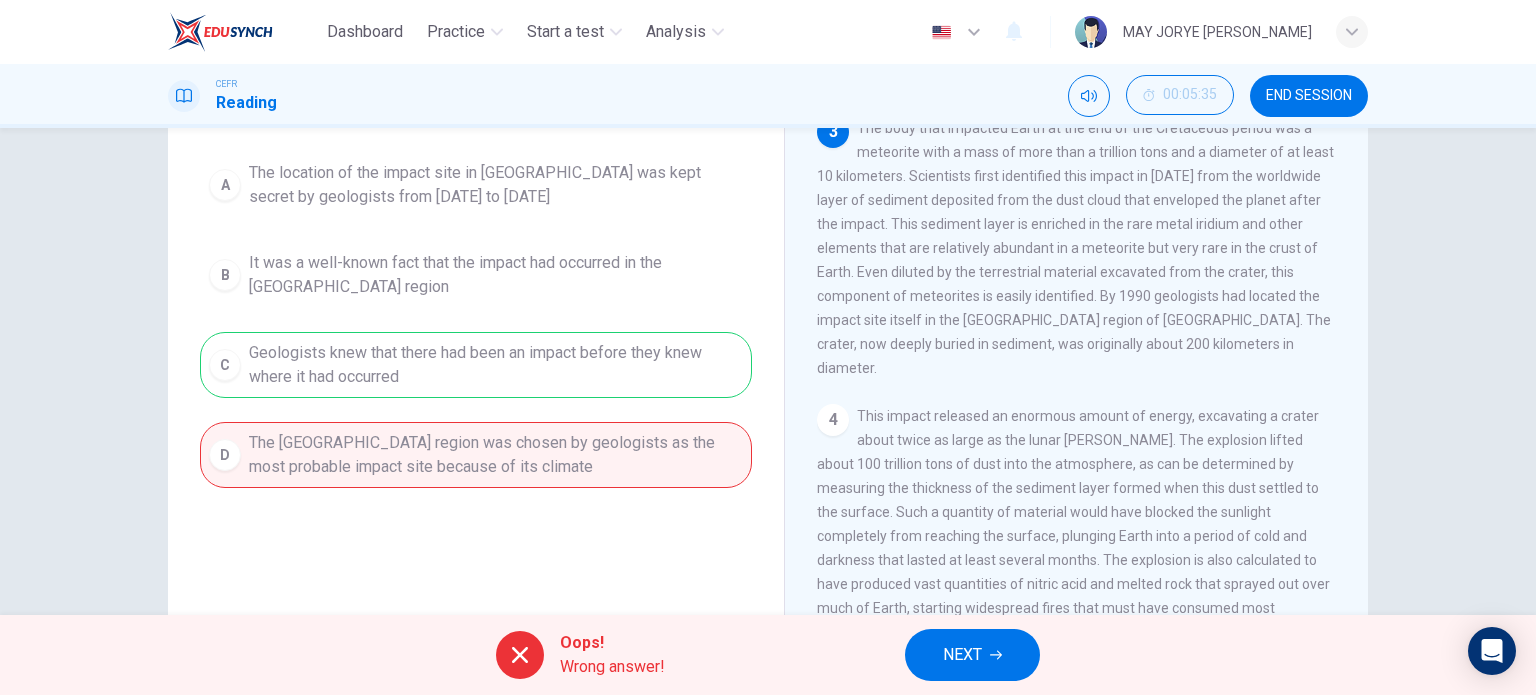 click on "A The location of the impact site in [GEOGRAPHIC_DATA] was kept secret by geologists from [DATE] to [DATE] B It was a well-known fact that the impact had occurred in the [GEOGRAPHIC_DATA] region C Geologists knew that there had been an impact before they knew where it had occurred D The Yucatán region was chosen by geologists as the most probable impact site because of its climate" at bounding box center (476, 320) 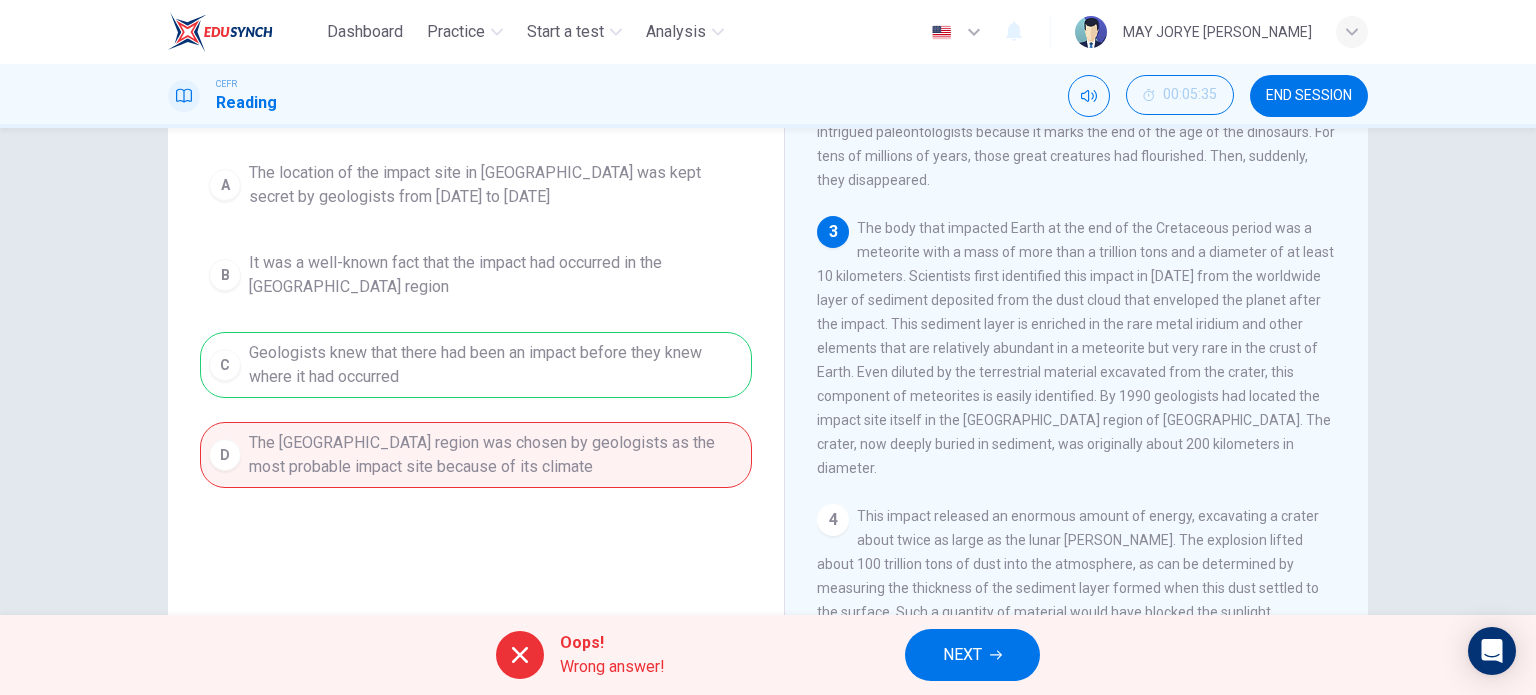 click on "NEXT" at bounding box center (962, 655) 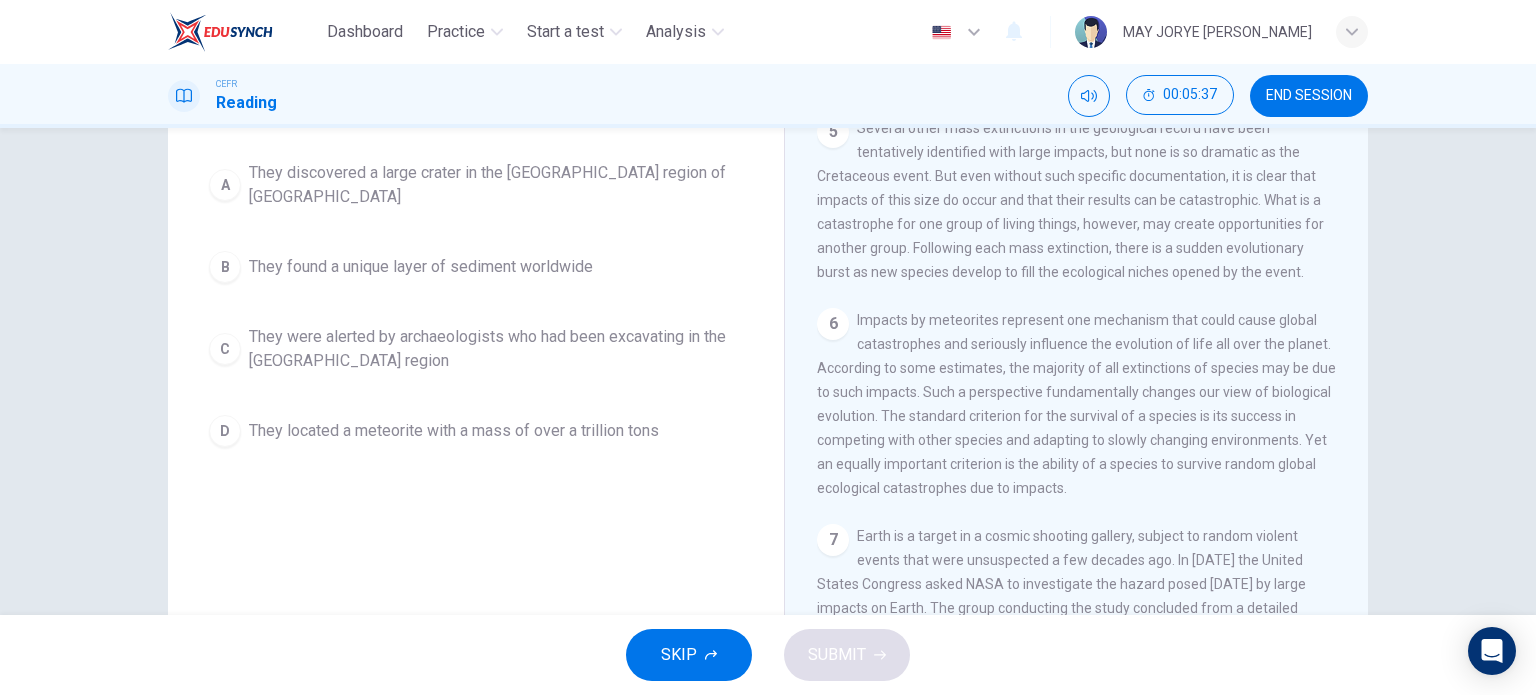scroll, scrollTop: 1172, scrollLeft: 0, axis: vertical 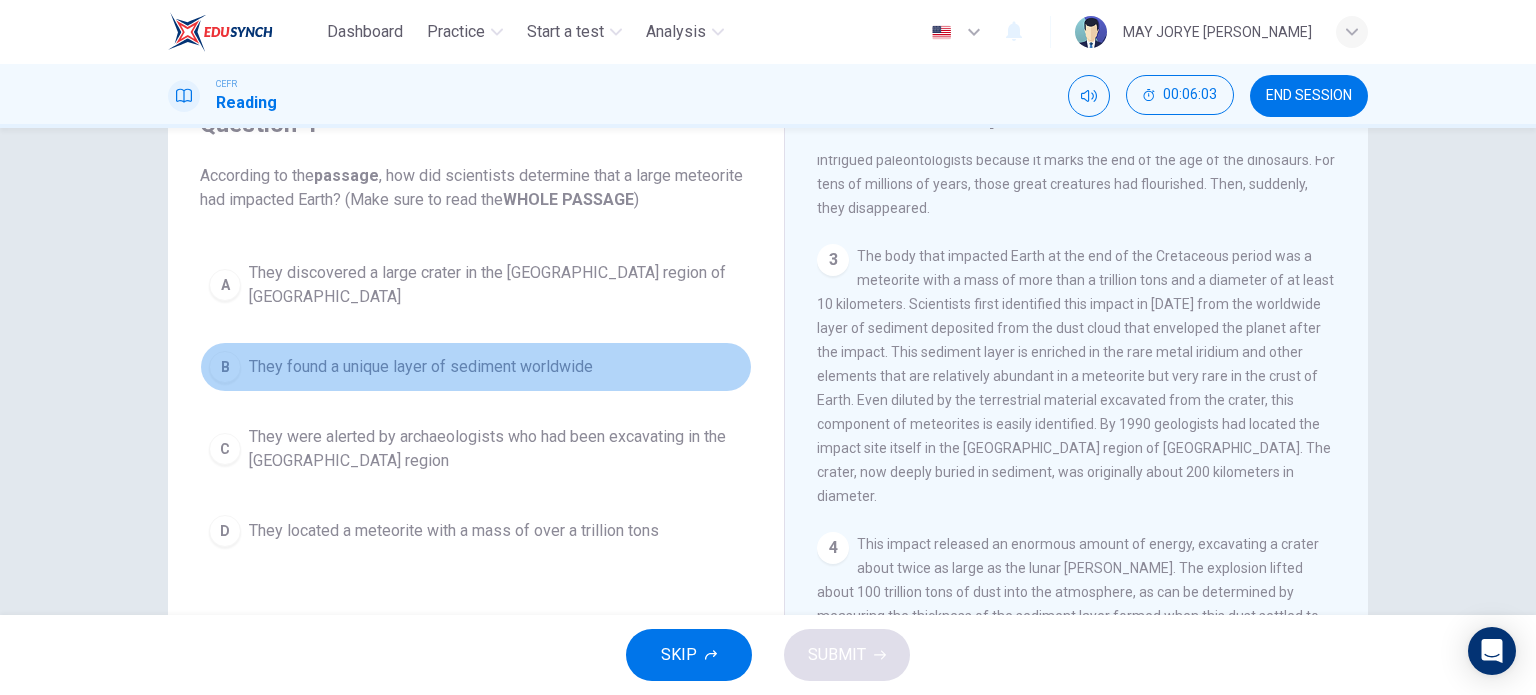 click on "B" at bounding box center [225, 367] 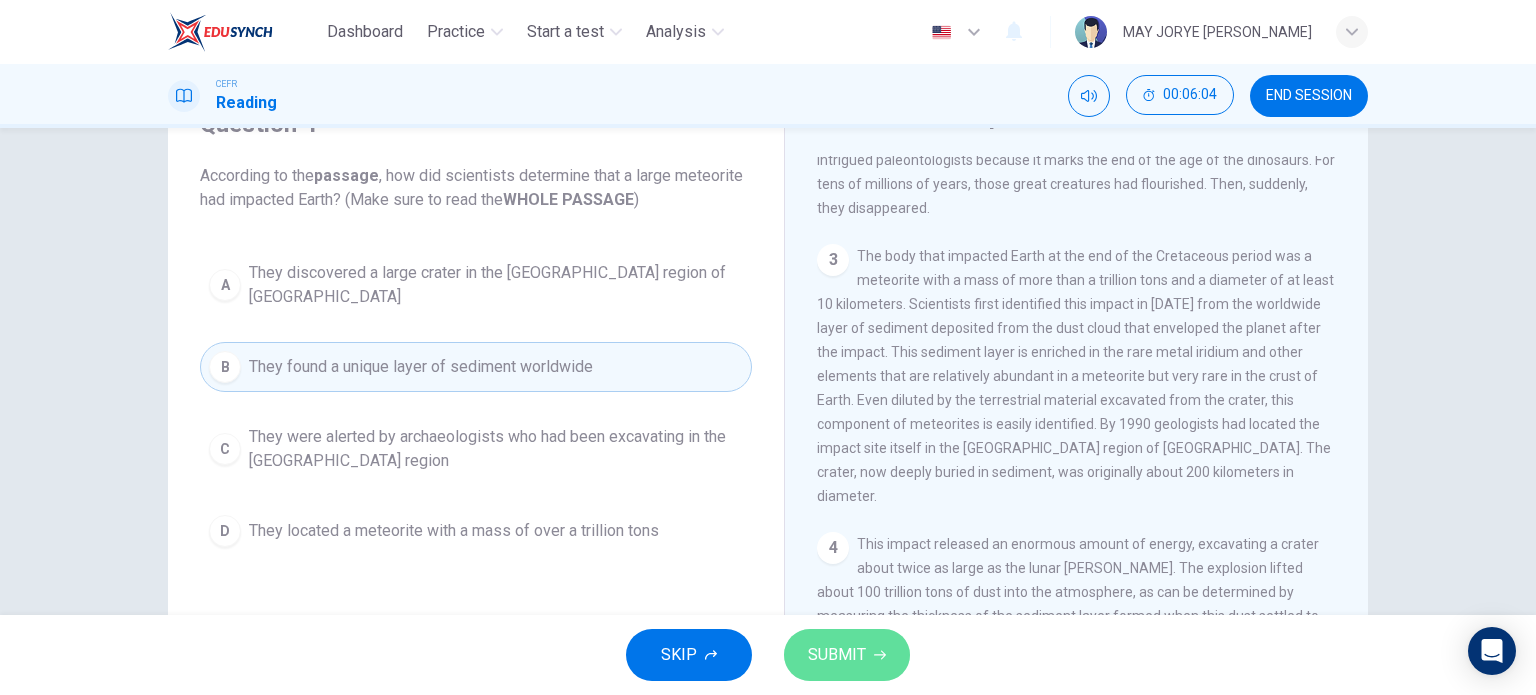 click on "SUBMIT" at bounding box center (847, 655) 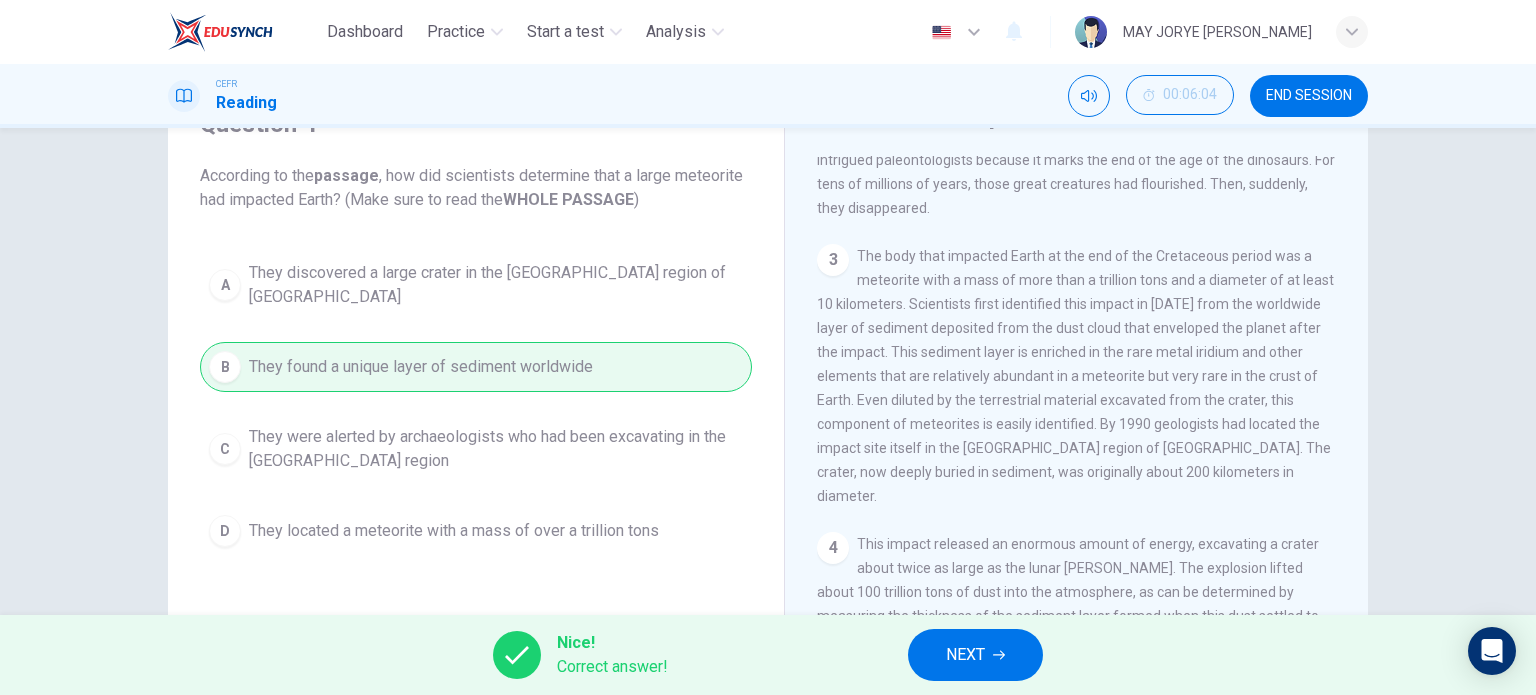 click on "NEXT" at bounding box center (965, 655) 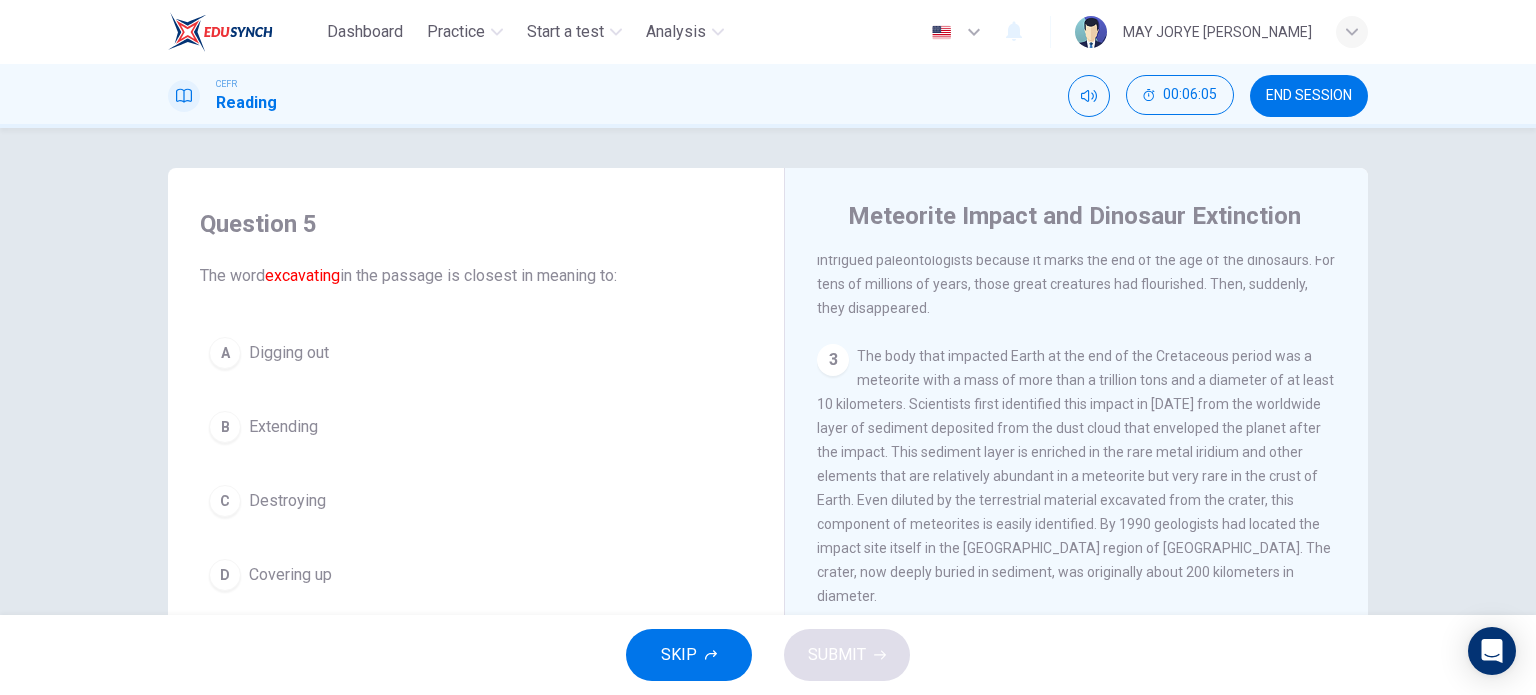 scroll, scrollTop: 100, scrollLeft: 0, axis: vertical 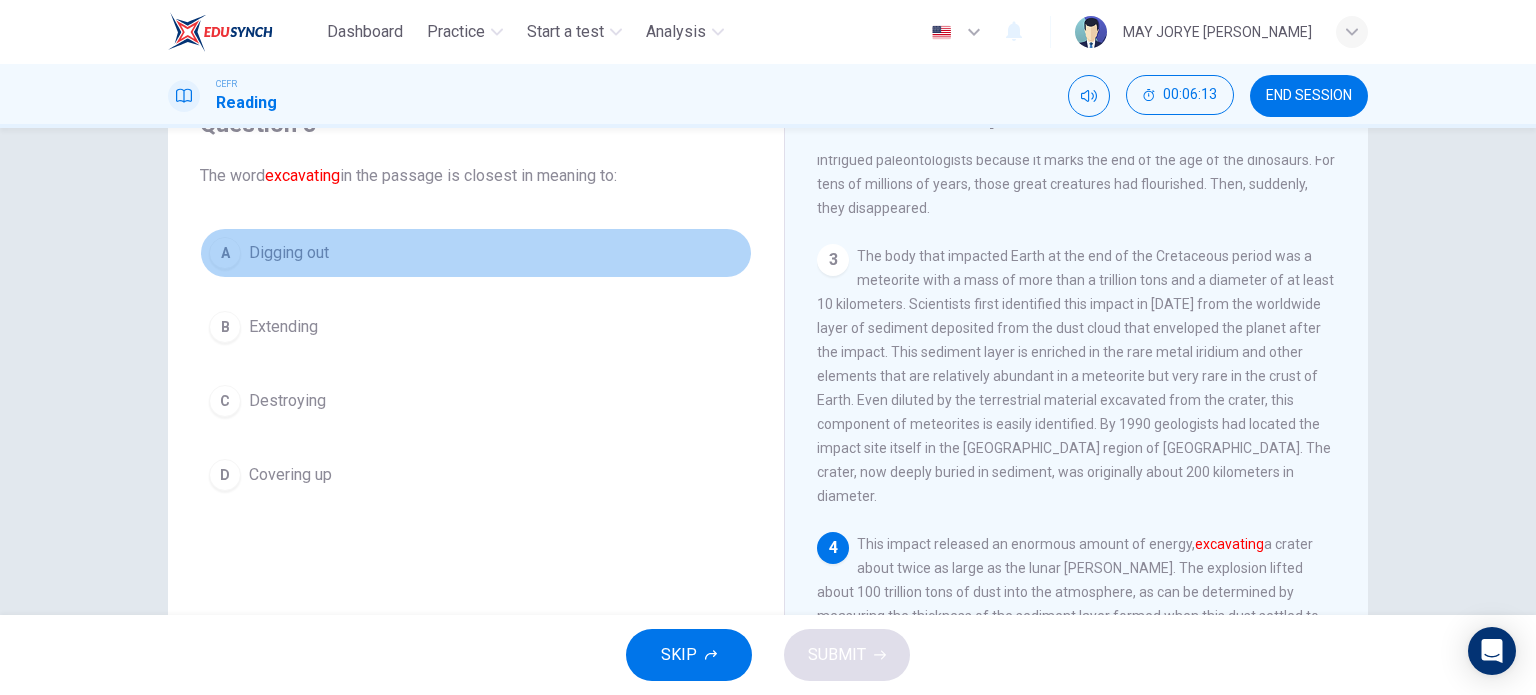 click on "A" at bounding box center (225, 253) 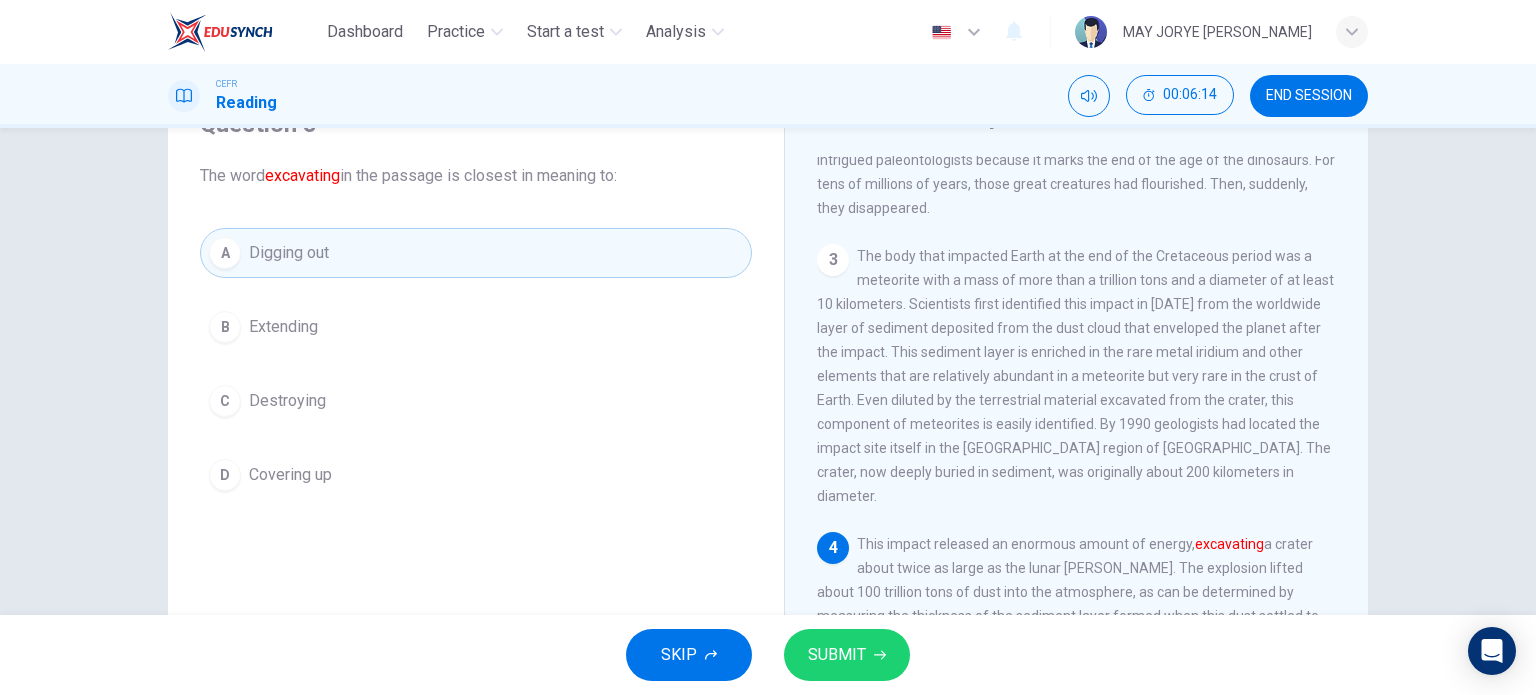 click on "SUBMIT" at bounding box center (837, 655) 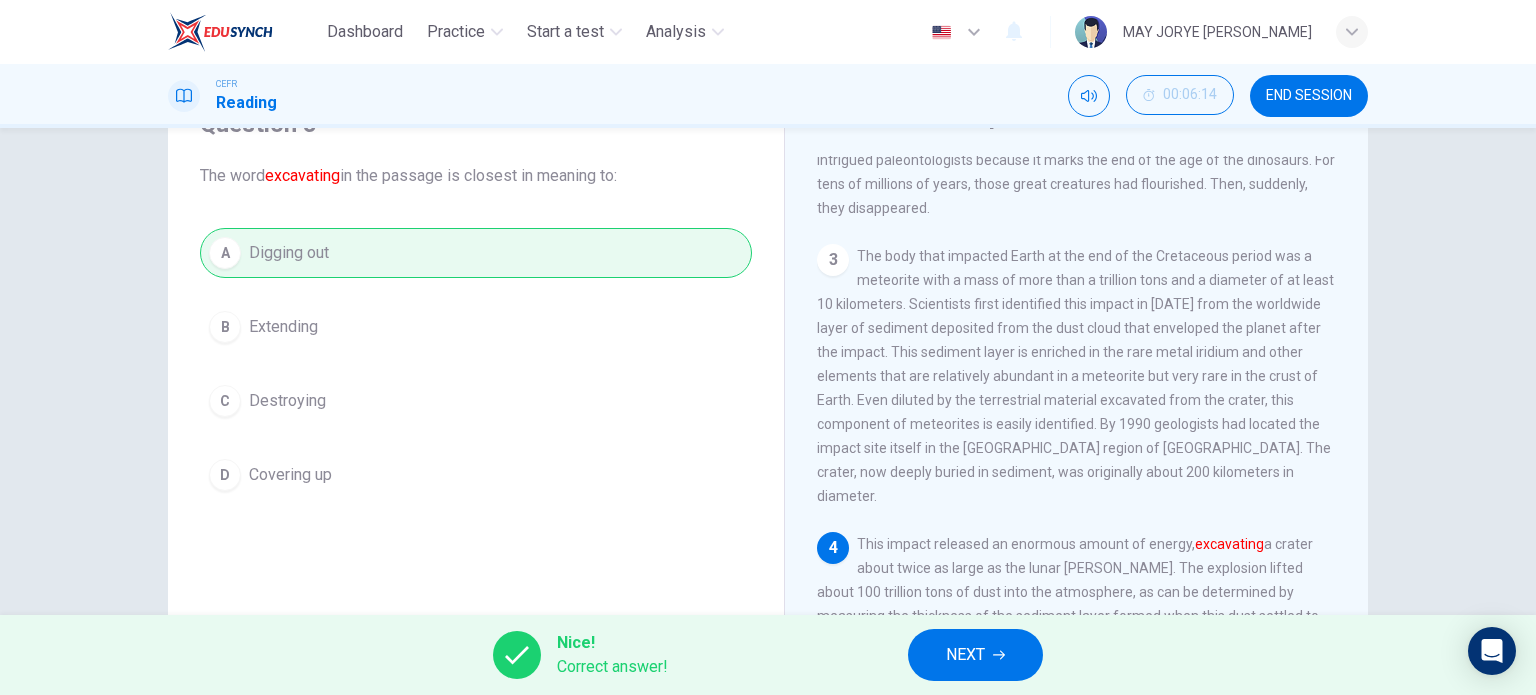 click 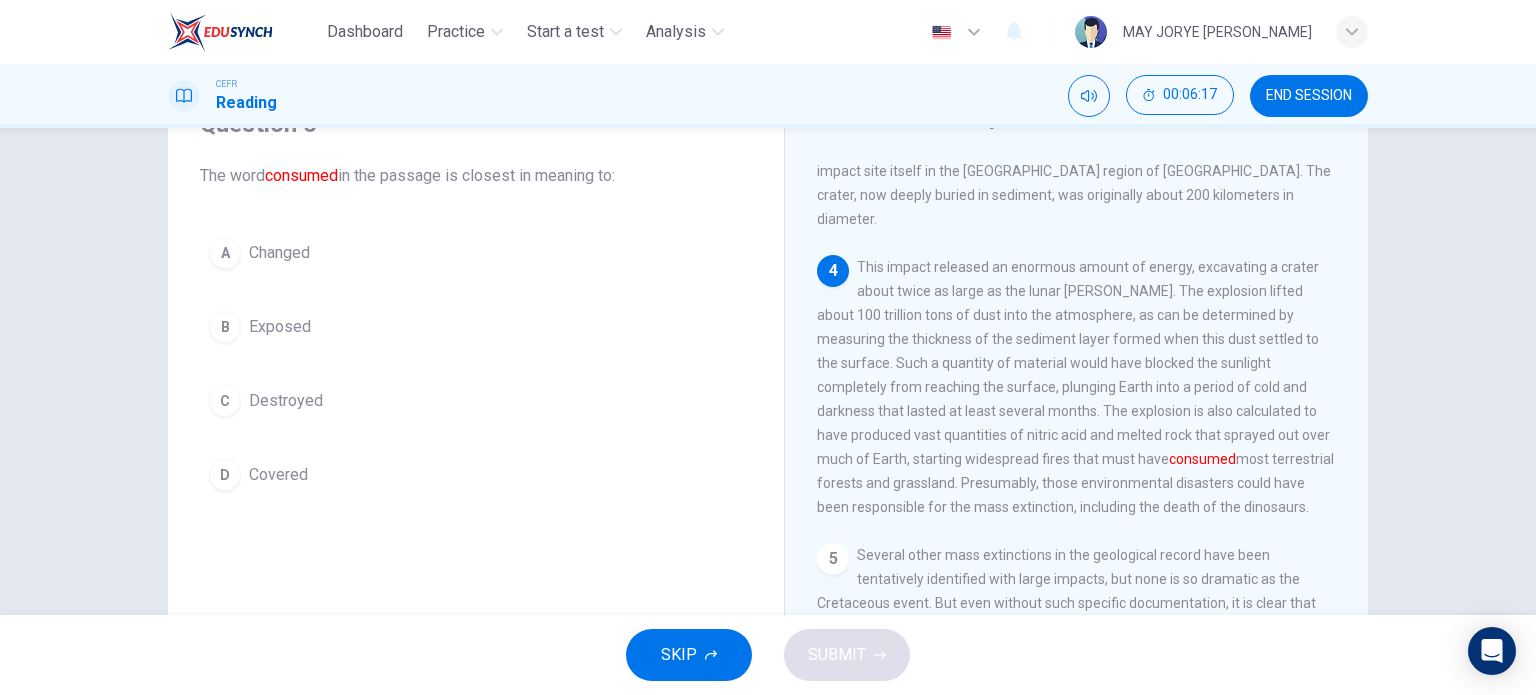scroll, scrollTop: 572, scrollLeft: 0, axis: vertical 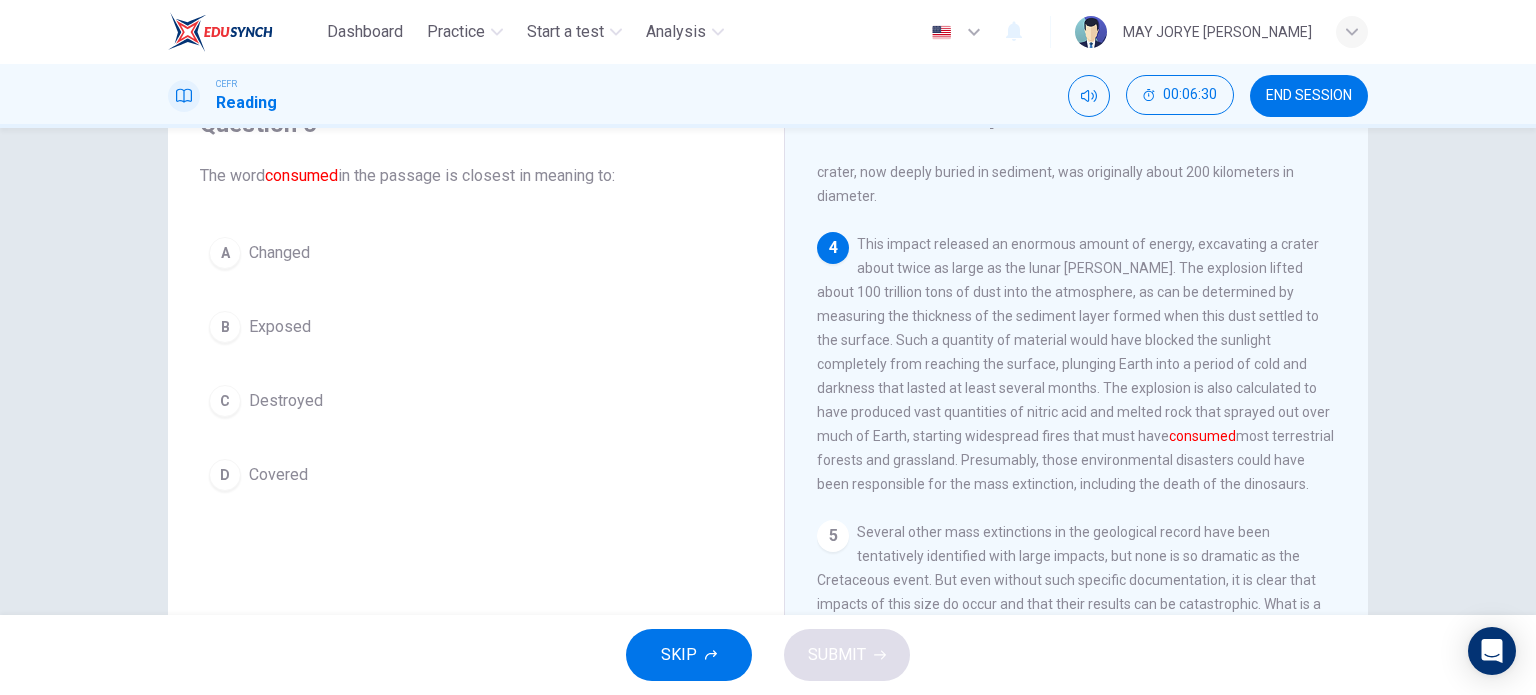 click on "C" at bounding box center (225, 401) 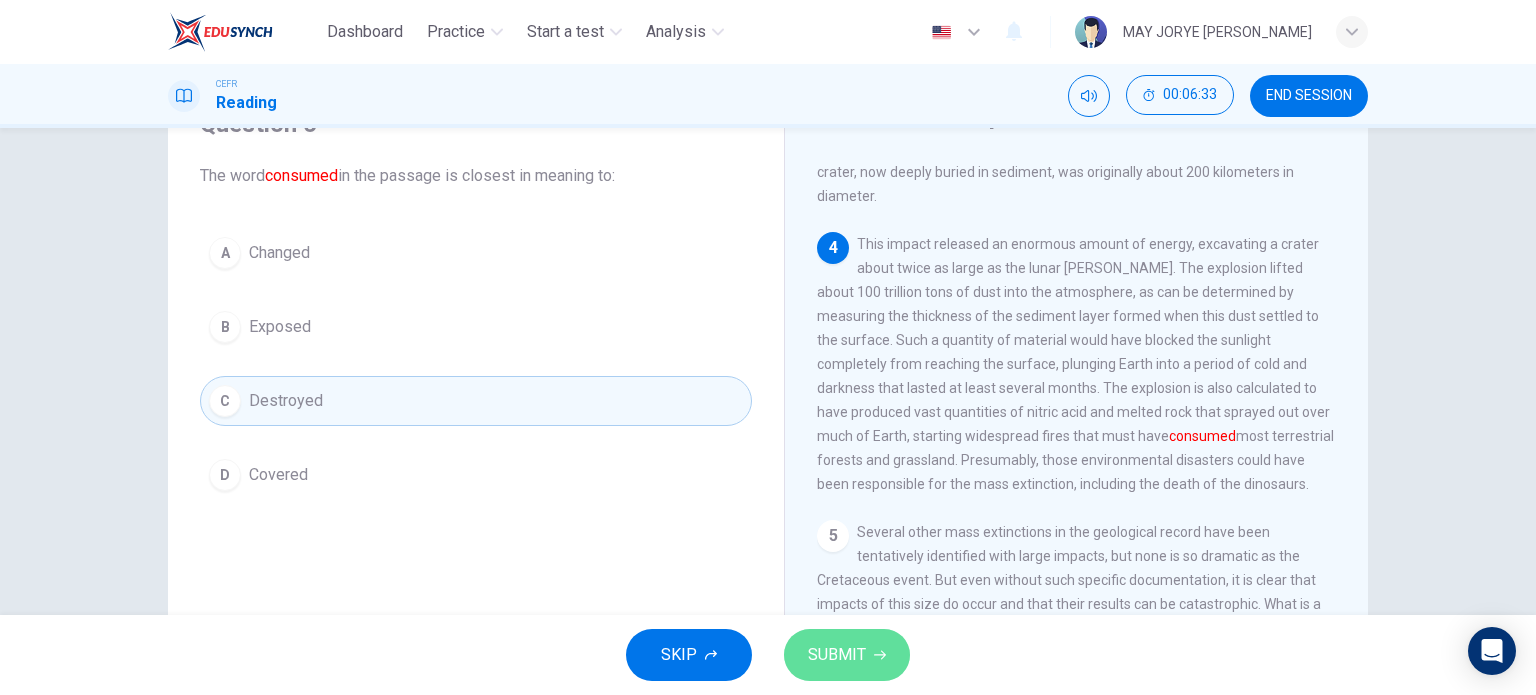 click on "SUBMIT" at bounding box center (837, 655) 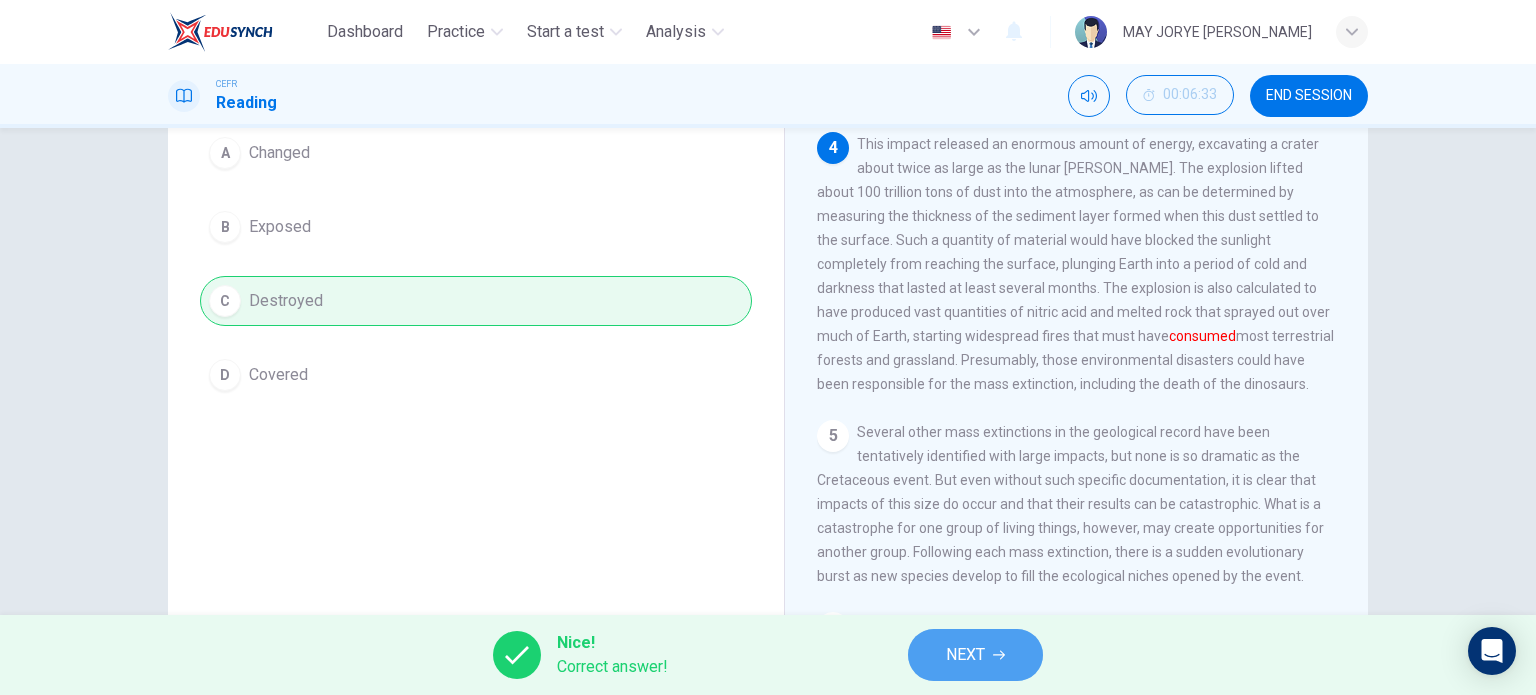 click on "NEXT" at bounding box center [975, 655] 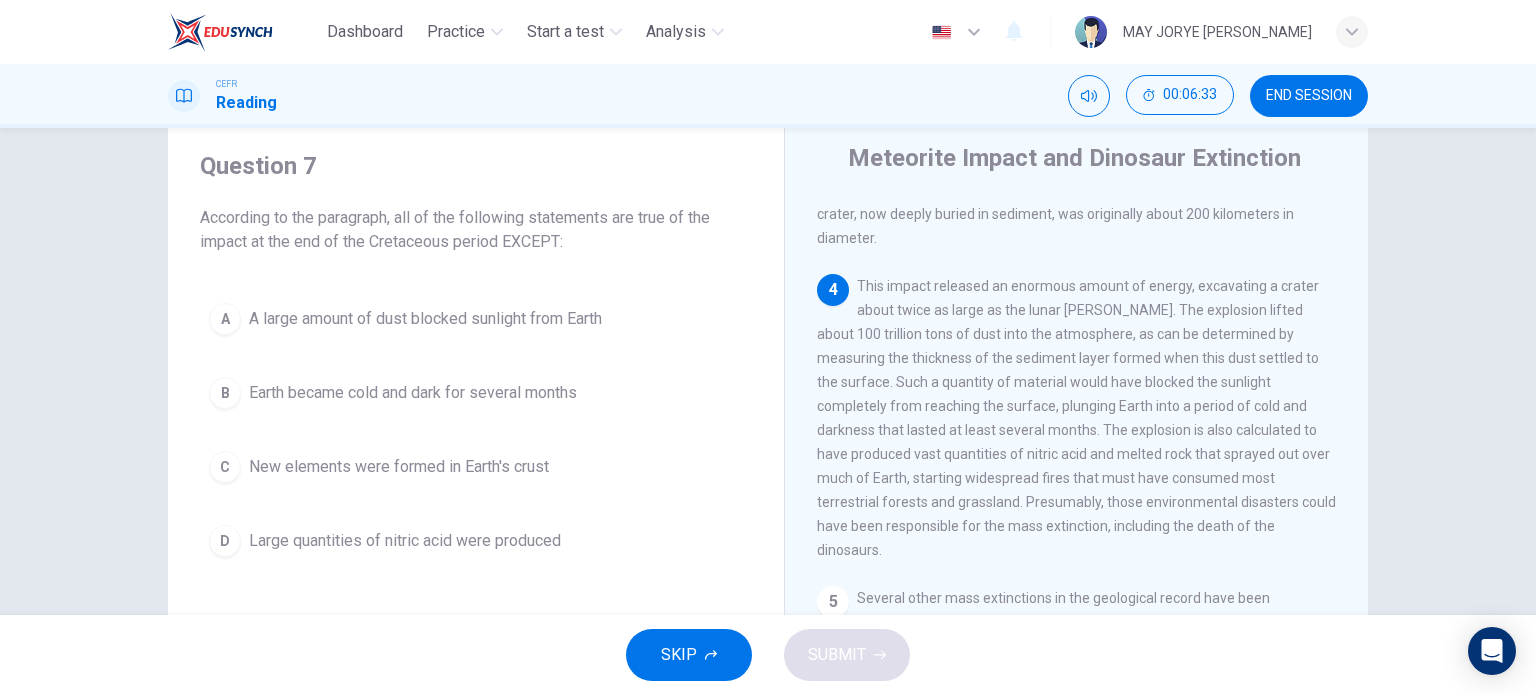 scroll, scrollTop: 24, scrollLeft: 0, axis: vertical 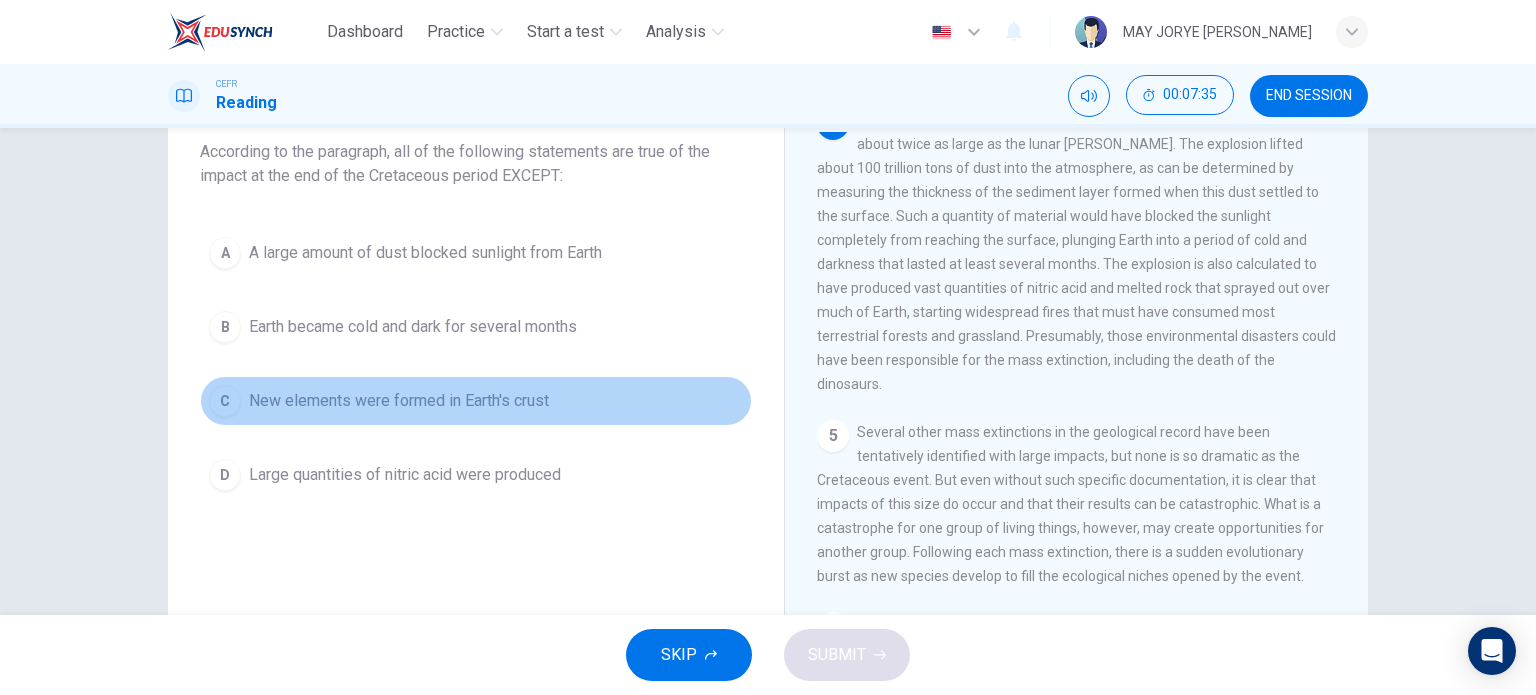 click on "C" at bounding box center [225, 401] 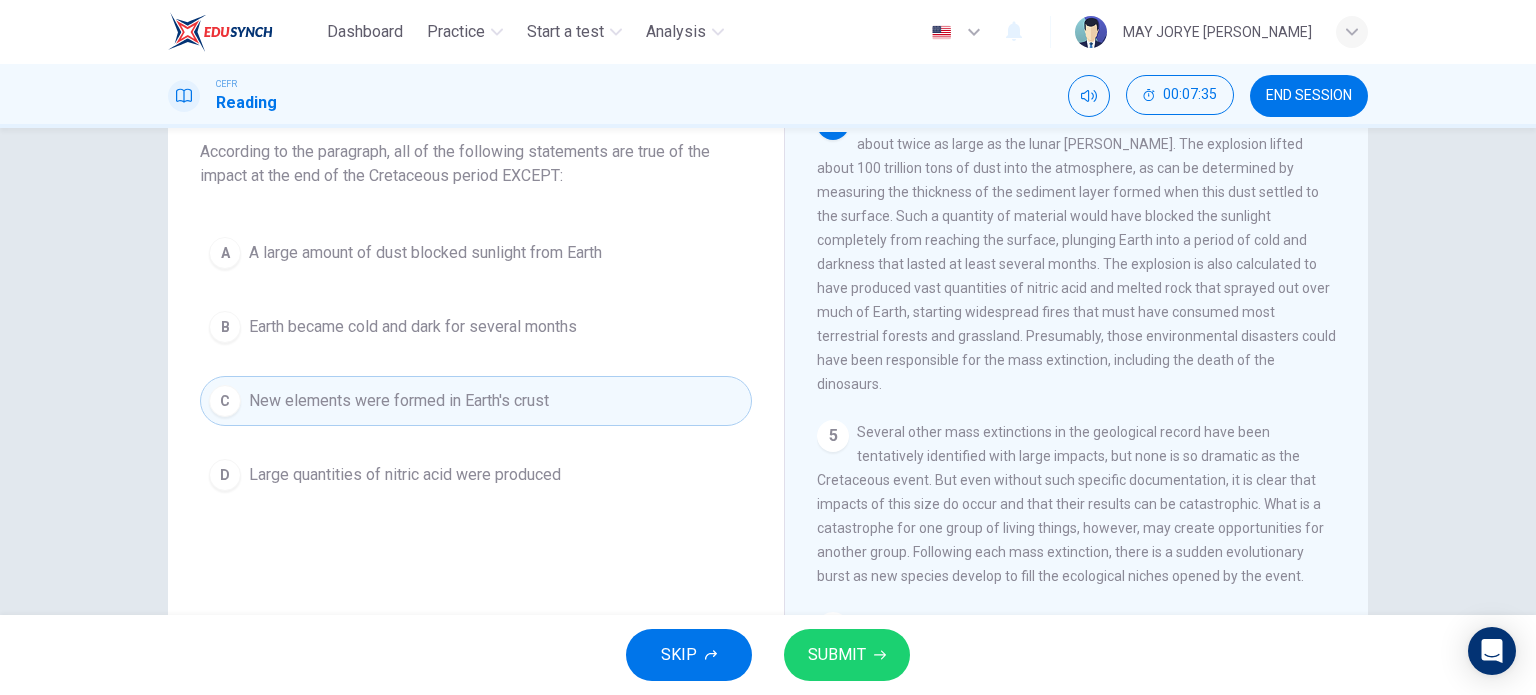 click on "SUBMIT" at bounding box center [837, 655] 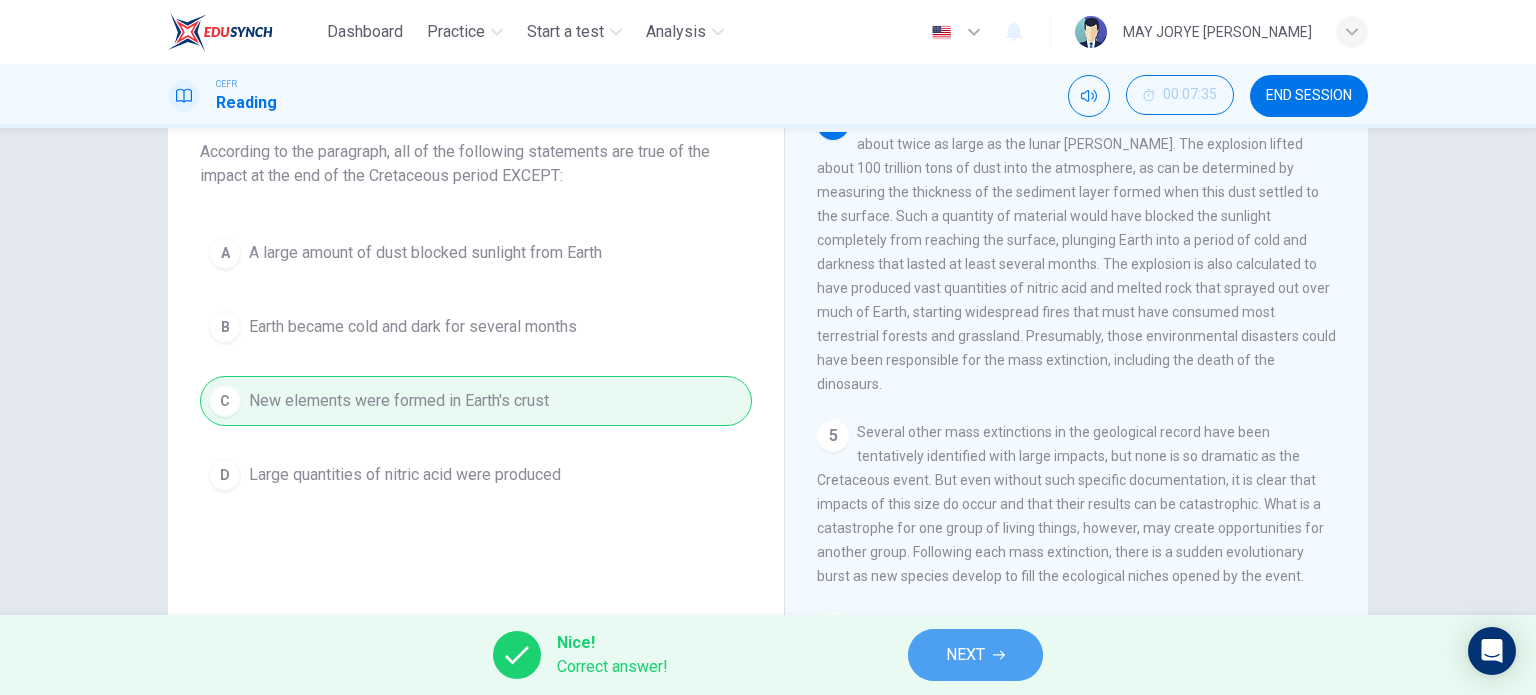 click on "NEXT" at bounding box center (965, 655) 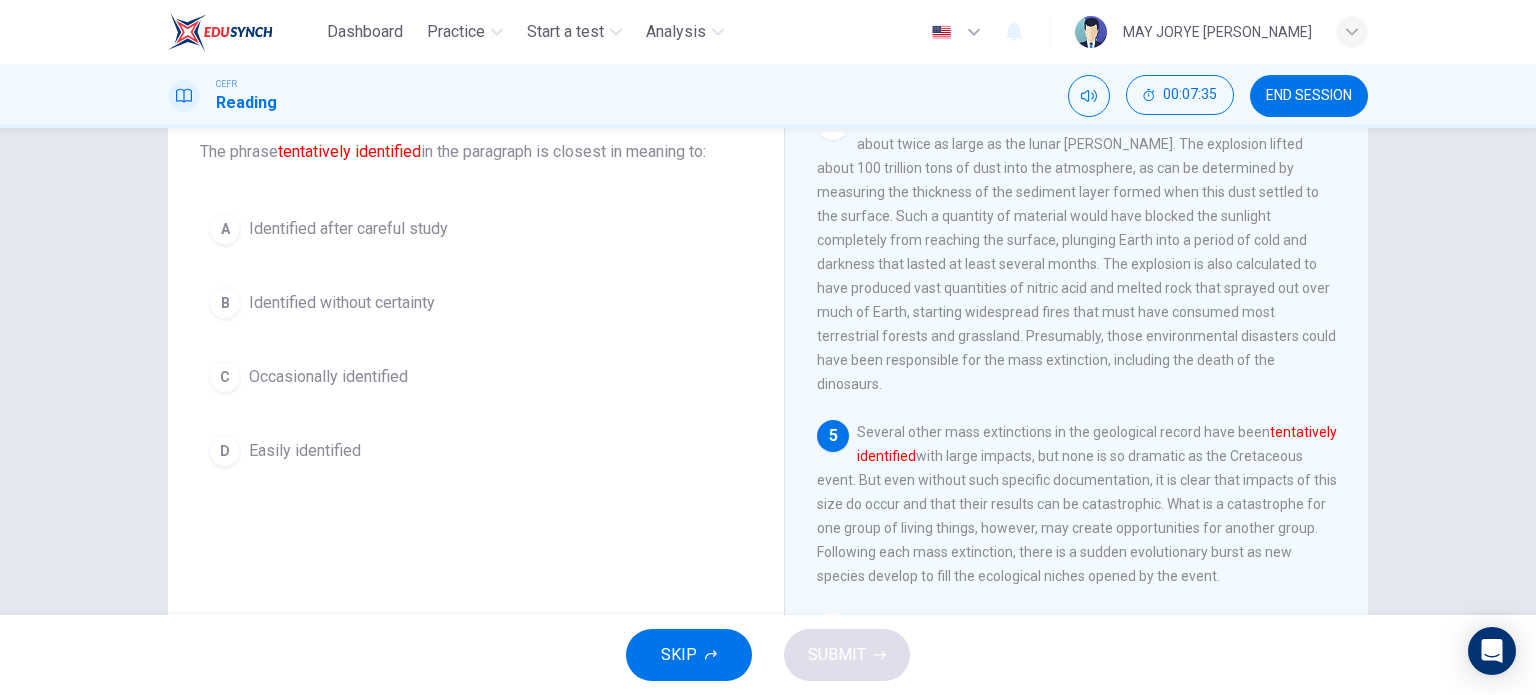 scroll, scrollTop: 24, scrollLeft: 0, axis: vertical 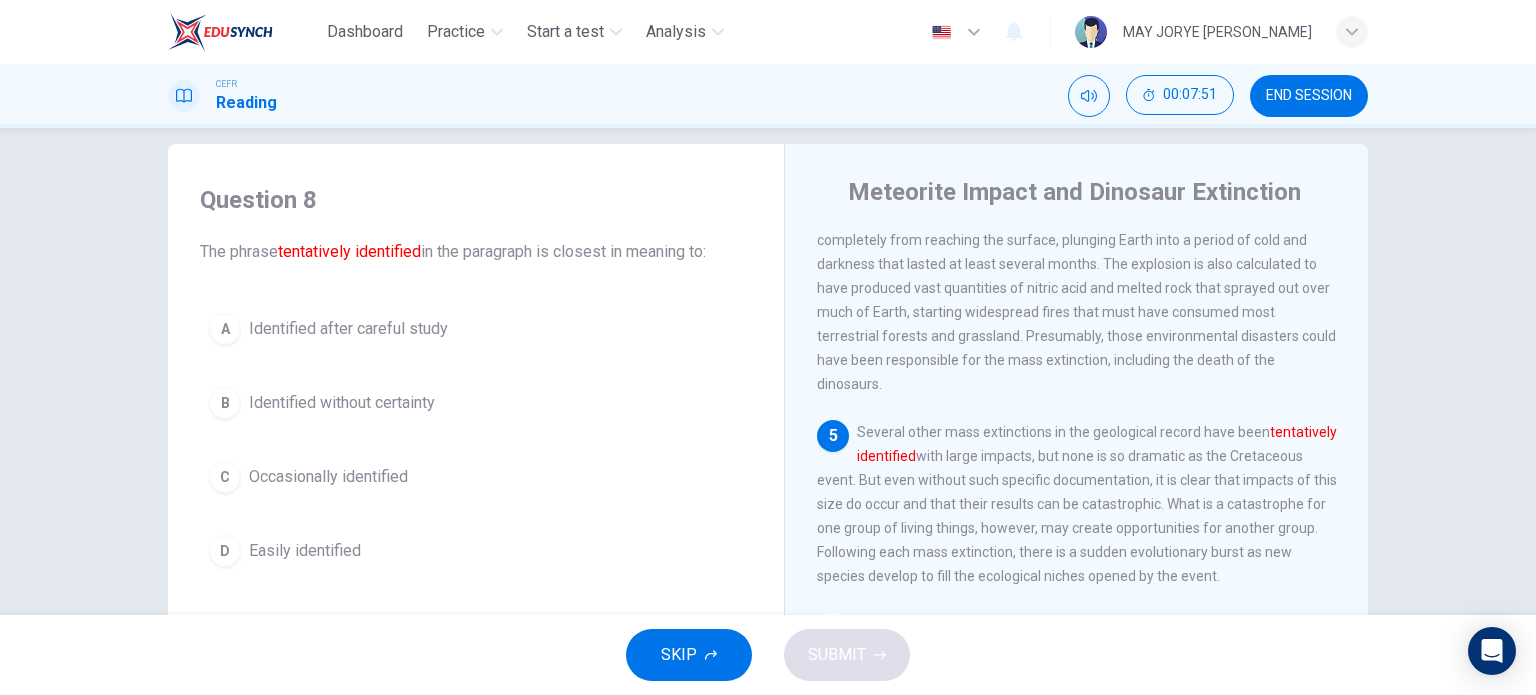 click on "A" at bounding box center (225, 329) 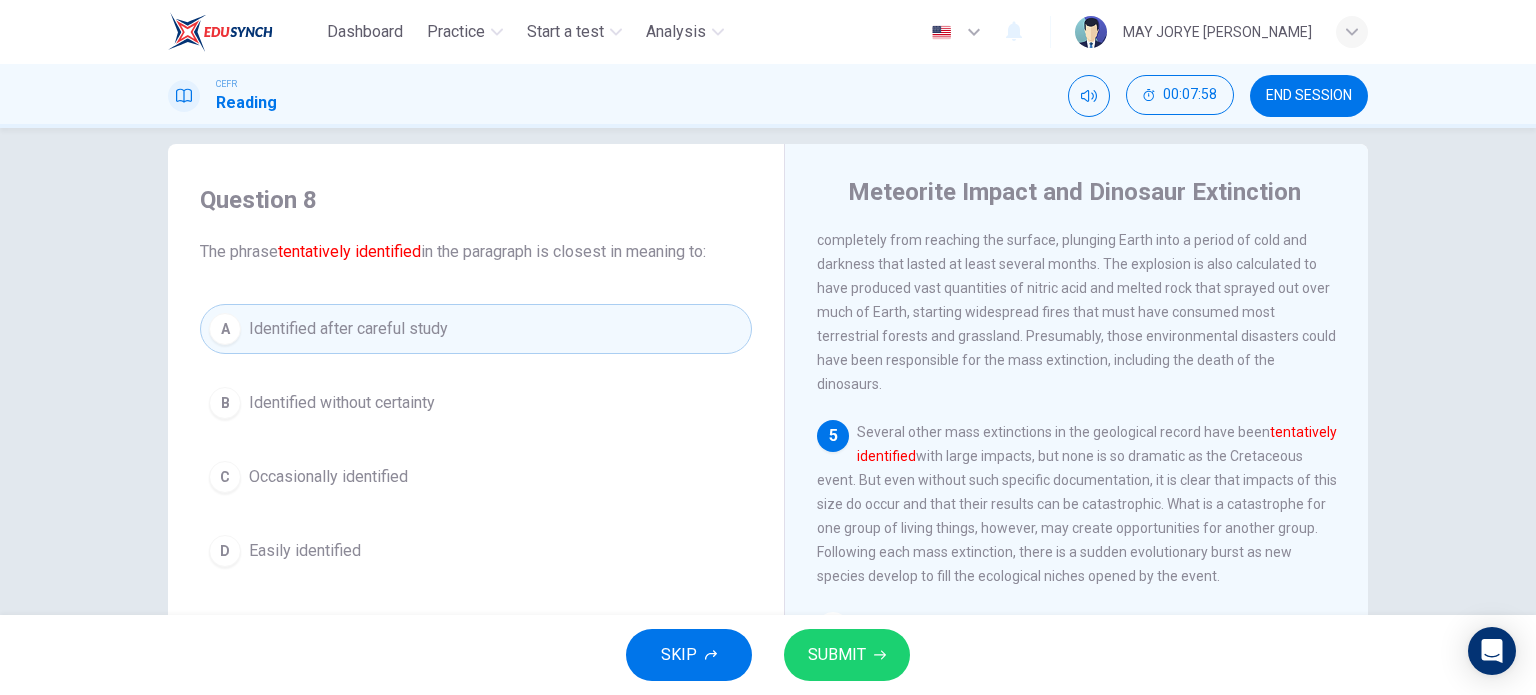 click on "SUBMIT" at bounding box center (847, 655) 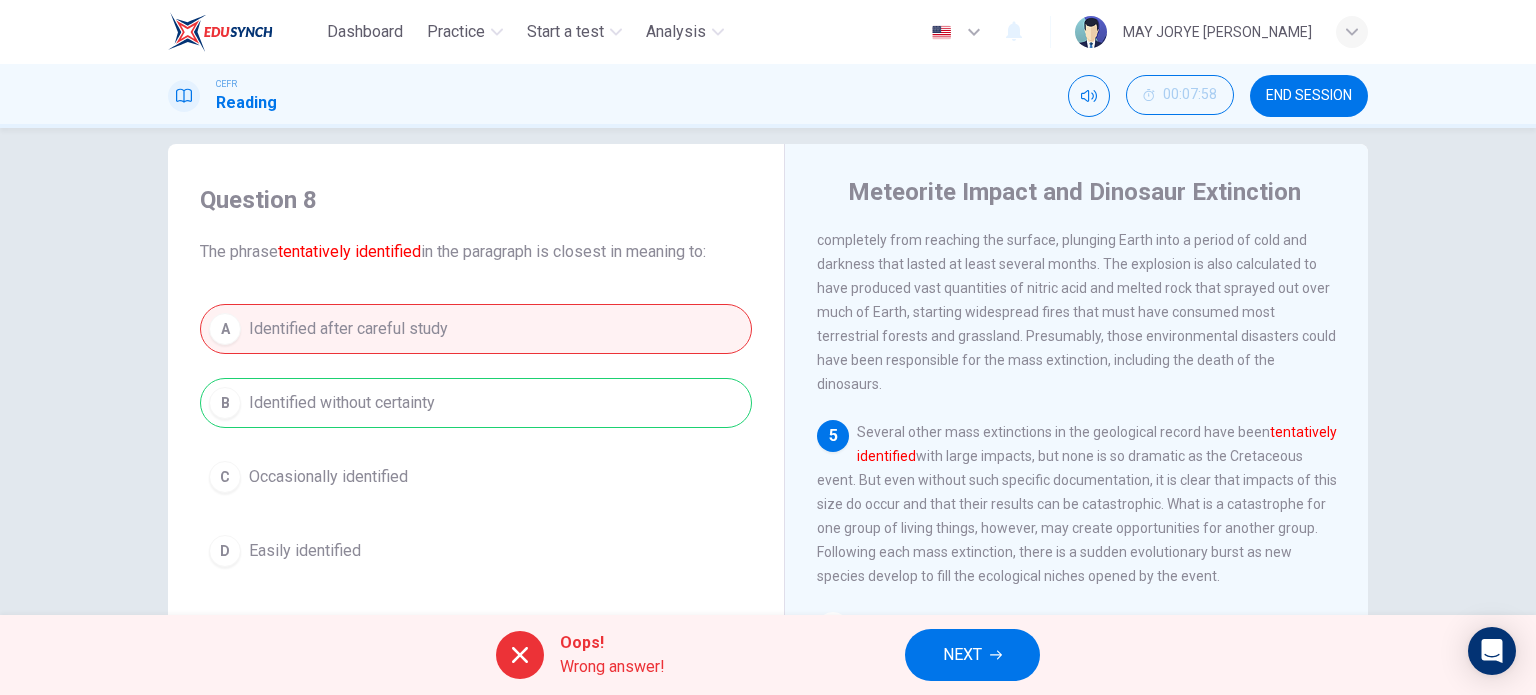 click on "NEXT" at bounding box center [972, 655] 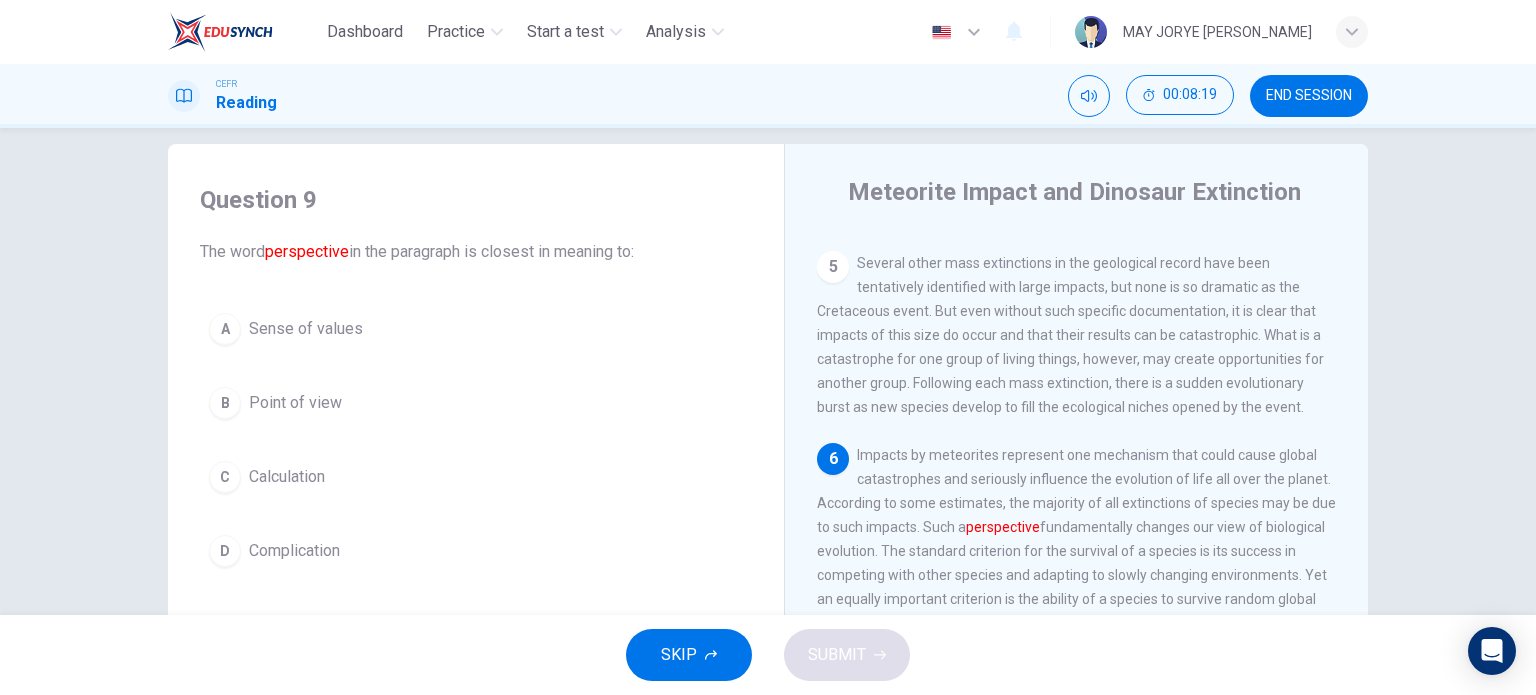 scroll, scrollTop: 972, scrollLeft: 0, axis: vertical 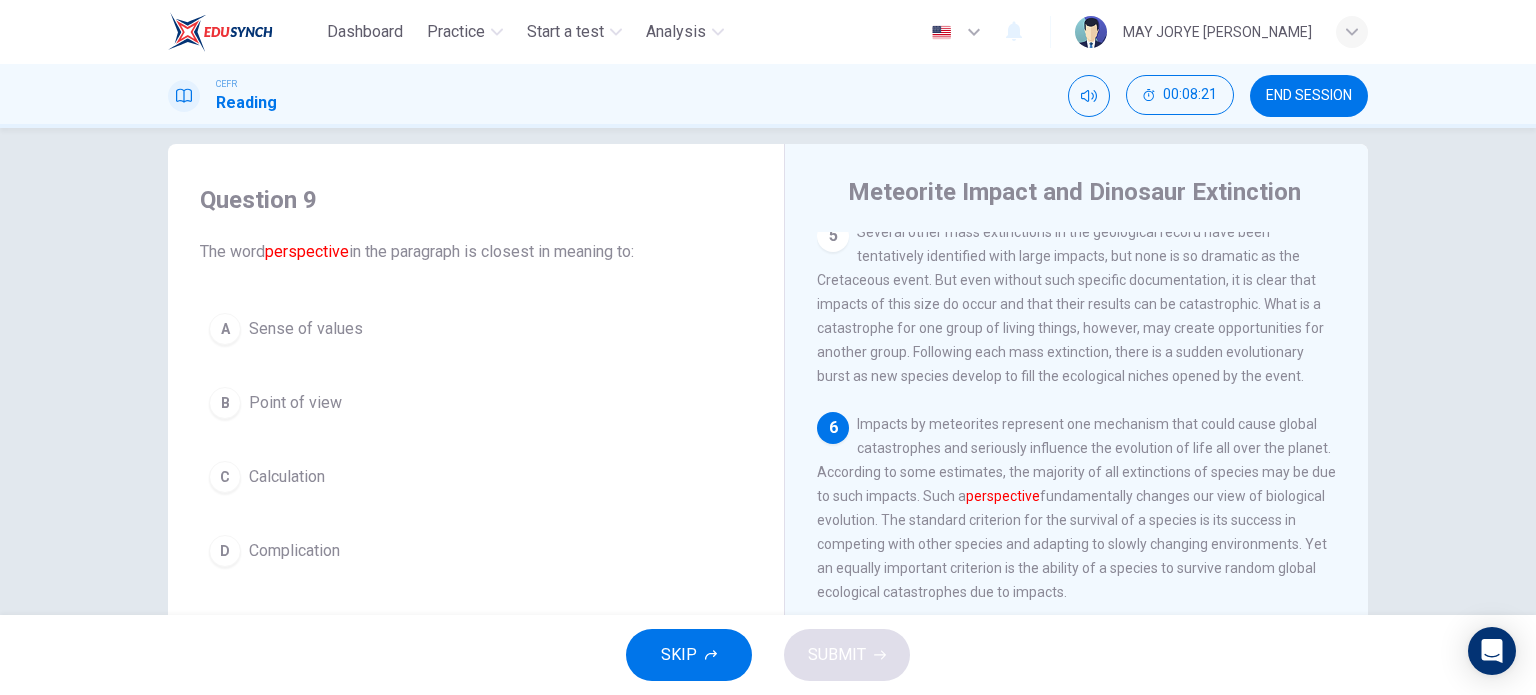 click on "B" at bounding box center [225, 403] 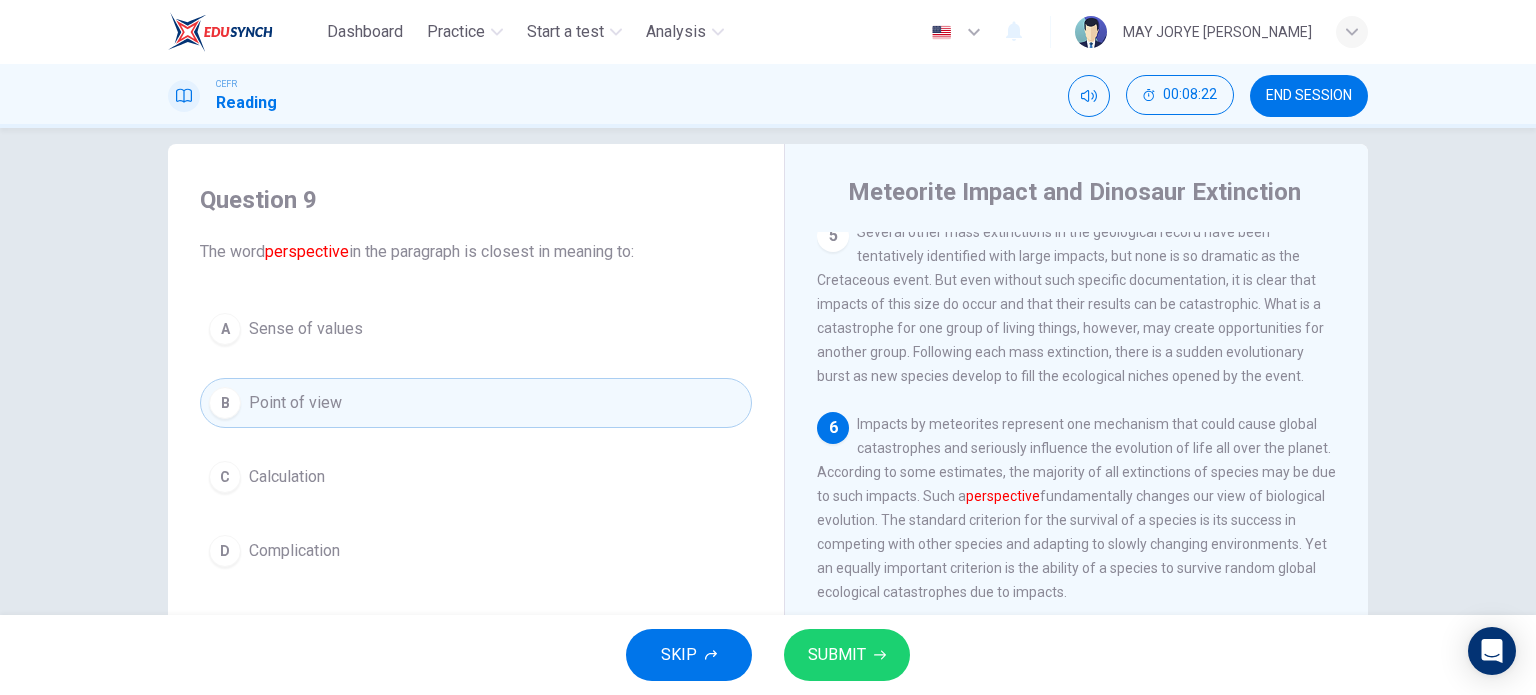 click on "SUBMIT" at bounding box center [847, 655] 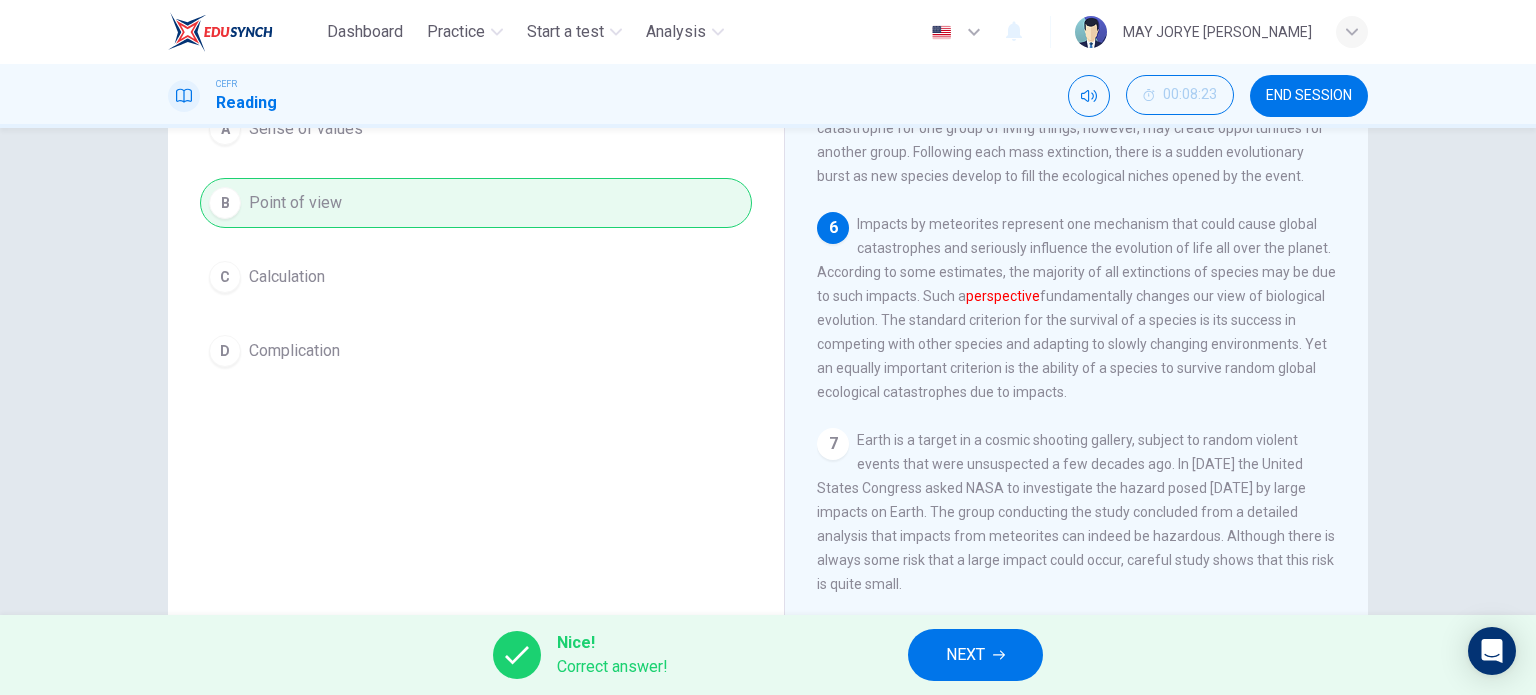 click on "NEXT" at bounding box center [965, 655] 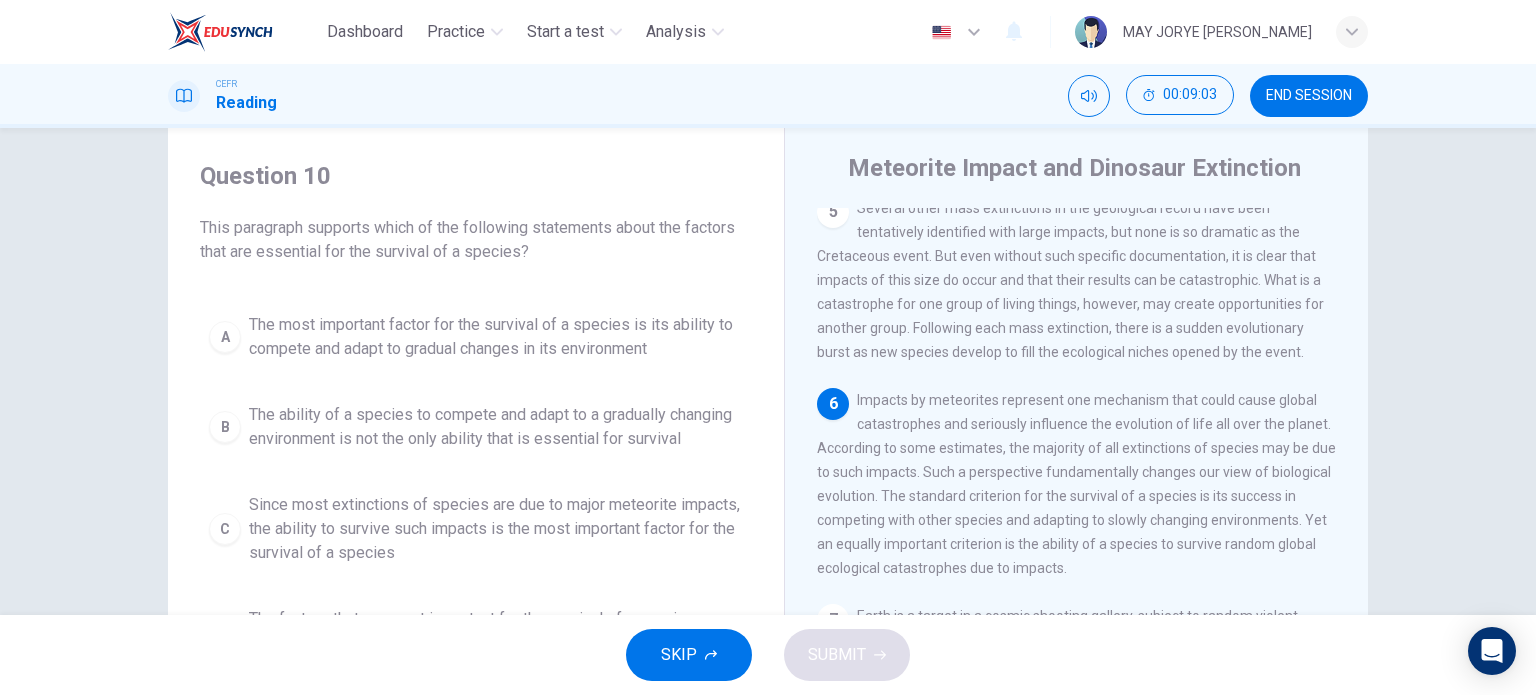 scroll, scrollTop: 148, scrollLeft: 0, axis: vertical 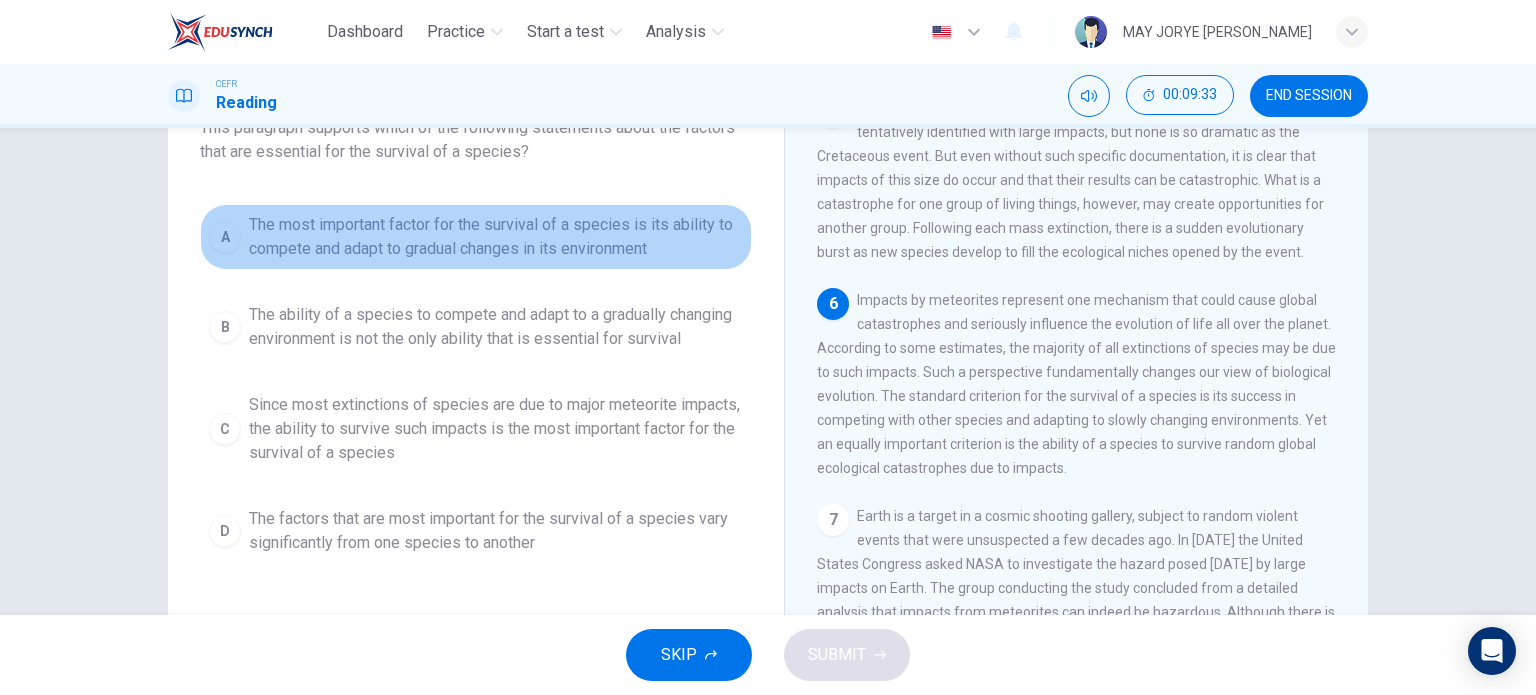 click on "A" at bounding box center (225, 237) 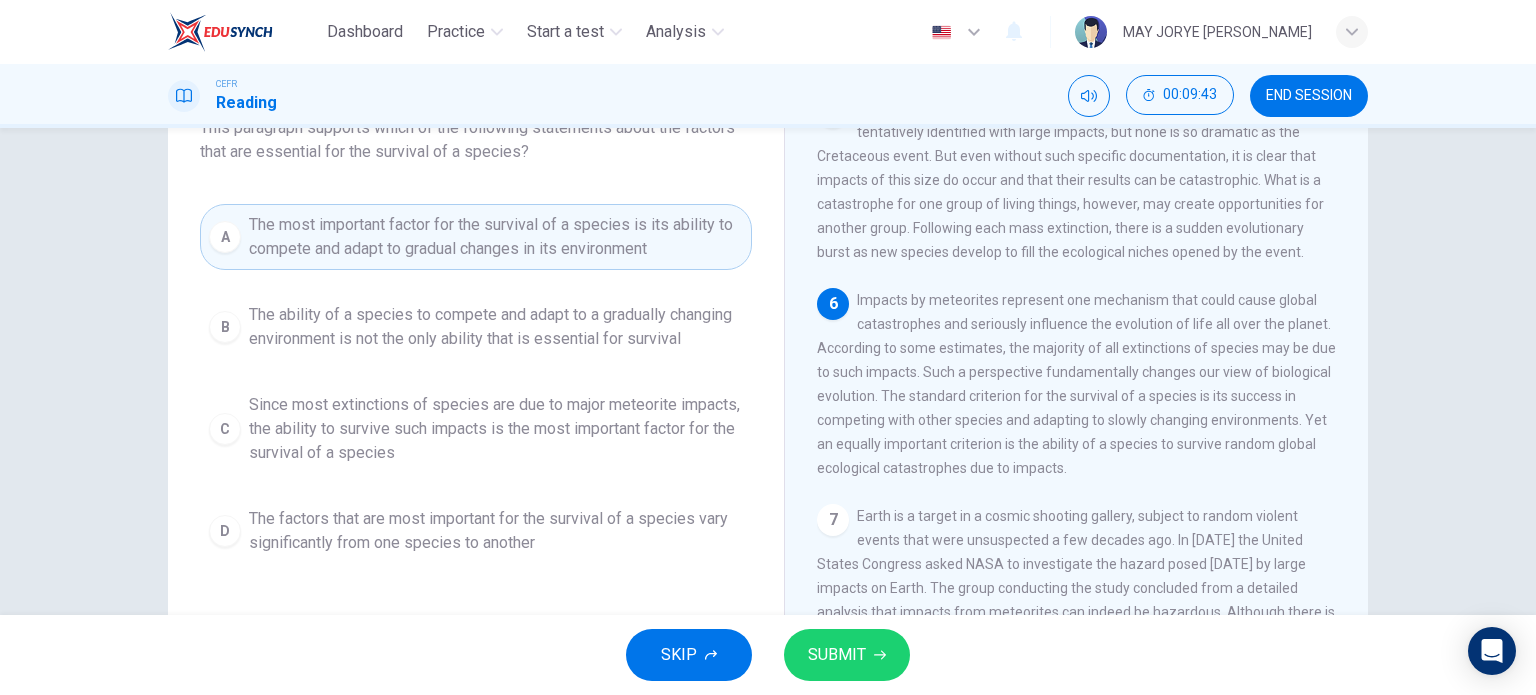 click on "SUBMIT" at bounding box center [847, 655] 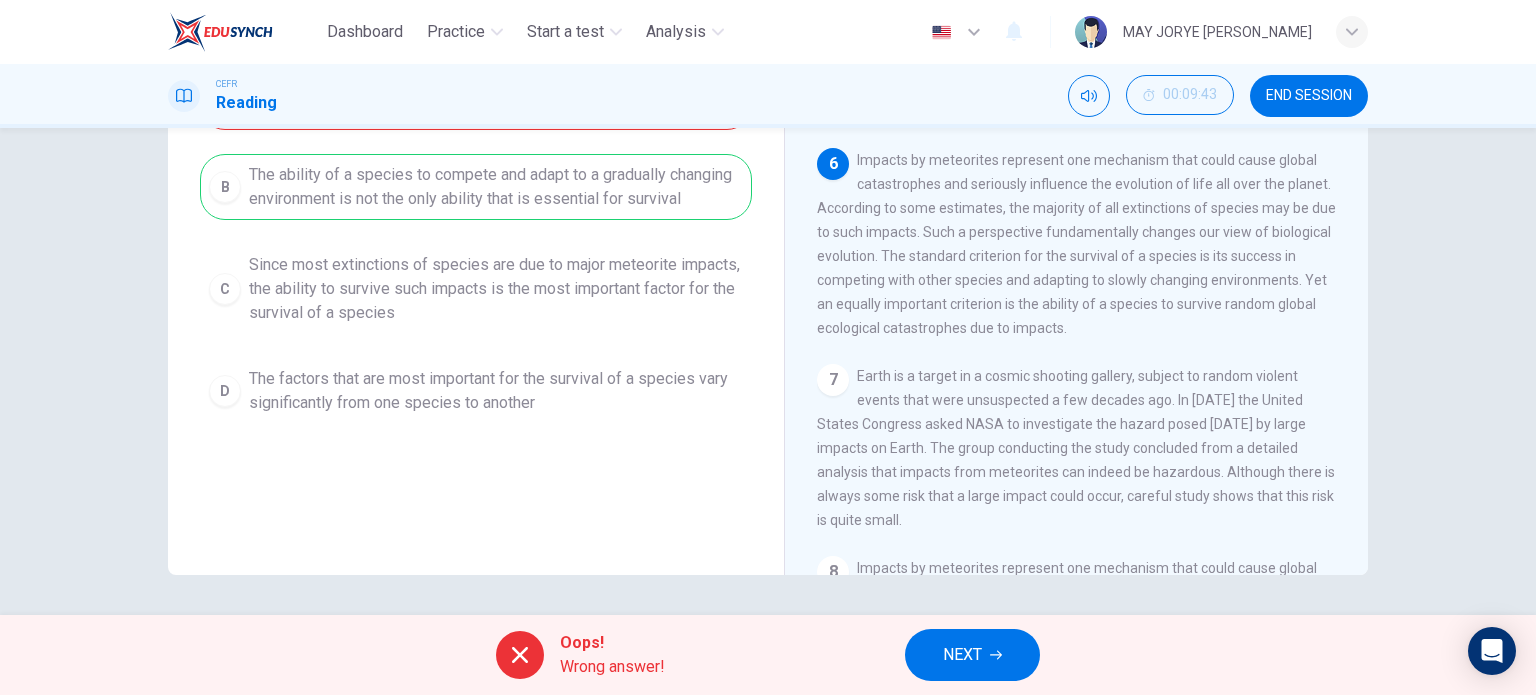 scroll, scrollTop: 188, scrollLeft: 0, axis: vertical 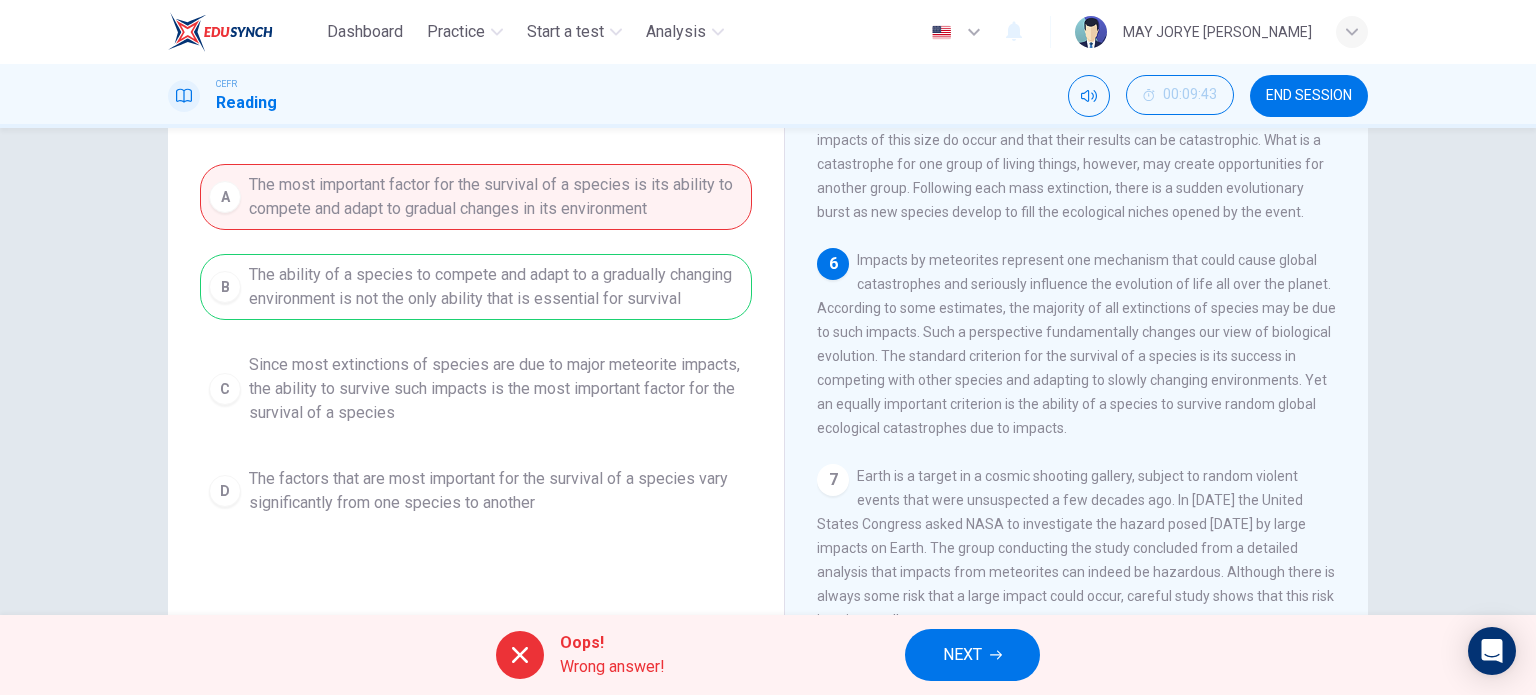 click on "NEXT" at bounding box center [962, 655] 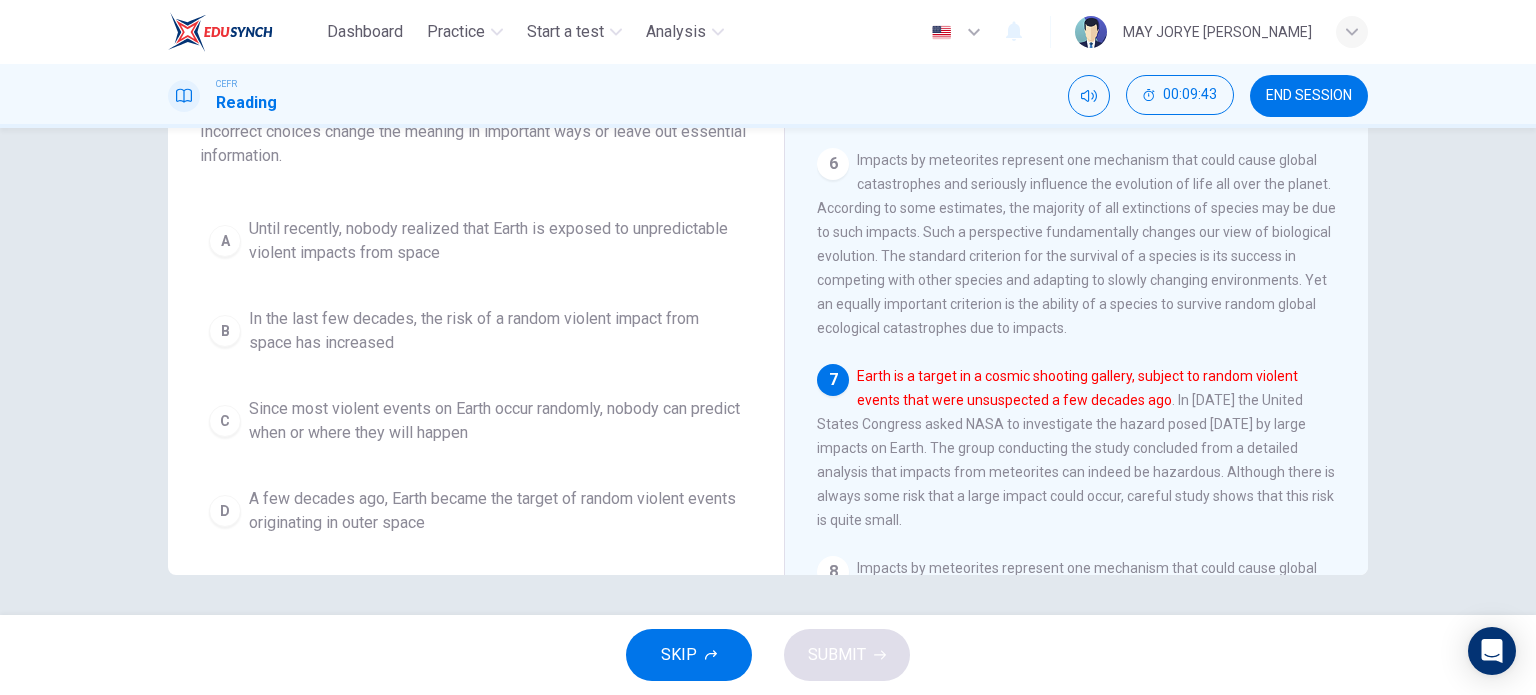 scroll, scrollTop: 188, scrollLeft: 0, axis: vertical 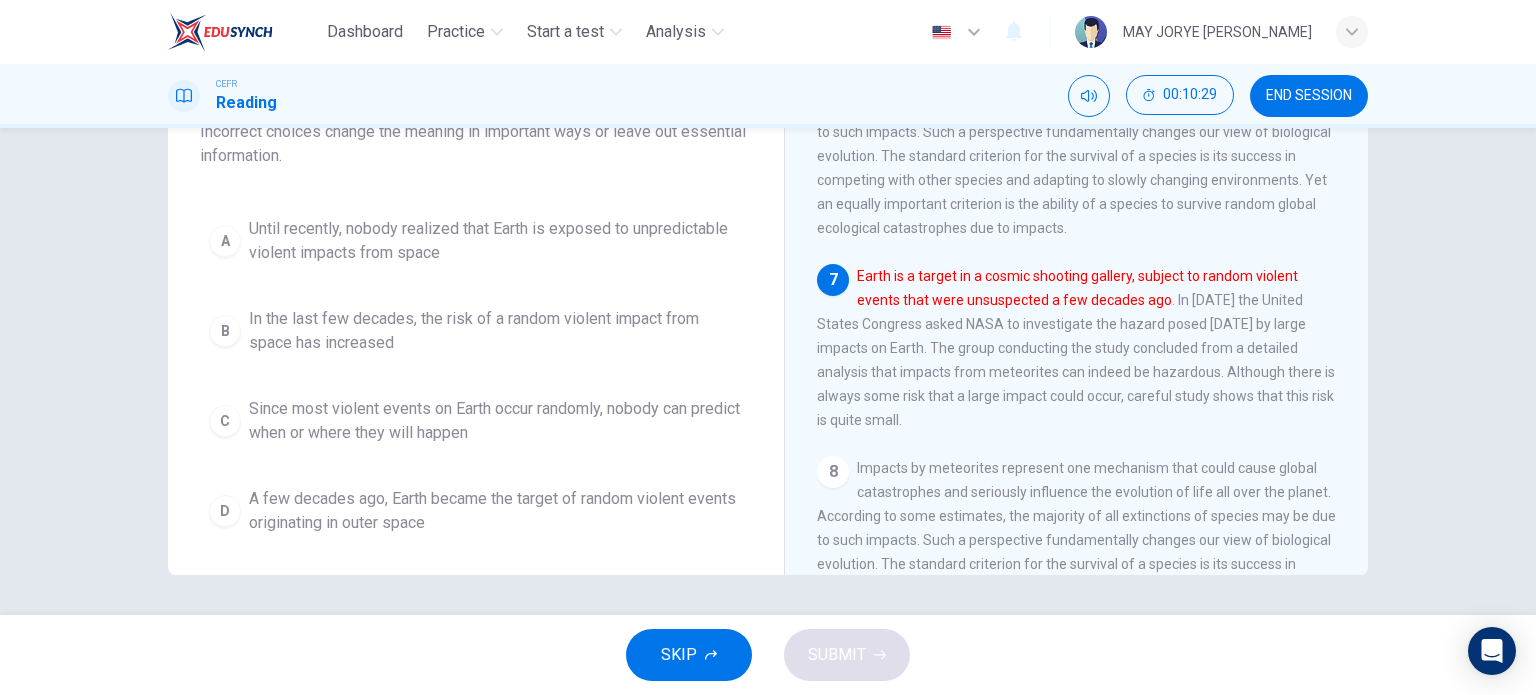 click on "A few decades ago, Earth became the target of random violent events originating in outer space" at bounding box center (496, 511) 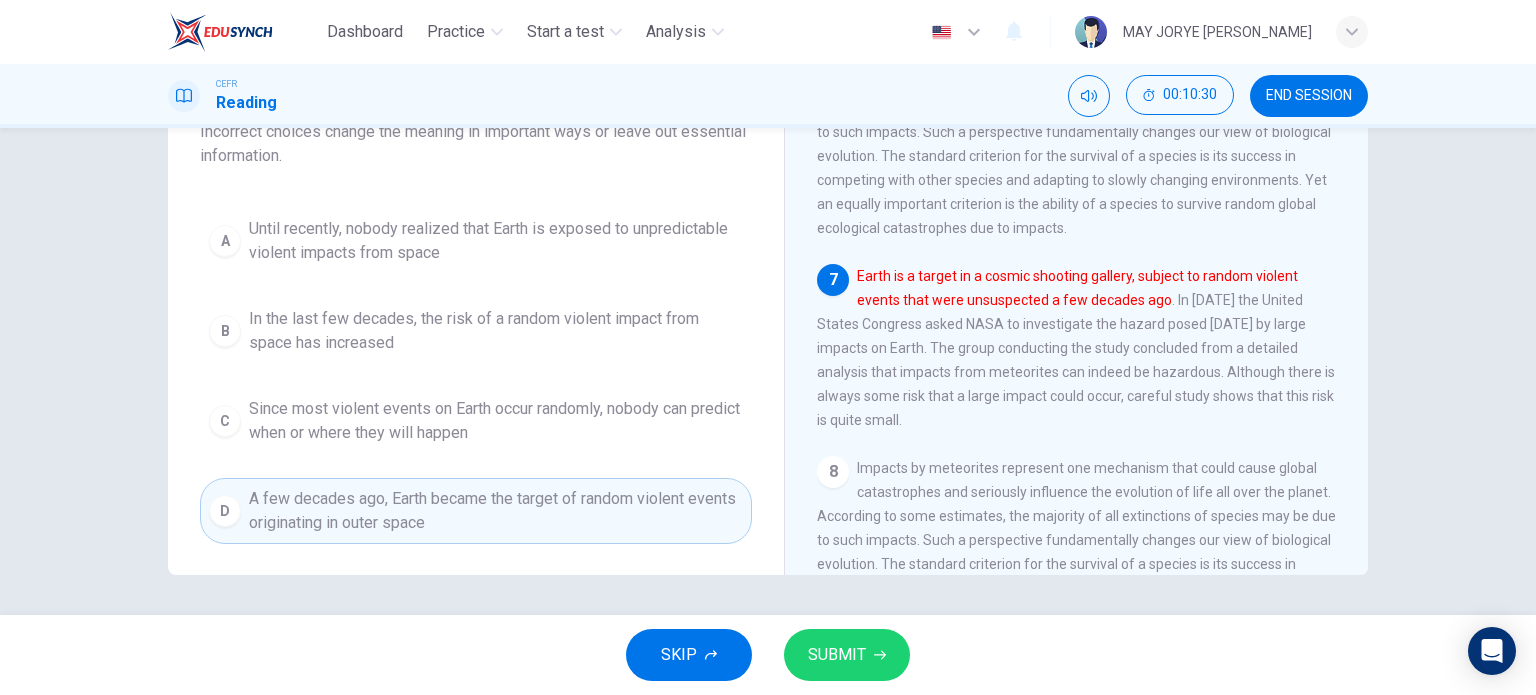 click on "SKIP SUBMIT" at bounding box center (768, 655) 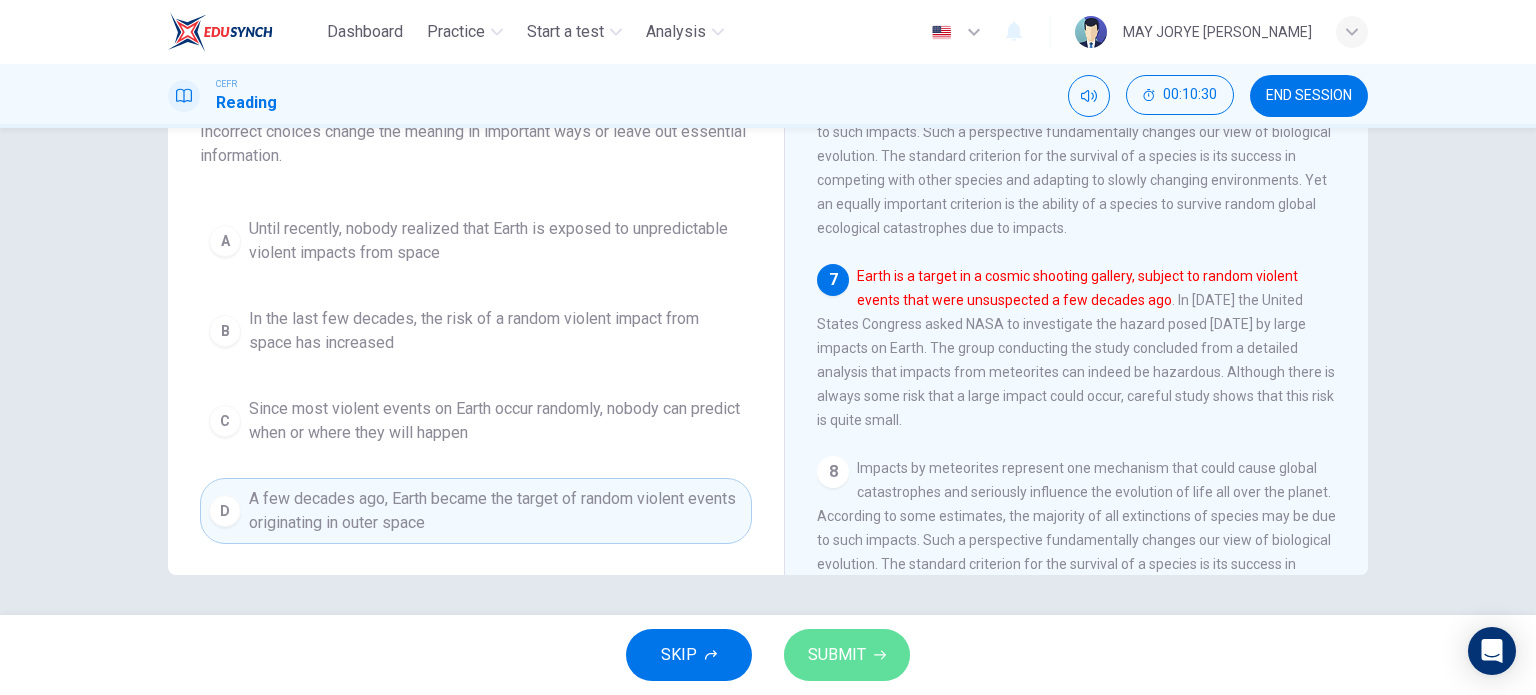 click on "SUBMIT" at bounding box center (837, 655) 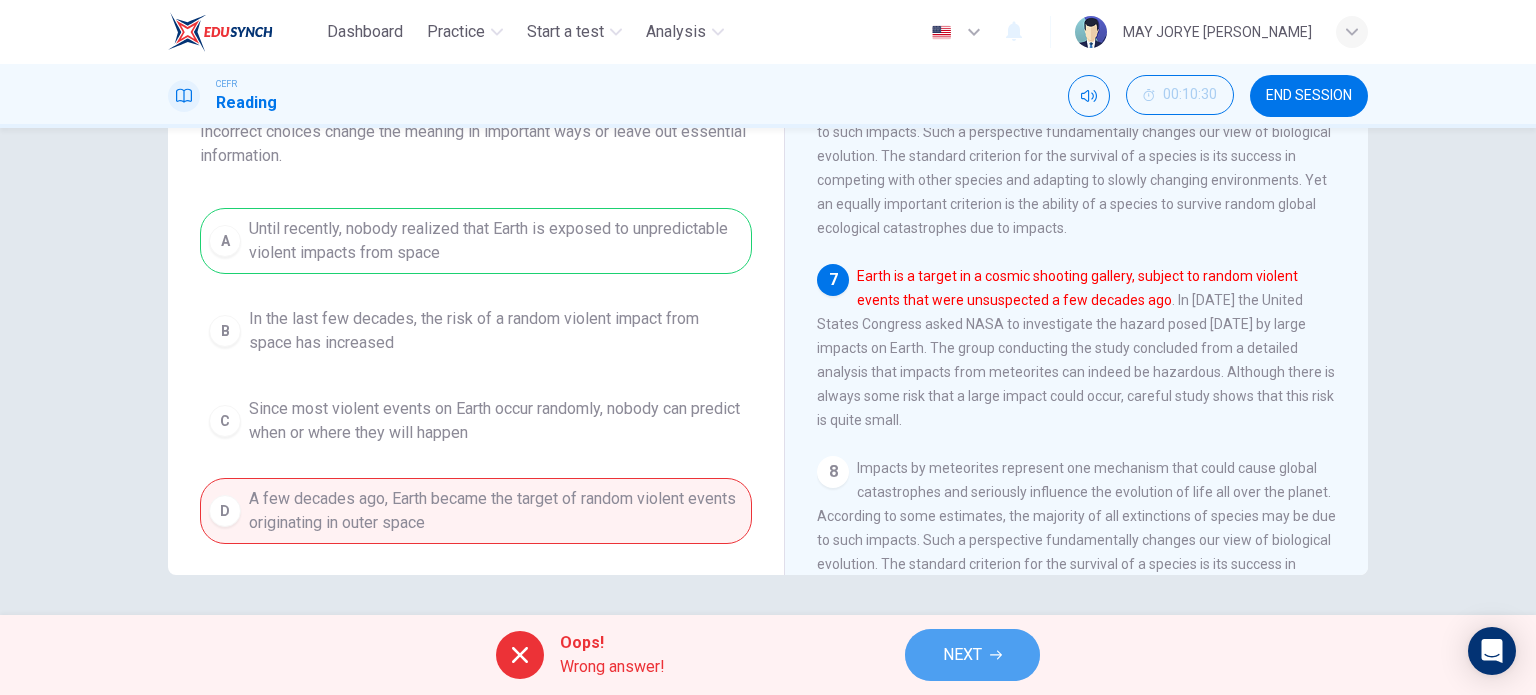 click on "NEXT" at bounding box center (962, 655) 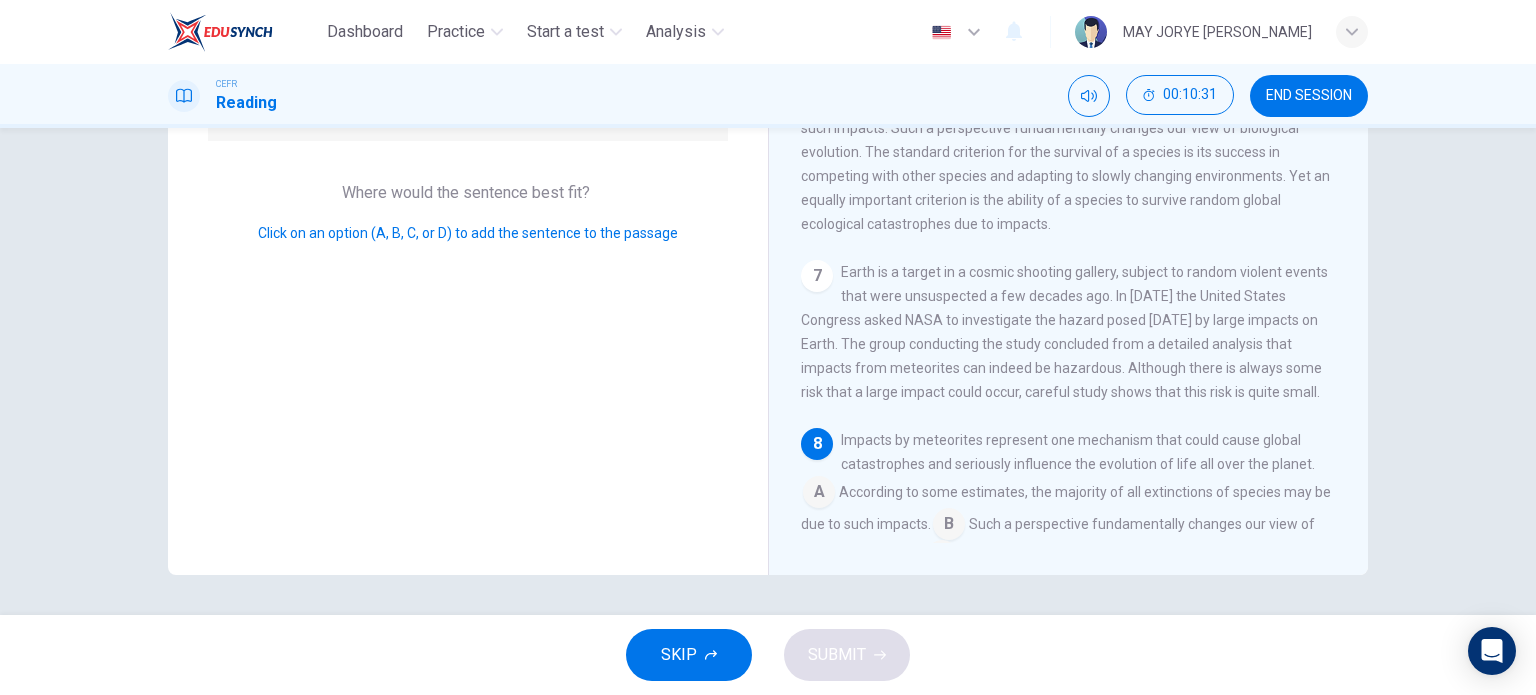 scroll, scrollTop: 1004, scrollLeft: 0, axis: vertical 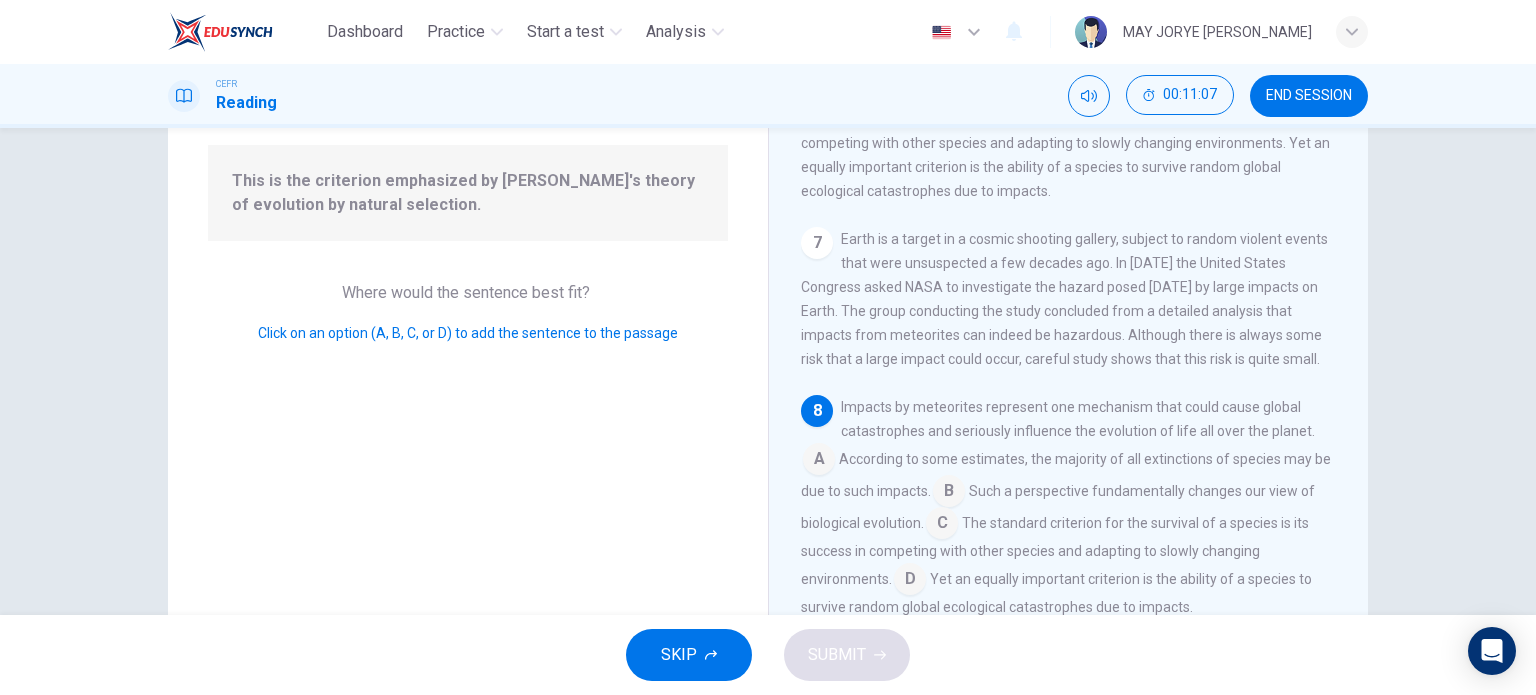 click at bounding box center [910, 581] 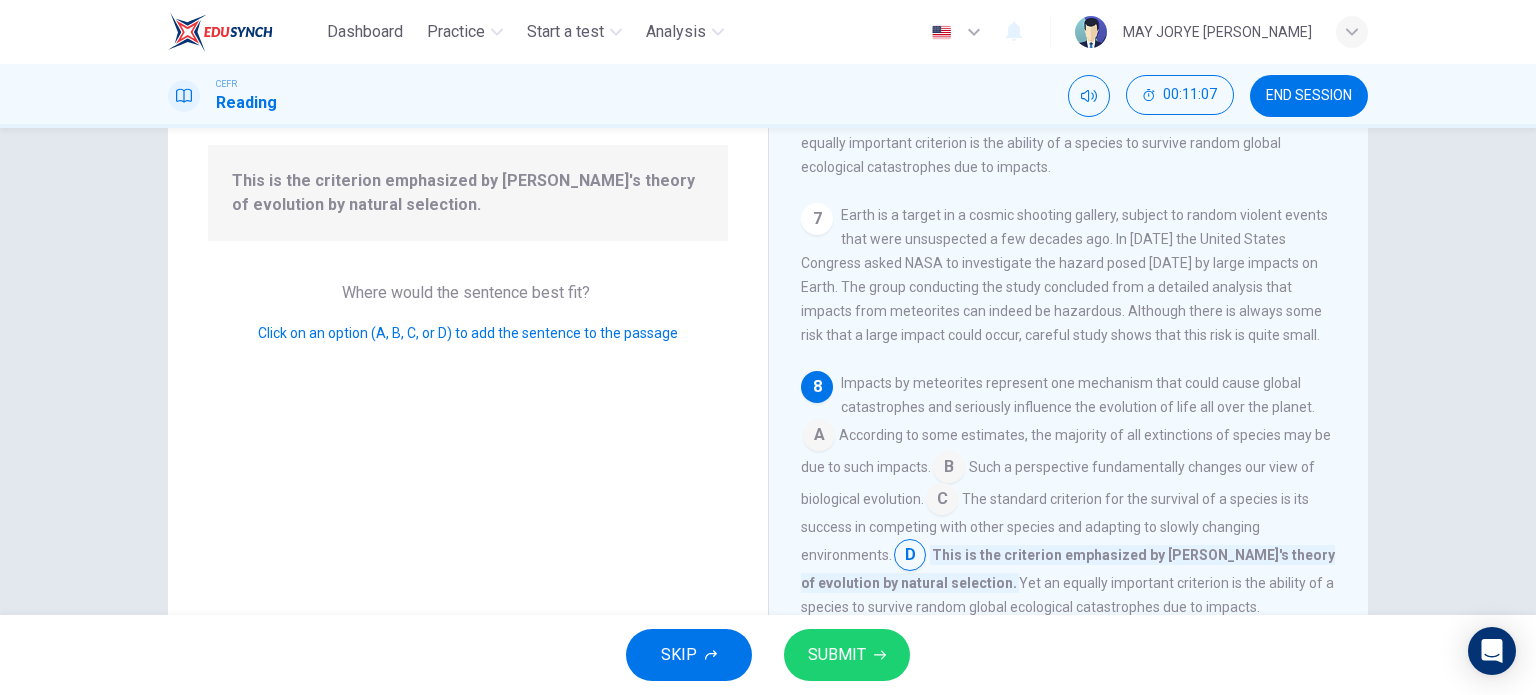 click on "SUBMIT" at bounding box center (847, 655) 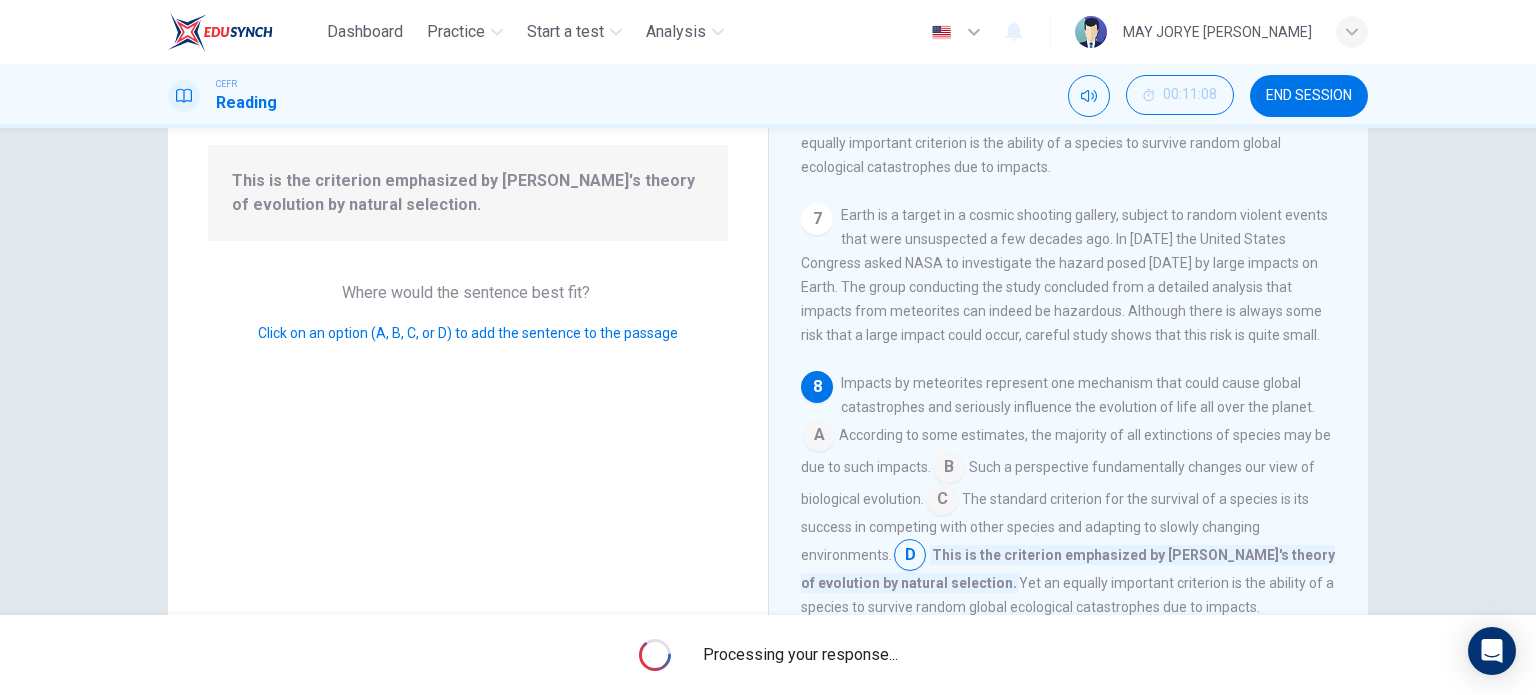 scroll, scrollTop: 1228, scrollLeft: 0, axis: vertical 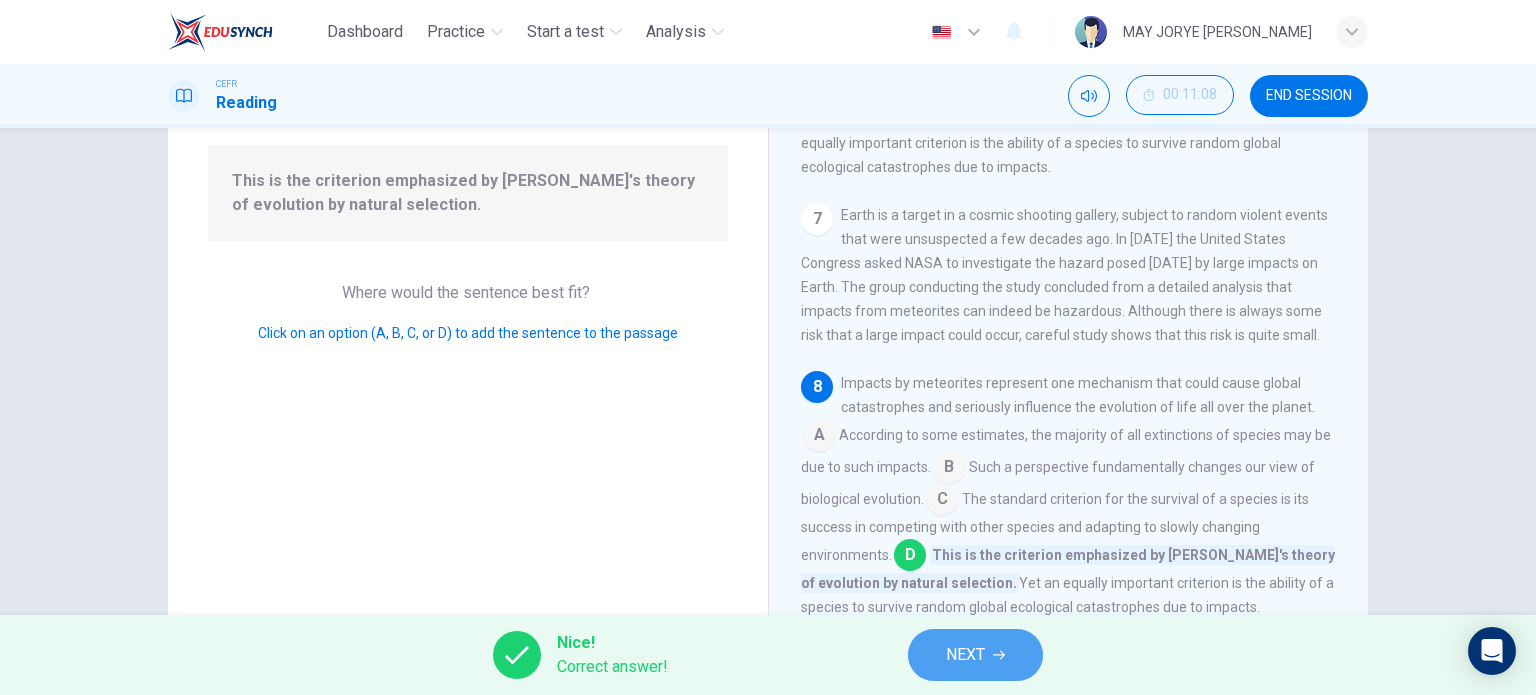 click on "NEXT" at bounding box center [965, 655] 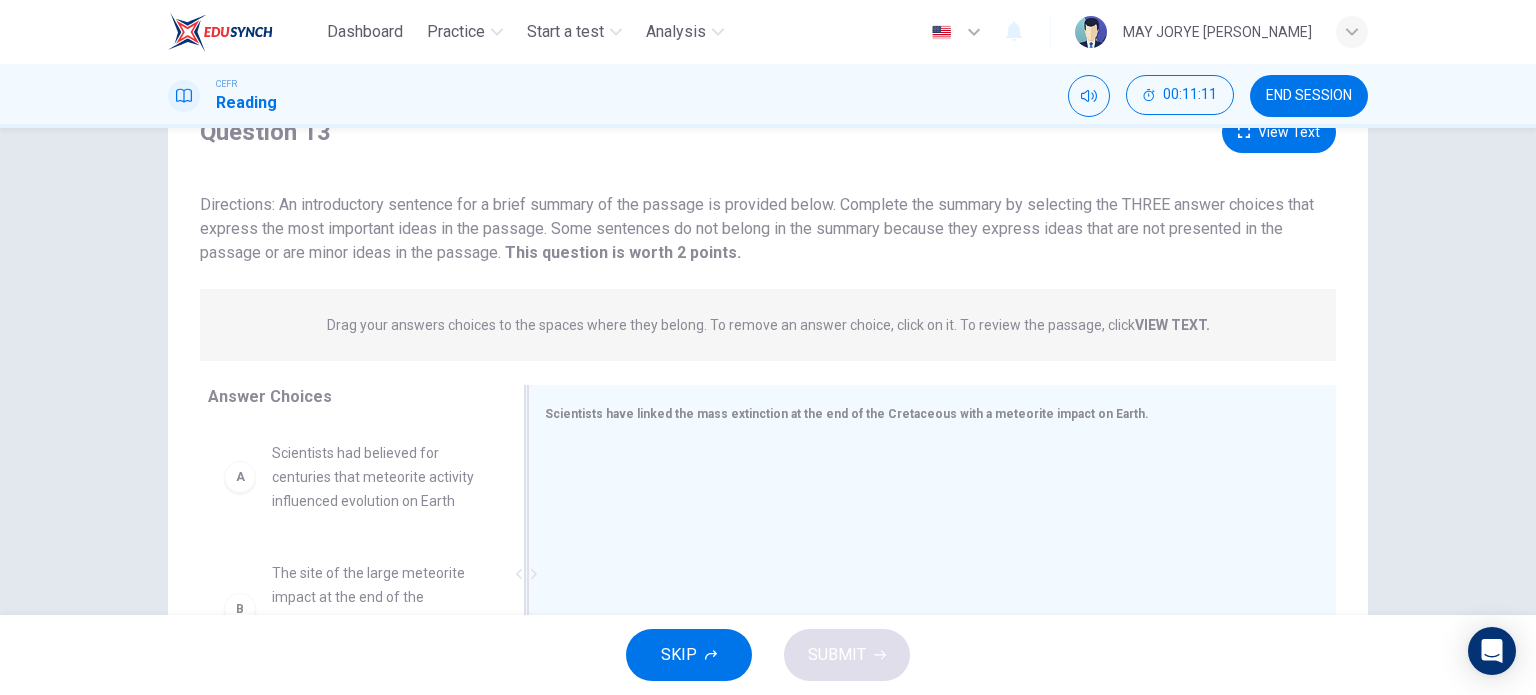 scroll, scrollTop: 288, scrollLeft: 0, axis: vertical 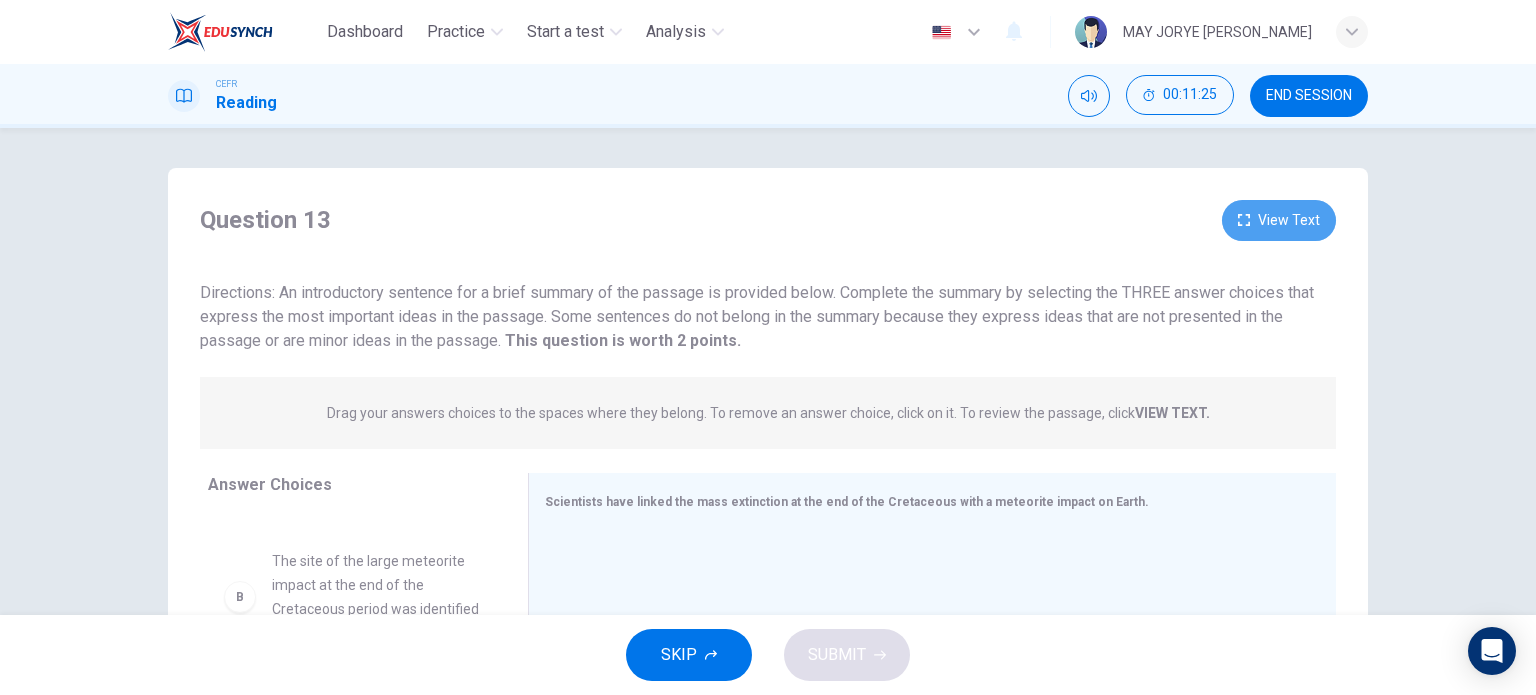 click on "View Text" at bounding box center (1279, 220) 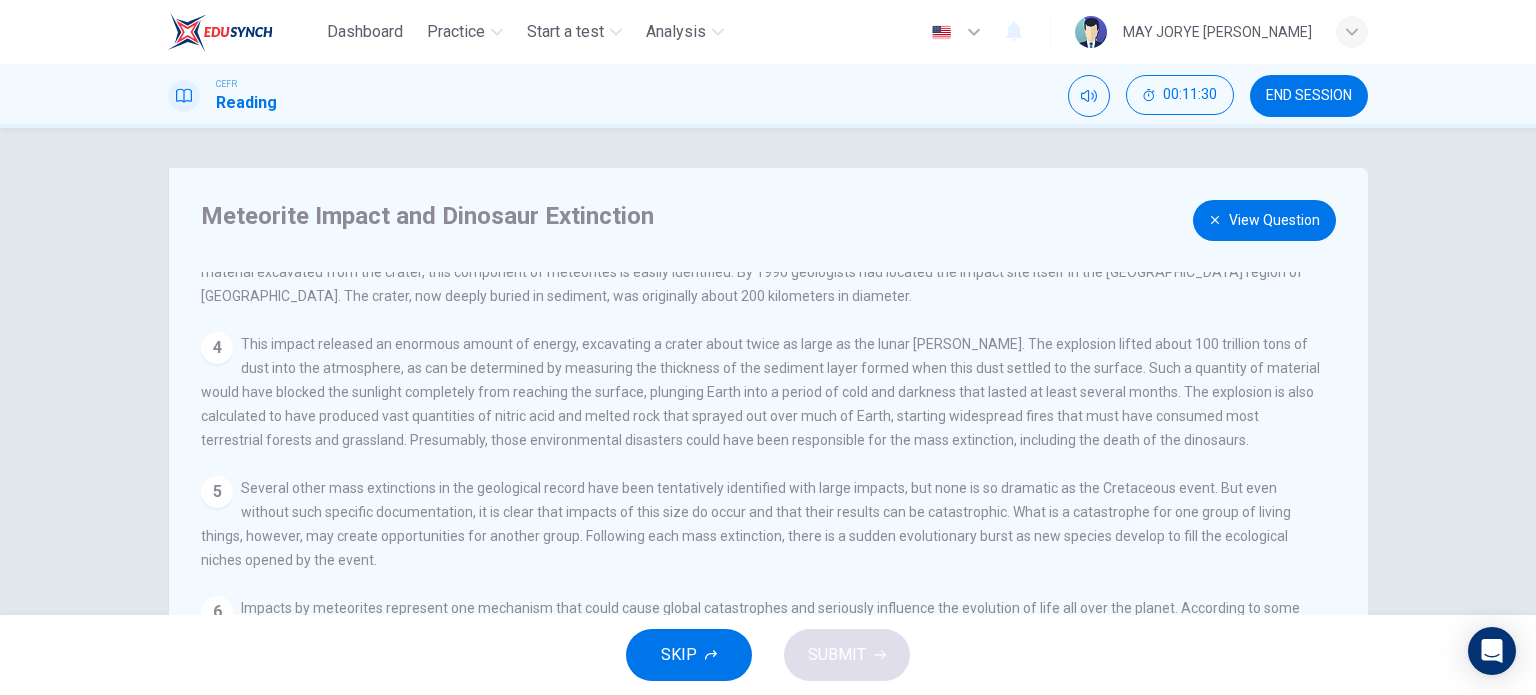 scroll, scrollTop: 185, scrollLeft: 0, axis: vertical 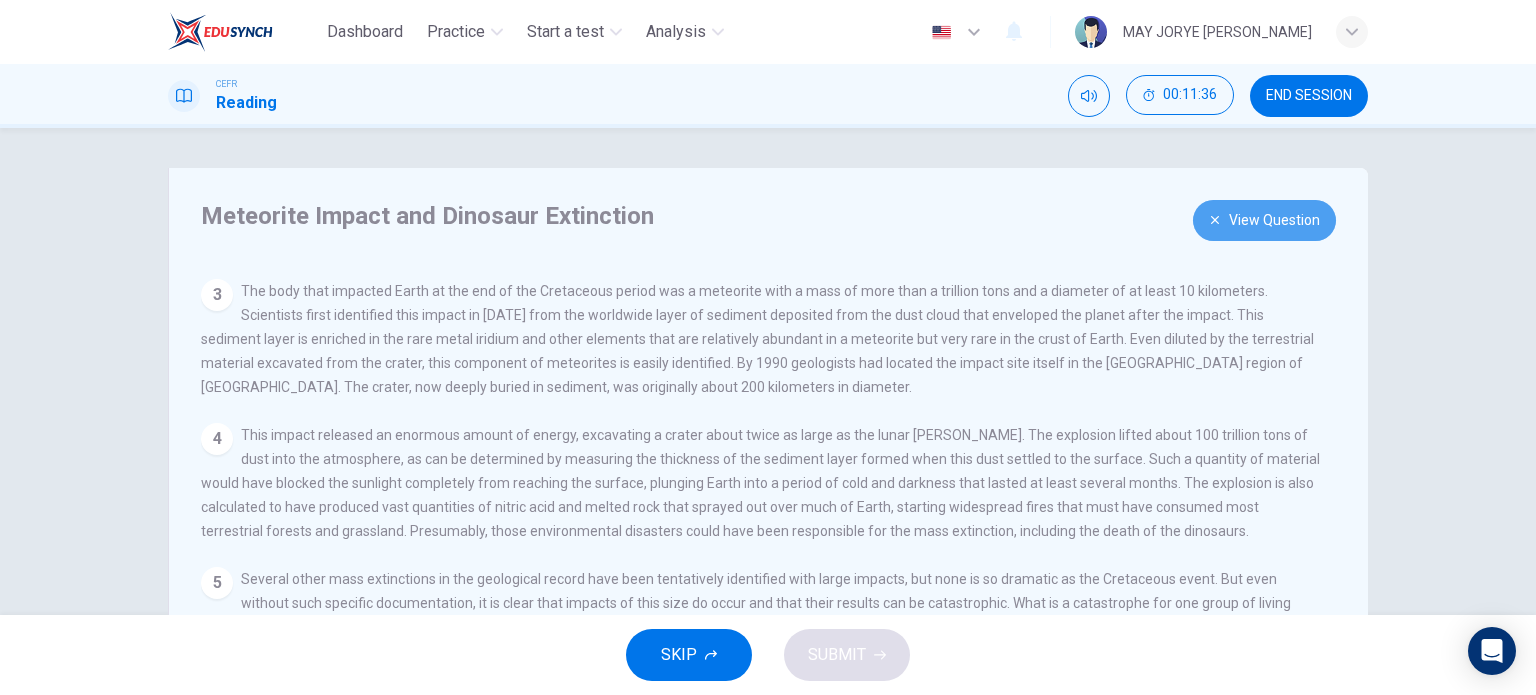 click on "View Question" at bounding box center [1264, 220] 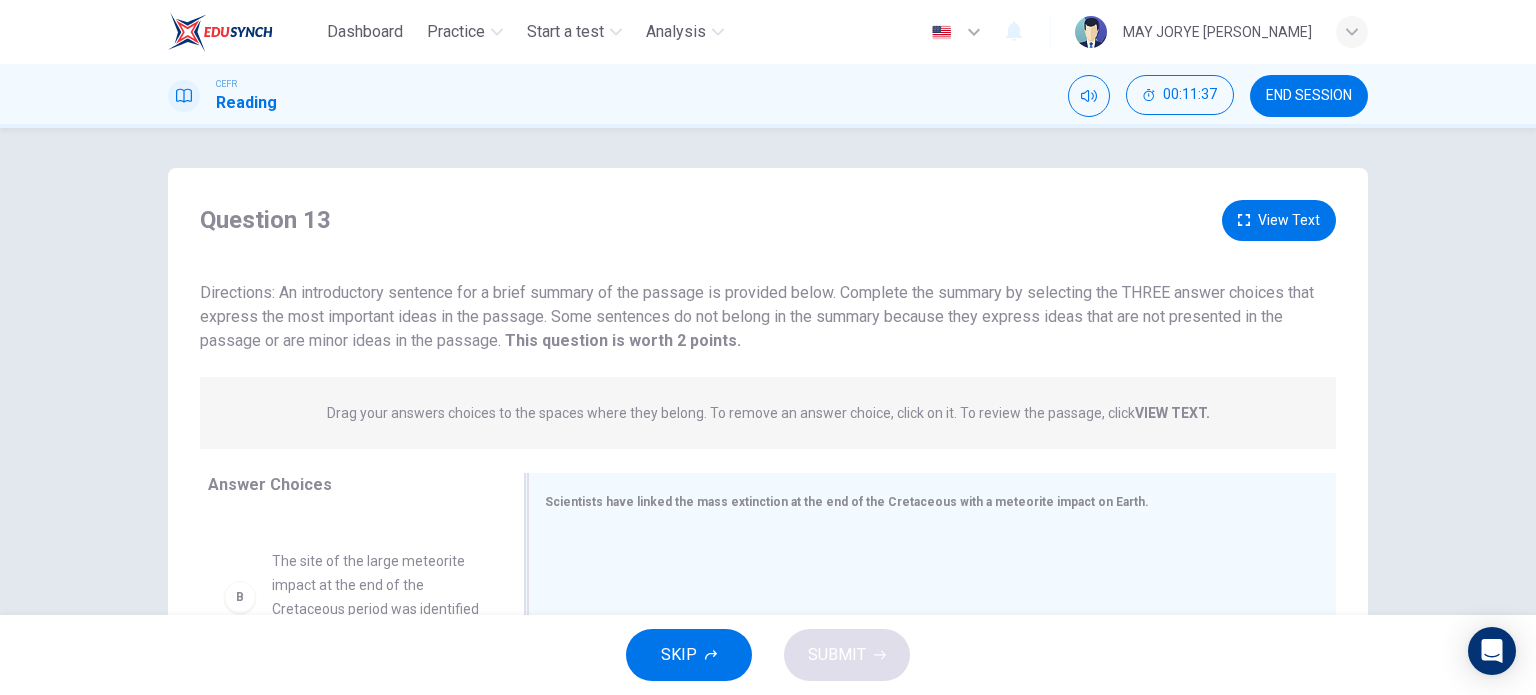 scroll, scrollTop: 288, scrollLeft: 0, axis: vertical 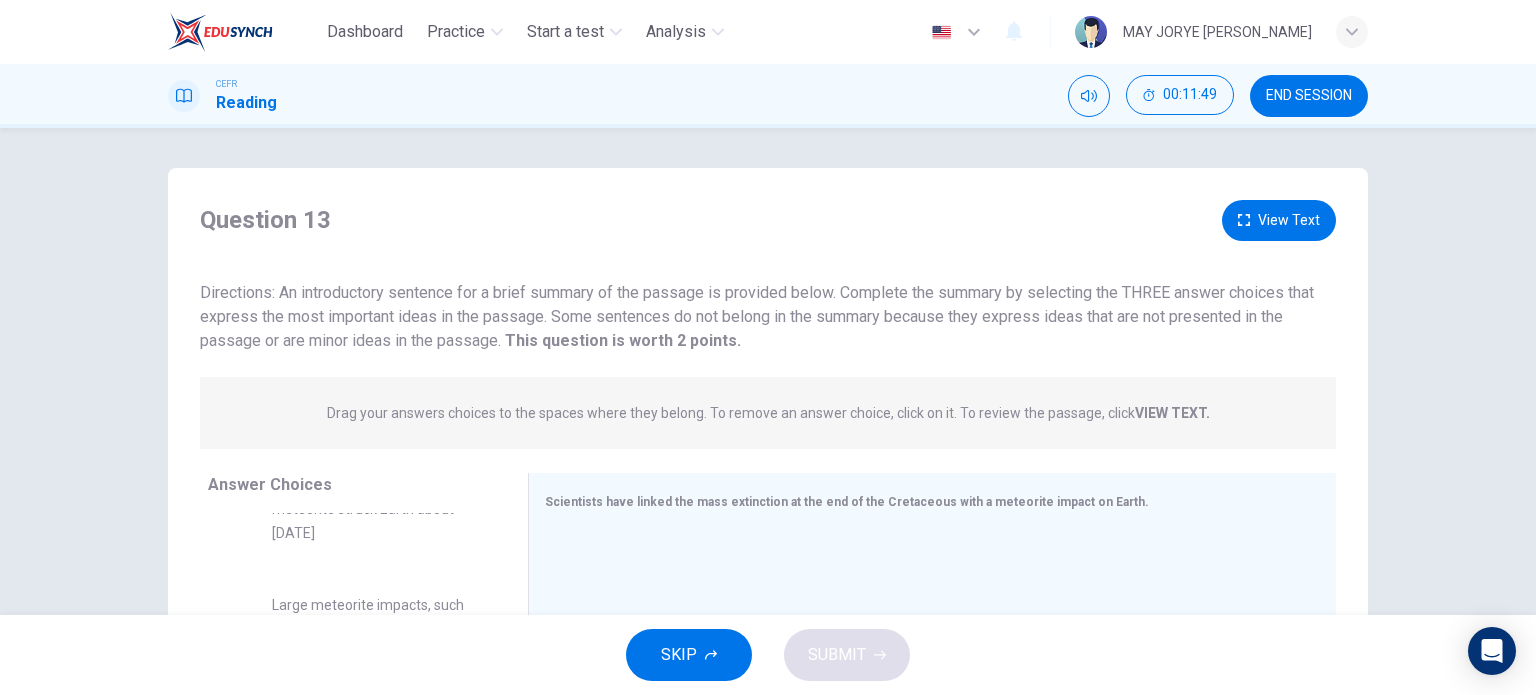 click on "View Text" at bounding box center [1279, 220] 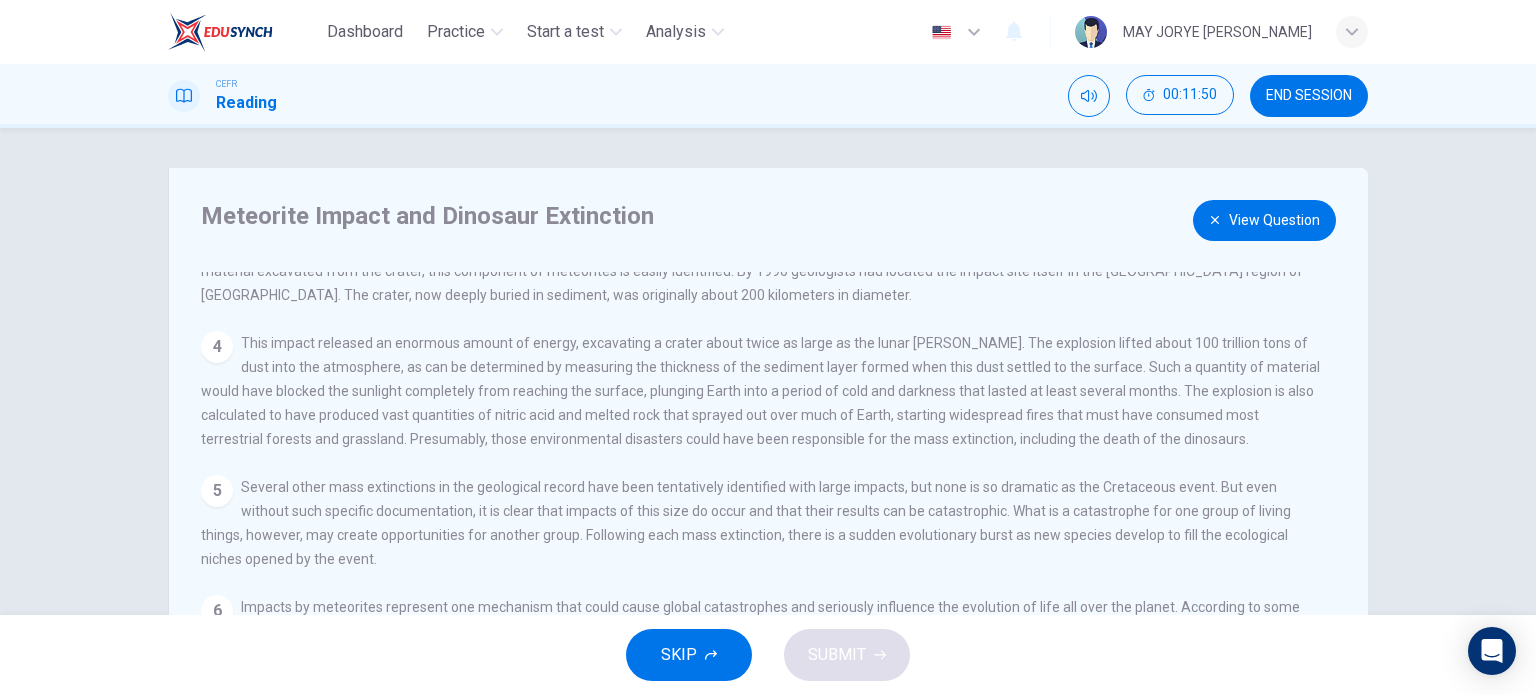 scroll, scrollTop: 385, scrollLeft: 0, axis: vertical 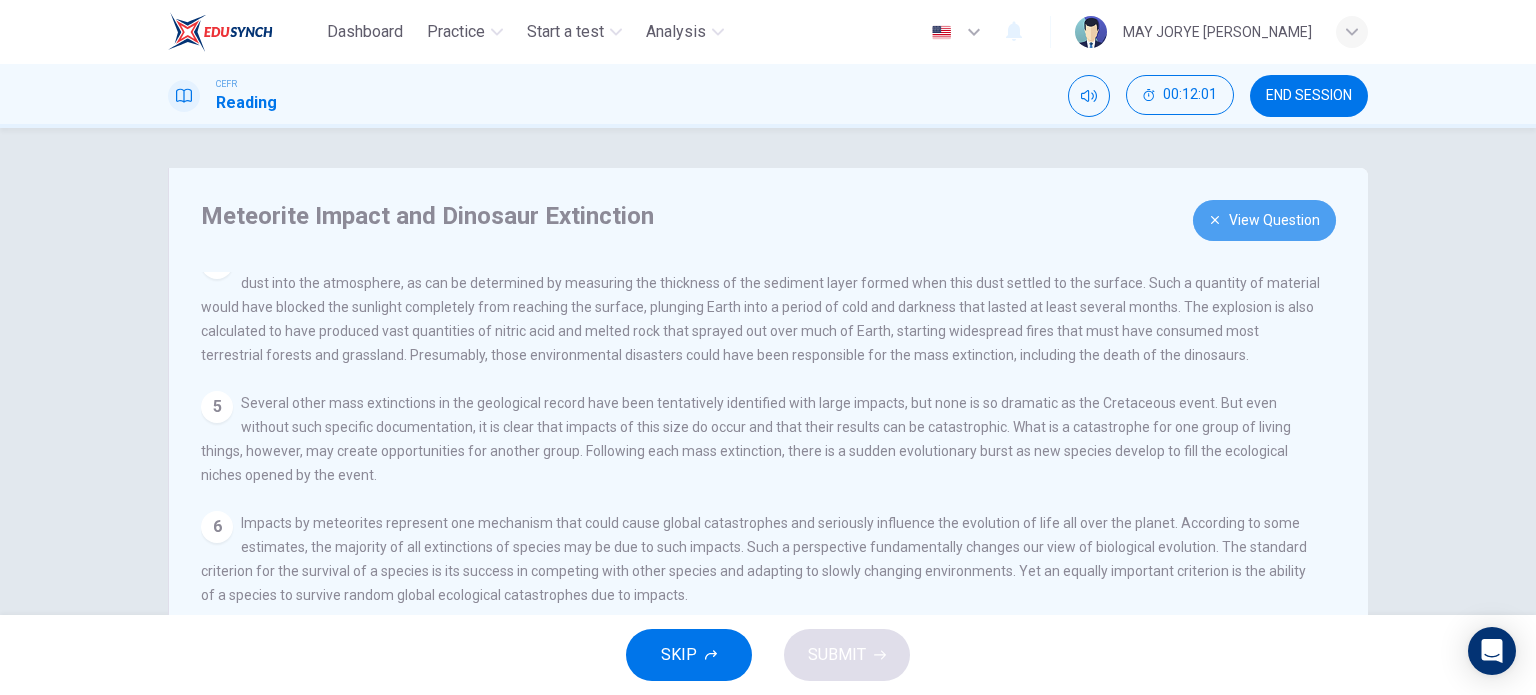 click on "View Question" at bounding box center (1264, 220) 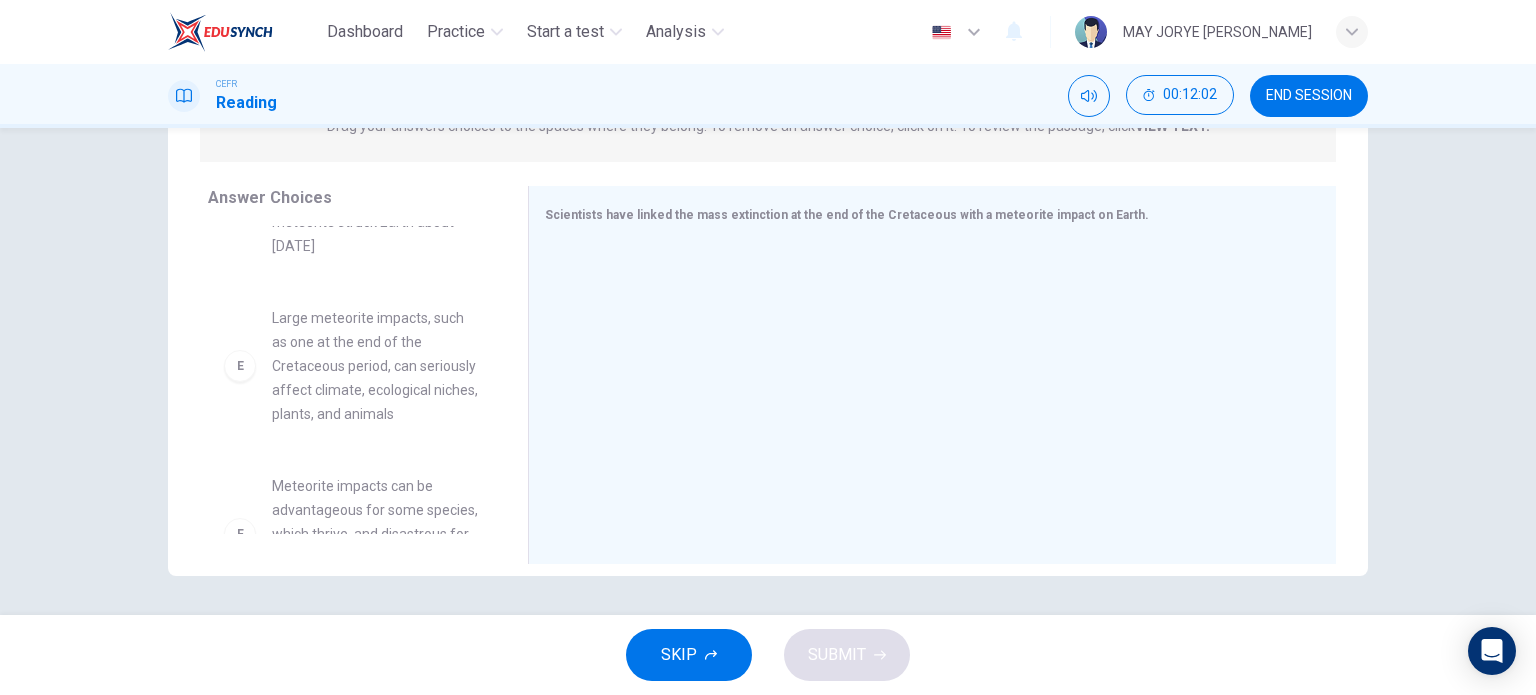 scroll, scrollTop: 288, scrollLeft: 0, axis: vertical 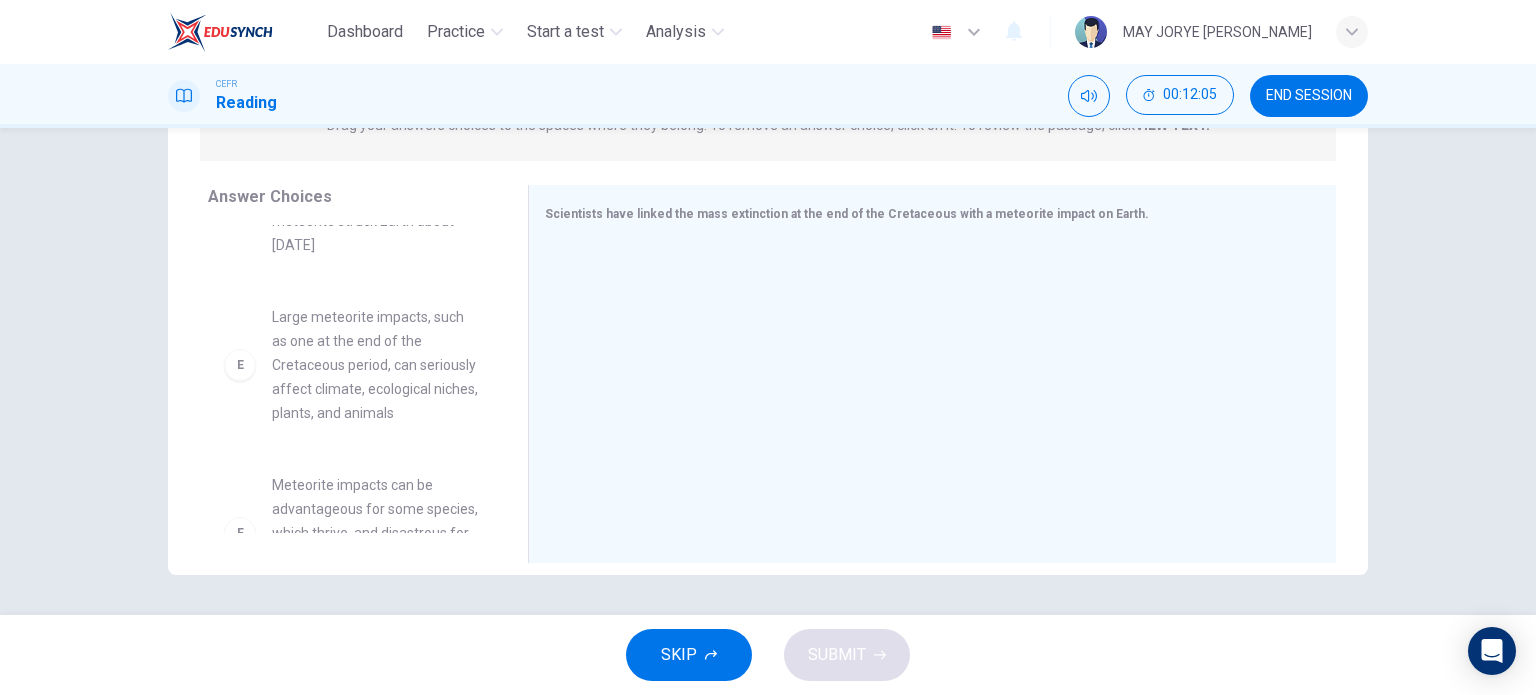 click on "Large meteorite impacts, such as one at the end of the Cretaceous period, can seriously affect climate, ecological niches, plants, and animals" at bounding box center [376, 365] 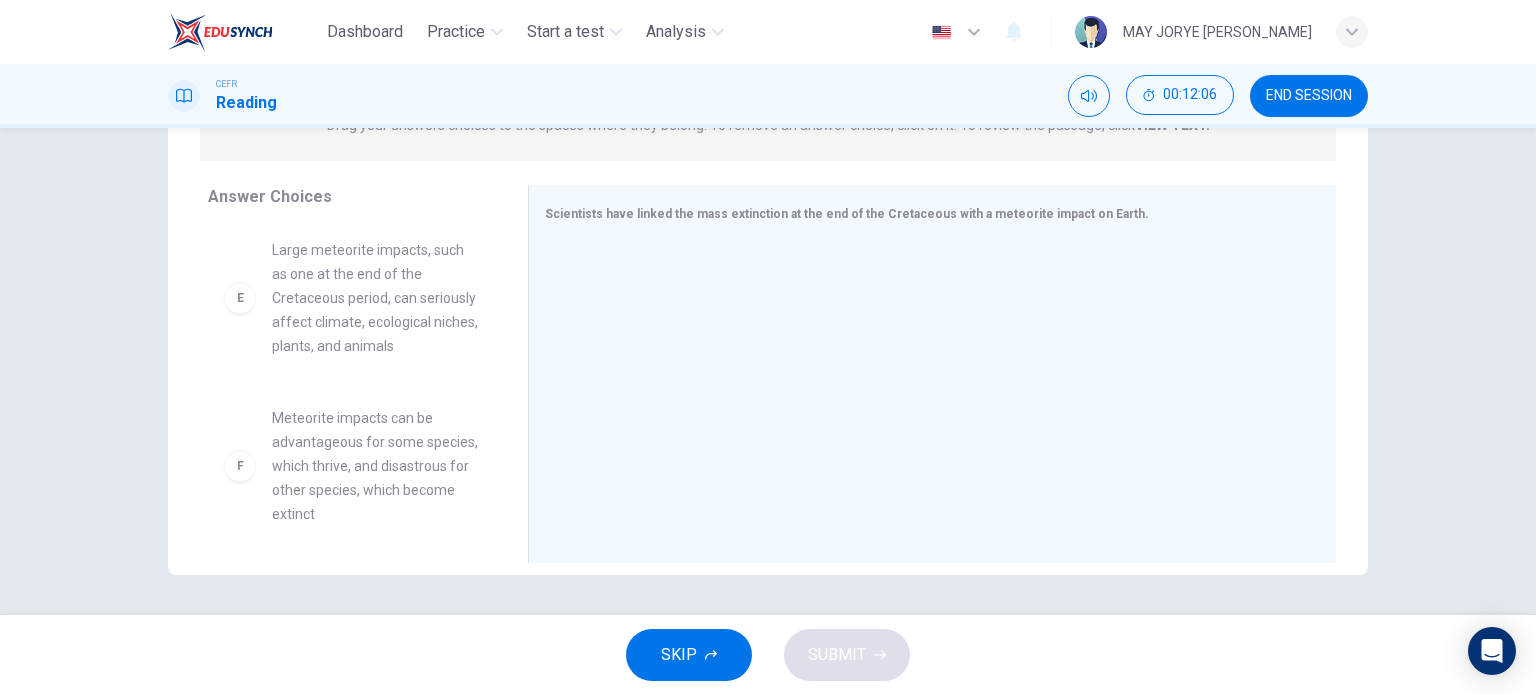 scroll, scrollTop: 636, scrollLeft: 0, axis: vertical 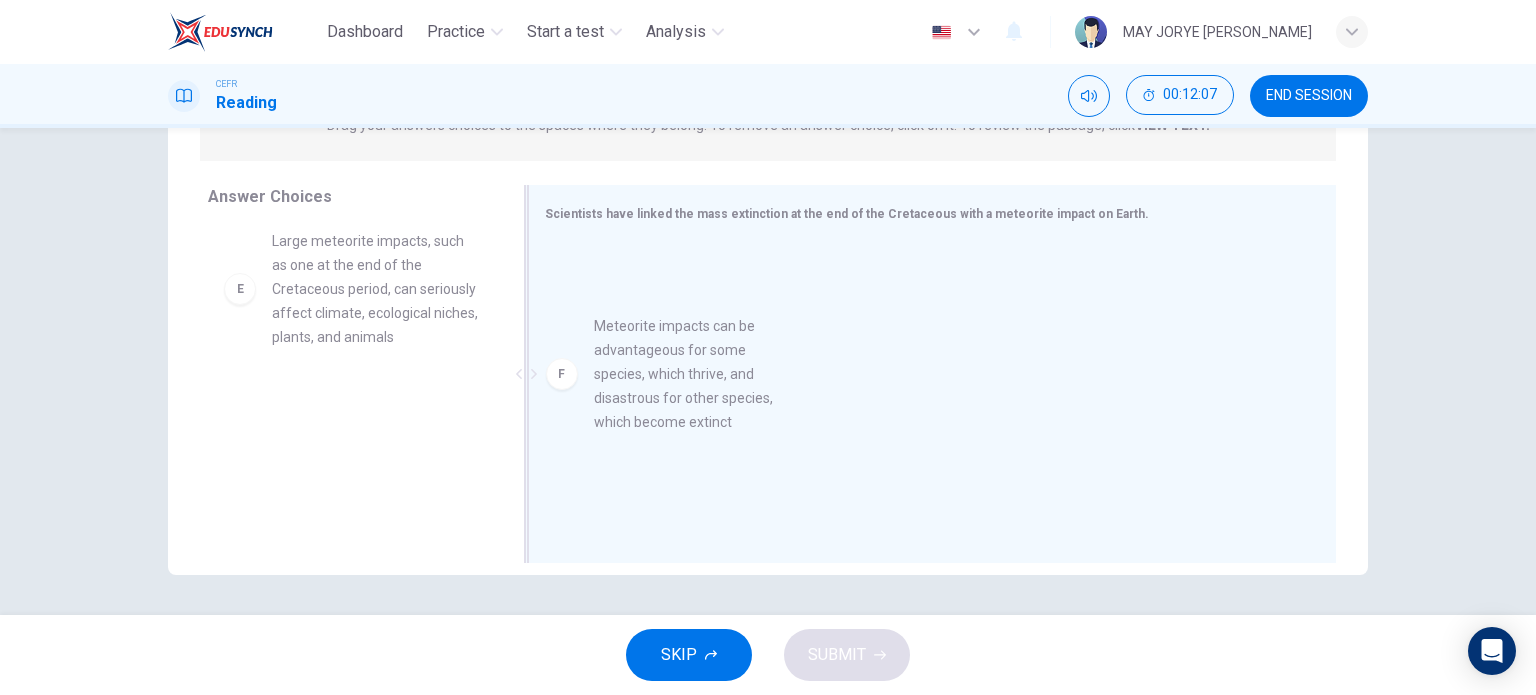 drag, startPoint x: 395, startPoint y: 438, endPoint x: 737, endPoint y: 351, distance: 352.89233 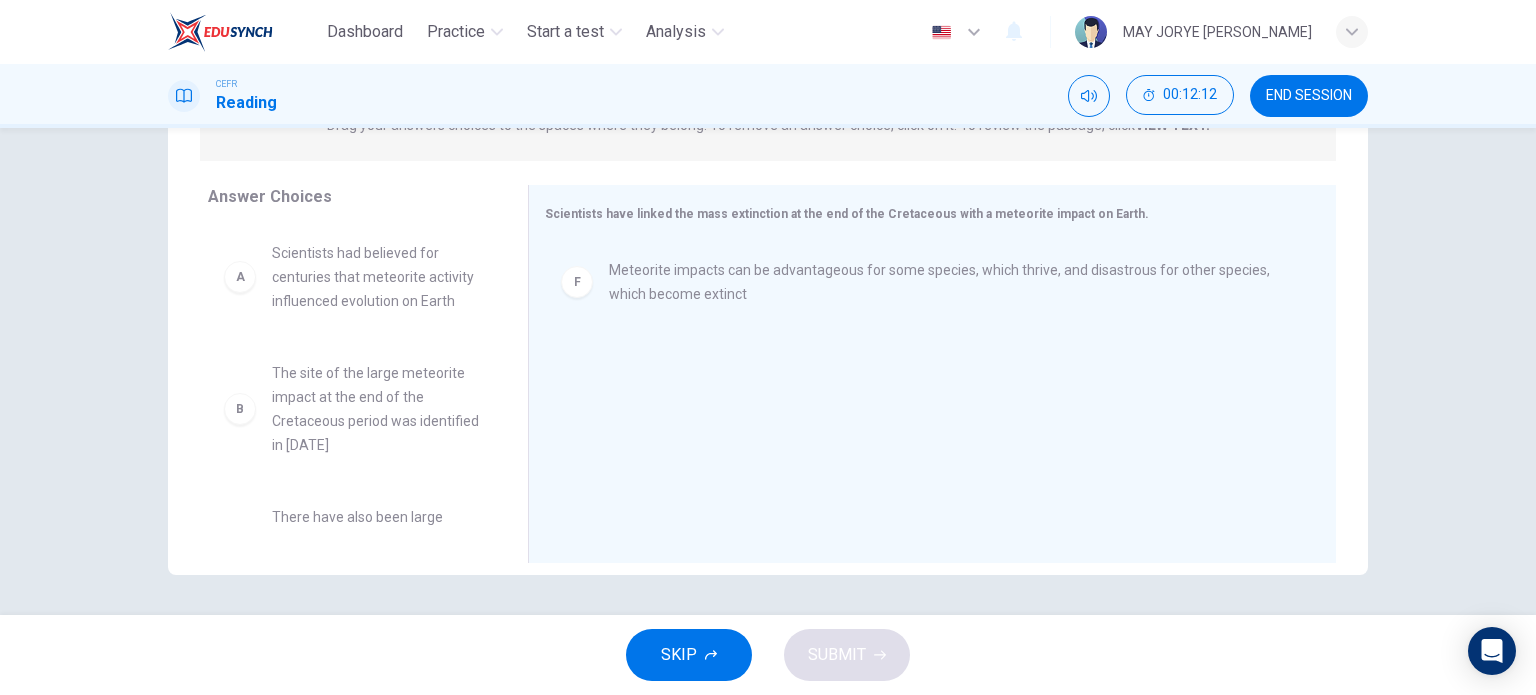 scroll, scrollTop: 0, scrollLeft: 0, axis: both 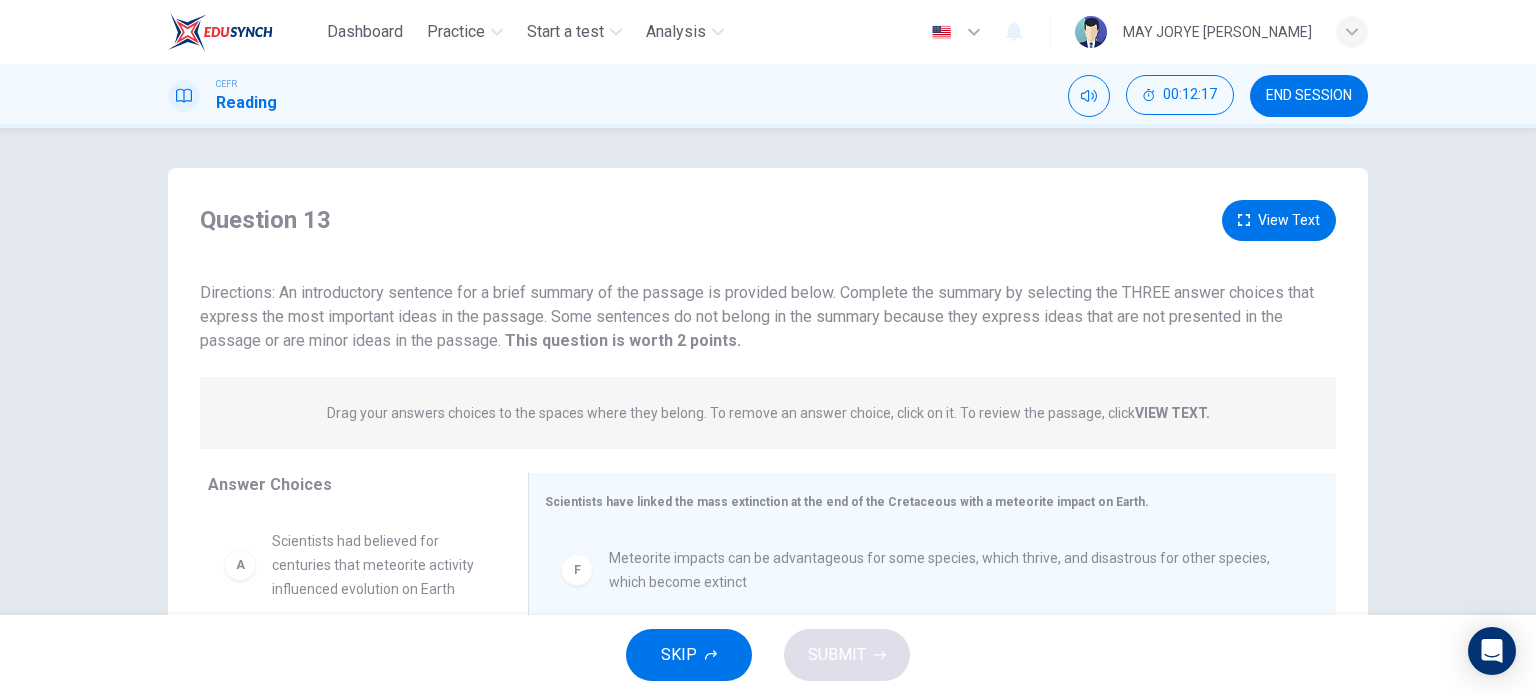click on "View Text" at bounding box center (1279, 220) 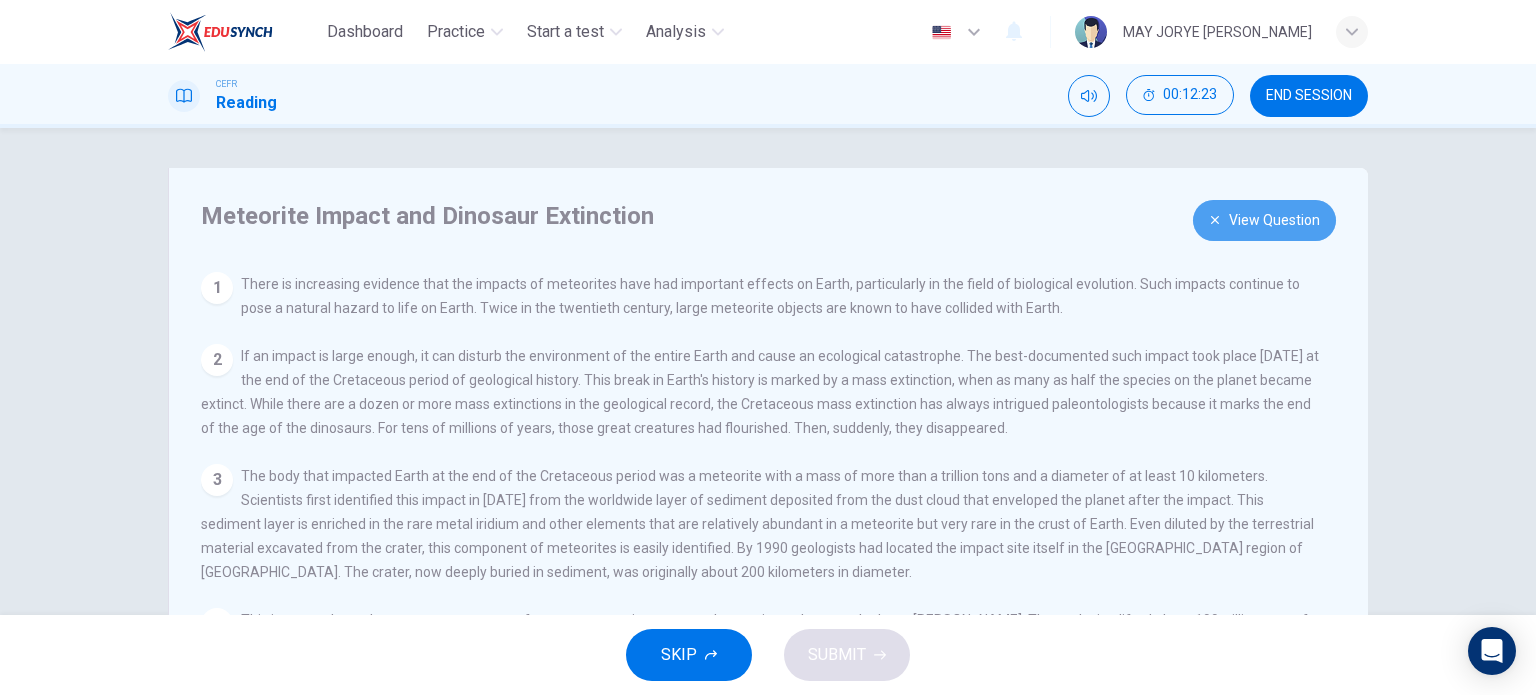 click on "View Question" at bounding box center [1264, 220] 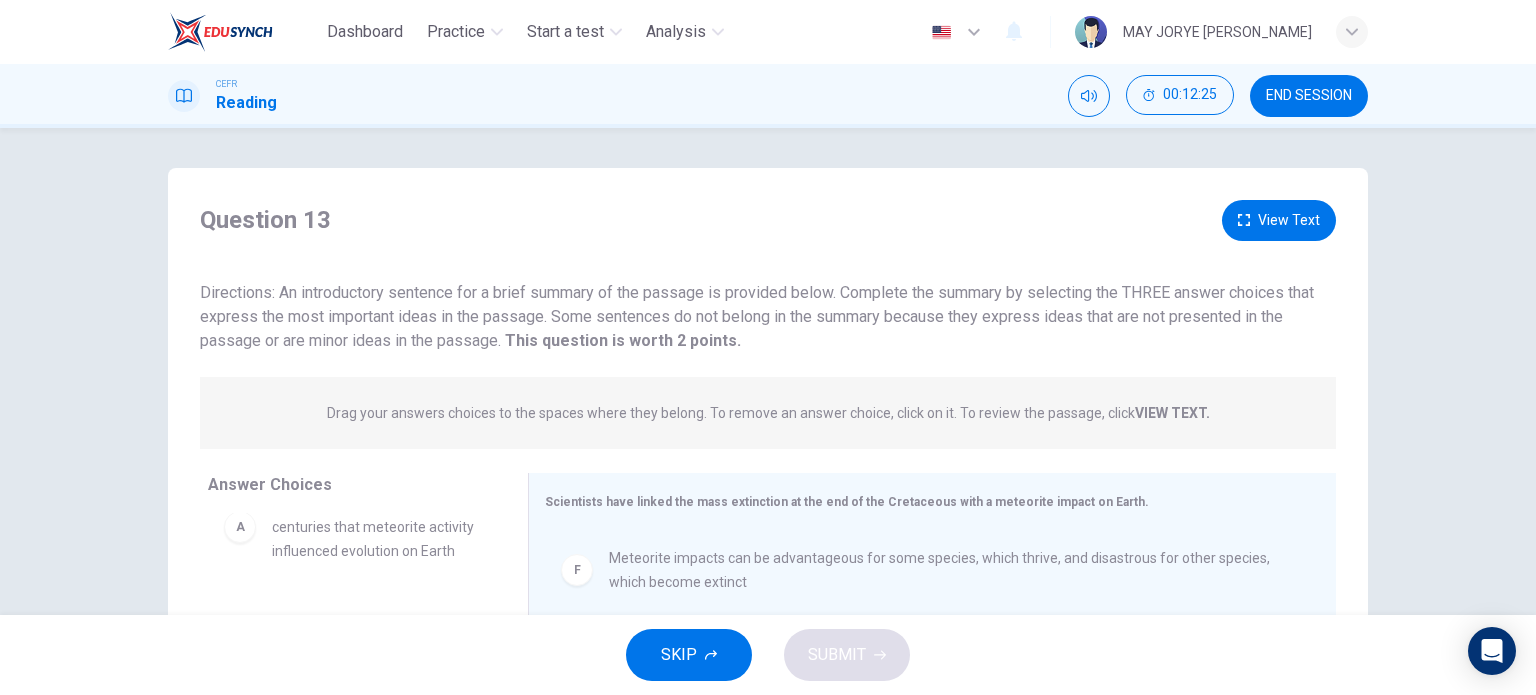 scroll, scrollTop: 0, scrollLeft: 0, axis: both 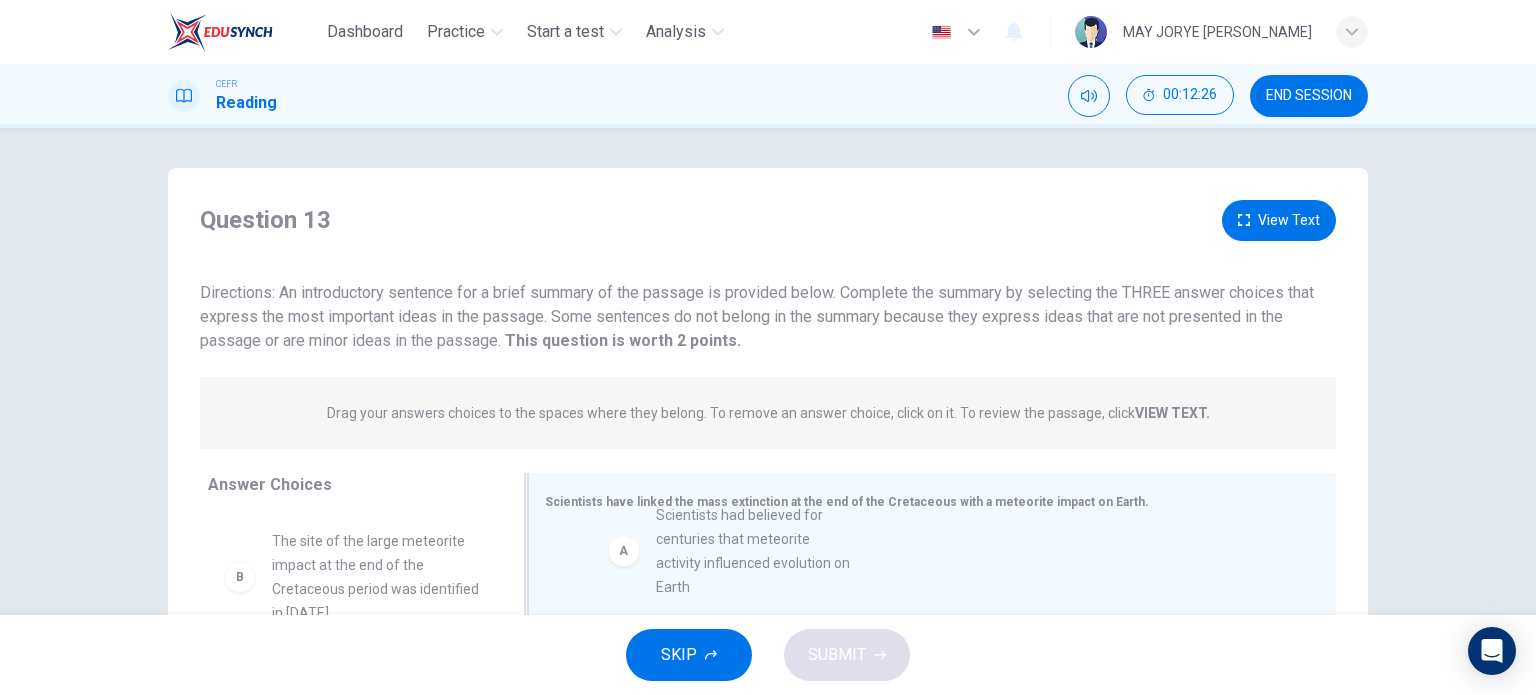 drag, startPoint x: 373, startPoint y: 567, endPoint x: 780, endPoint y: 542, distance: 407.7671 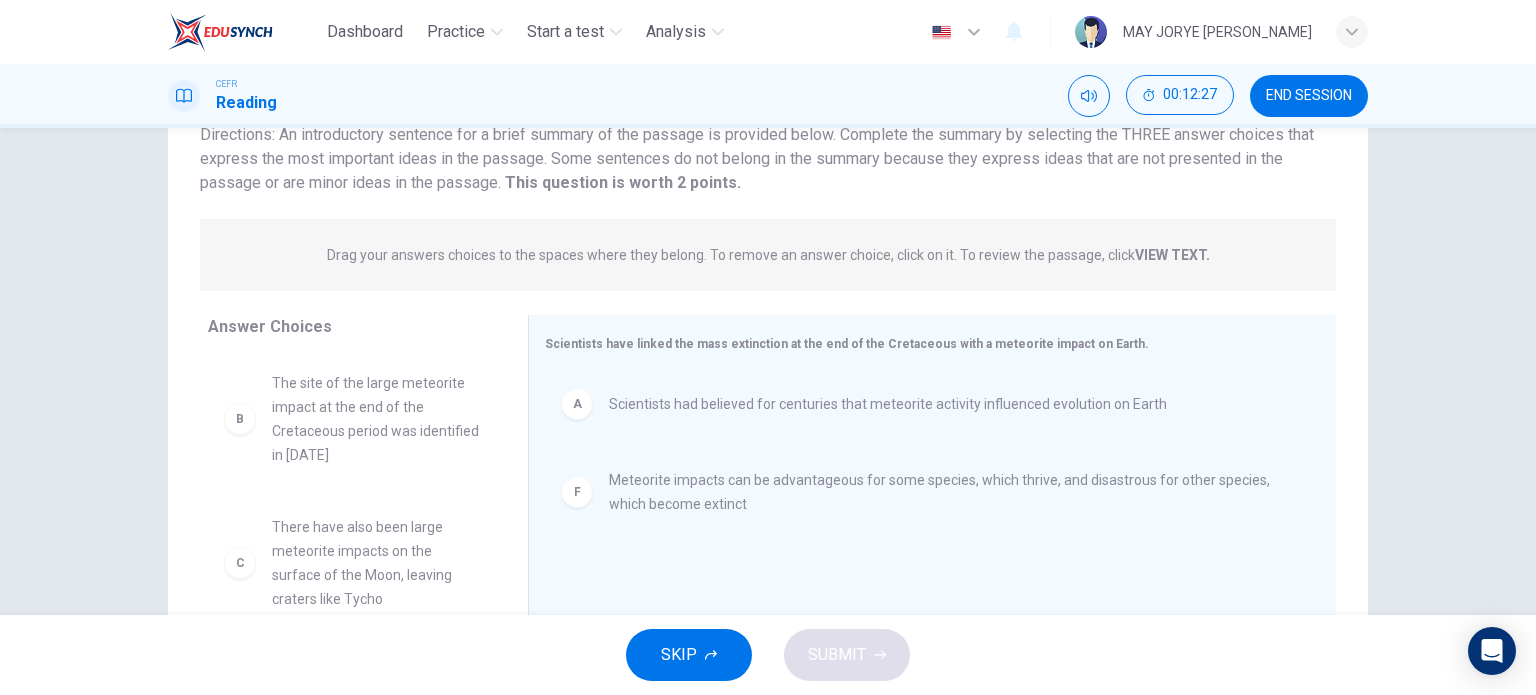 scroll, scrollTop: 288, scrollLeft: 0, axis: vertical 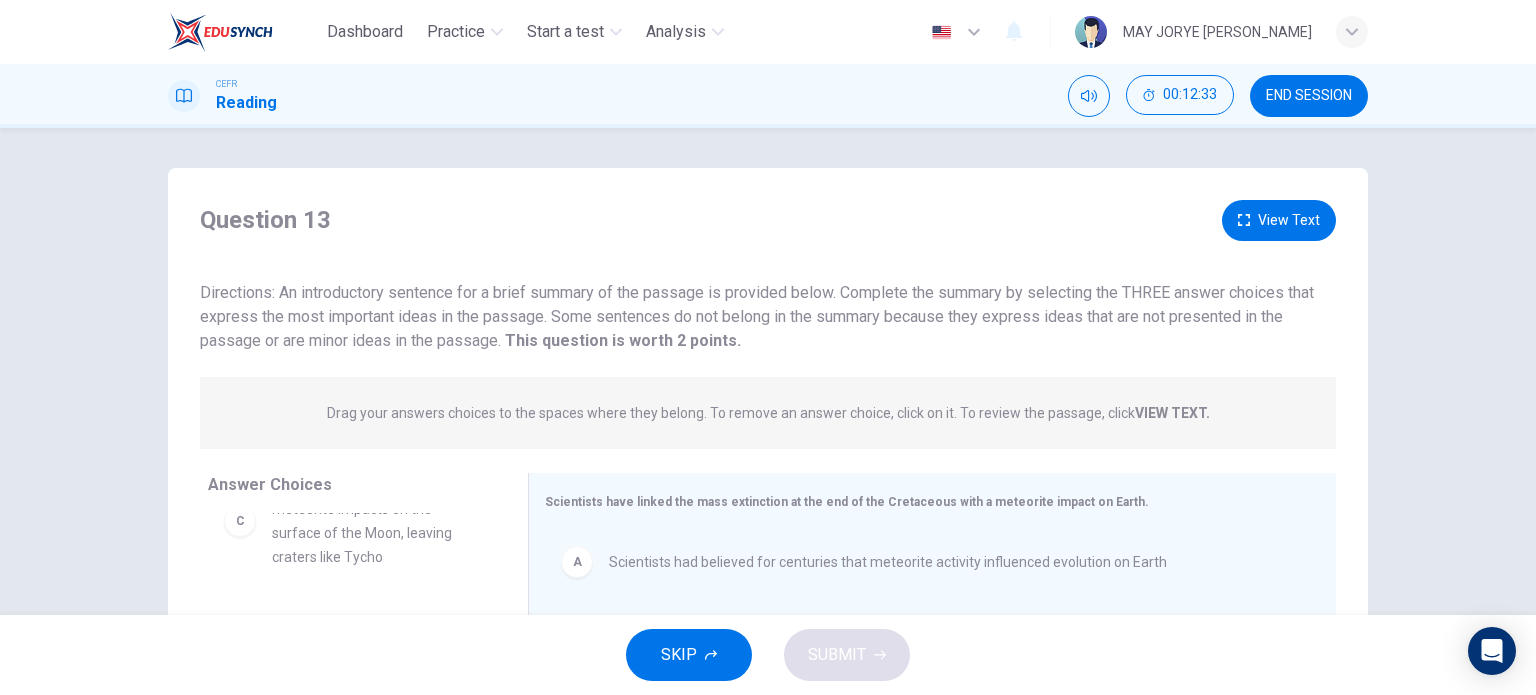 click on "View Text" at bounding box center (1279, 220) 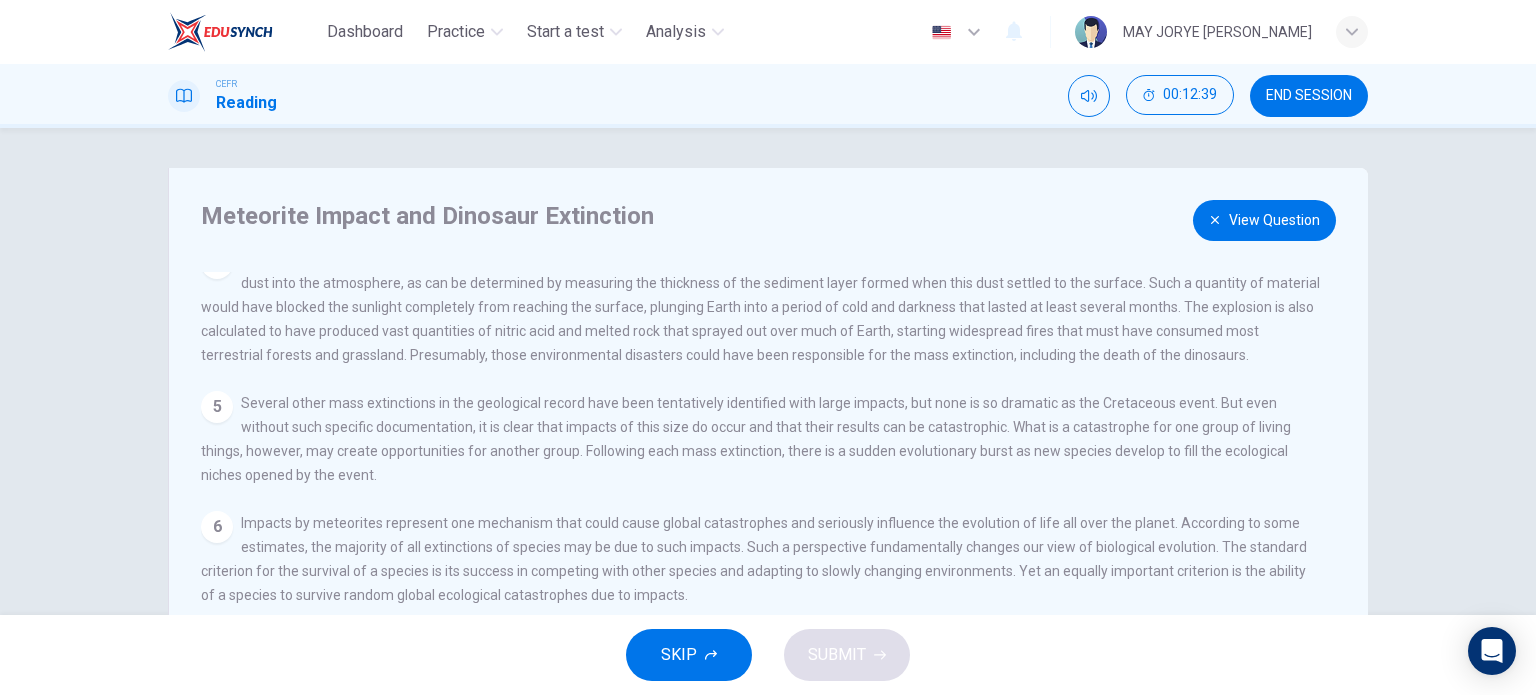 scroll, scrollTop: 385, scrollLeft: 0, axis: vertical 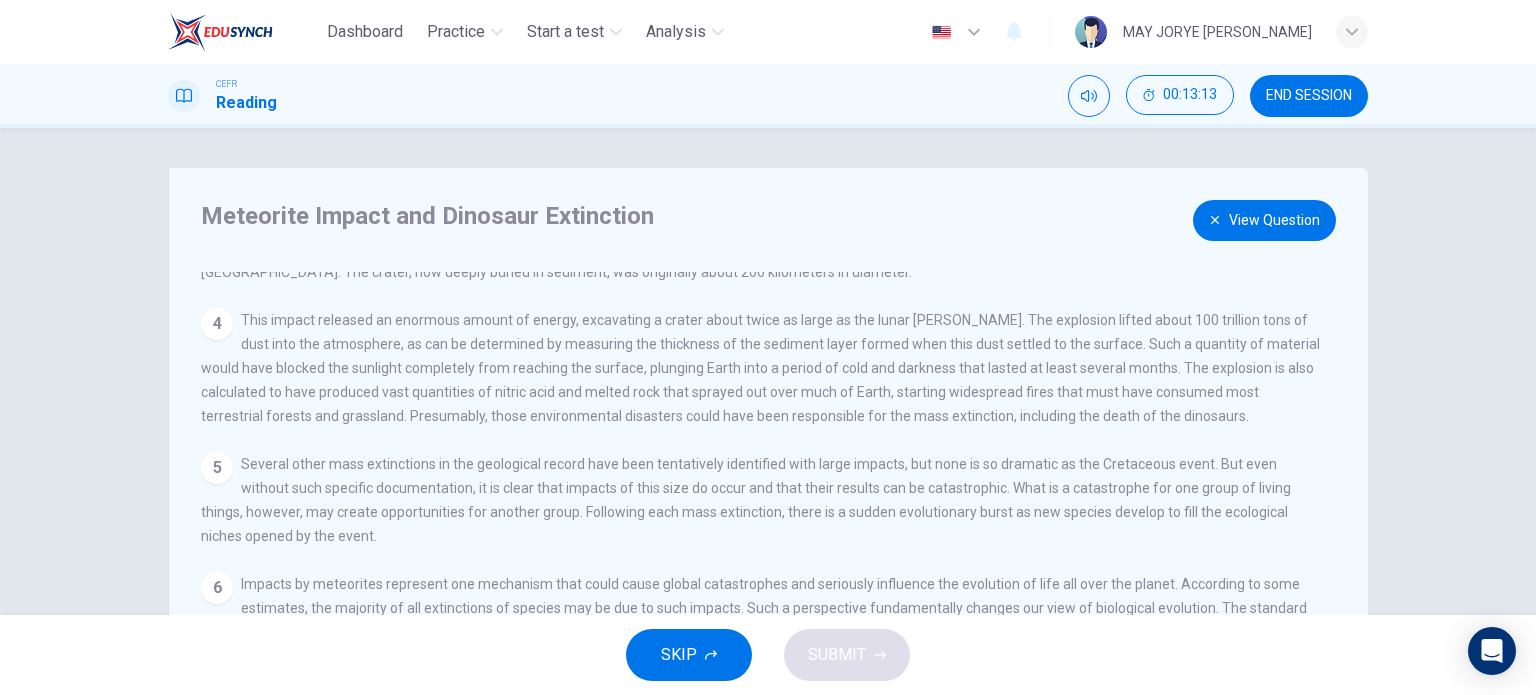 click on "View Question" at bounding box center [1264, 220] 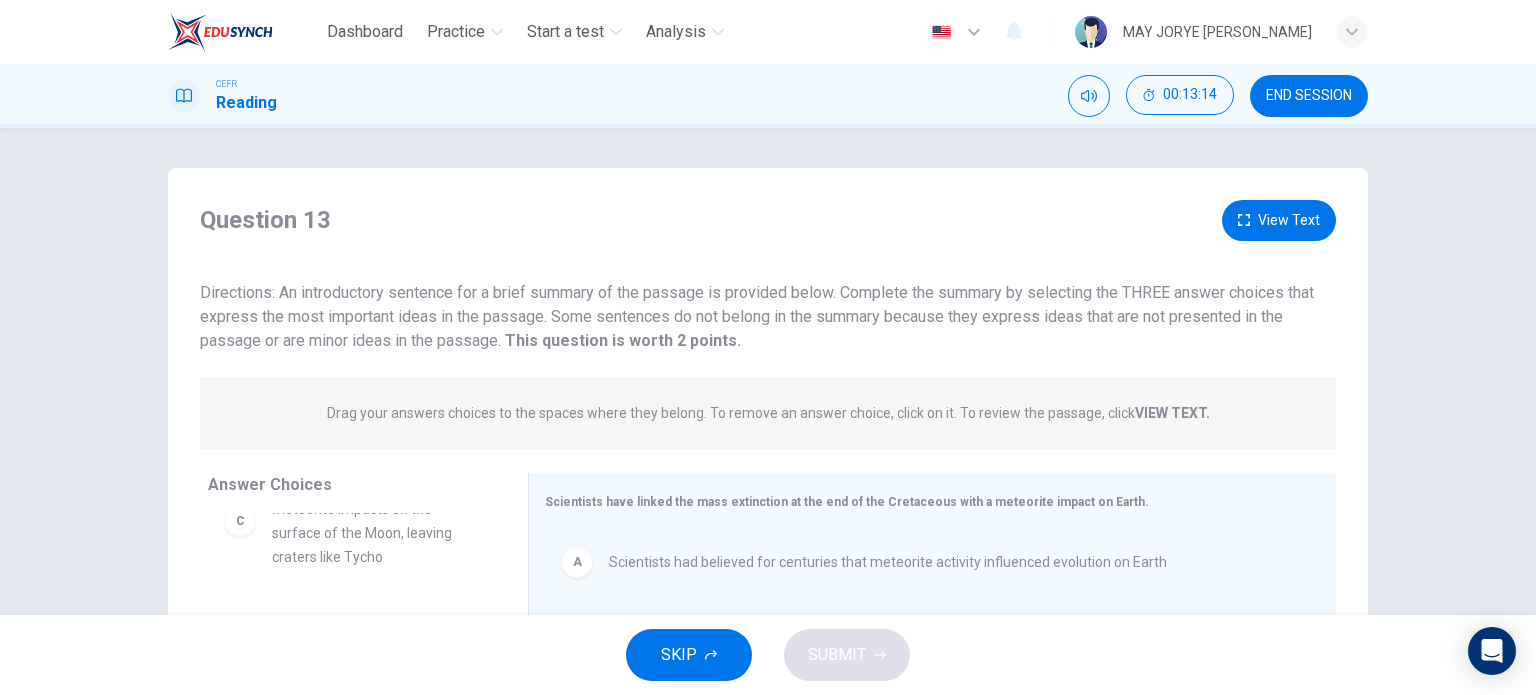 scroll, scrollTop: 200, scrollLeft: 0, axis: vertical 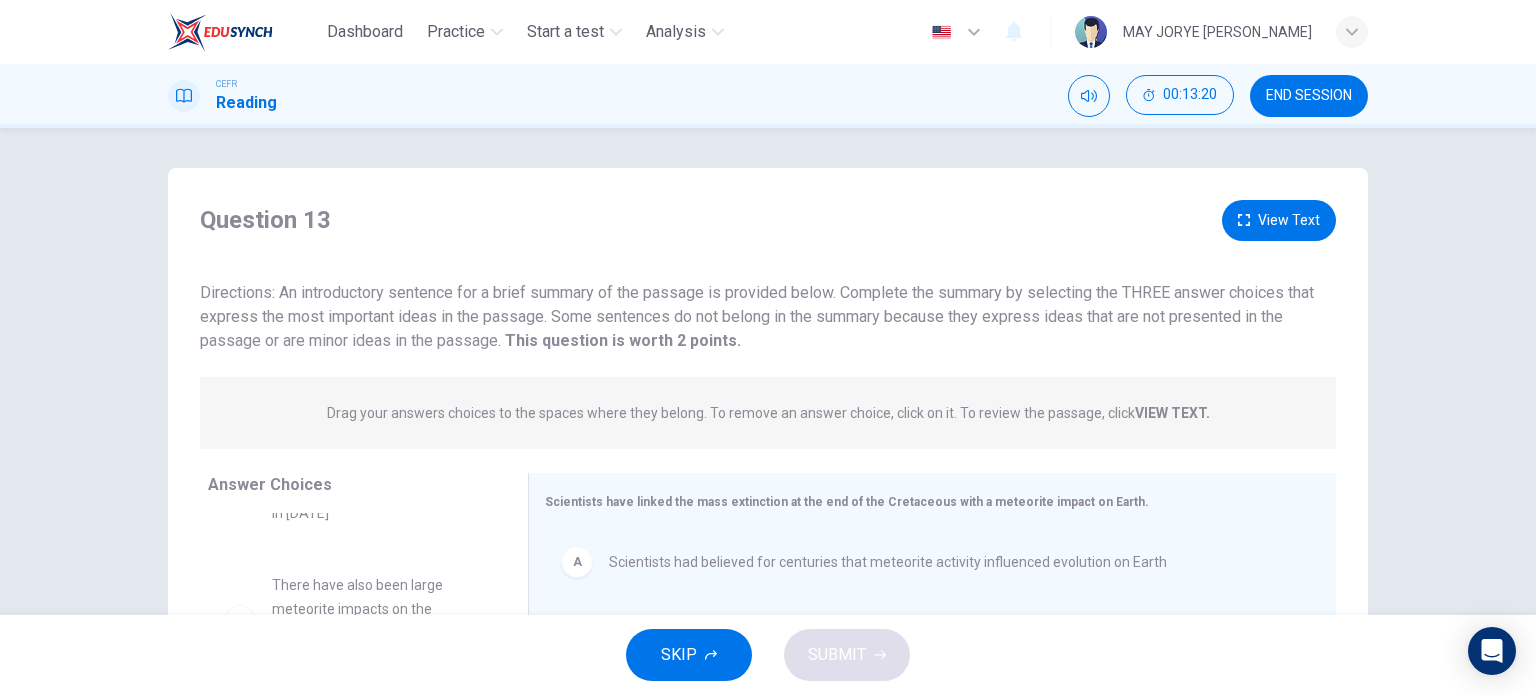 click on "View Text" at bounding box center (1279, 220) 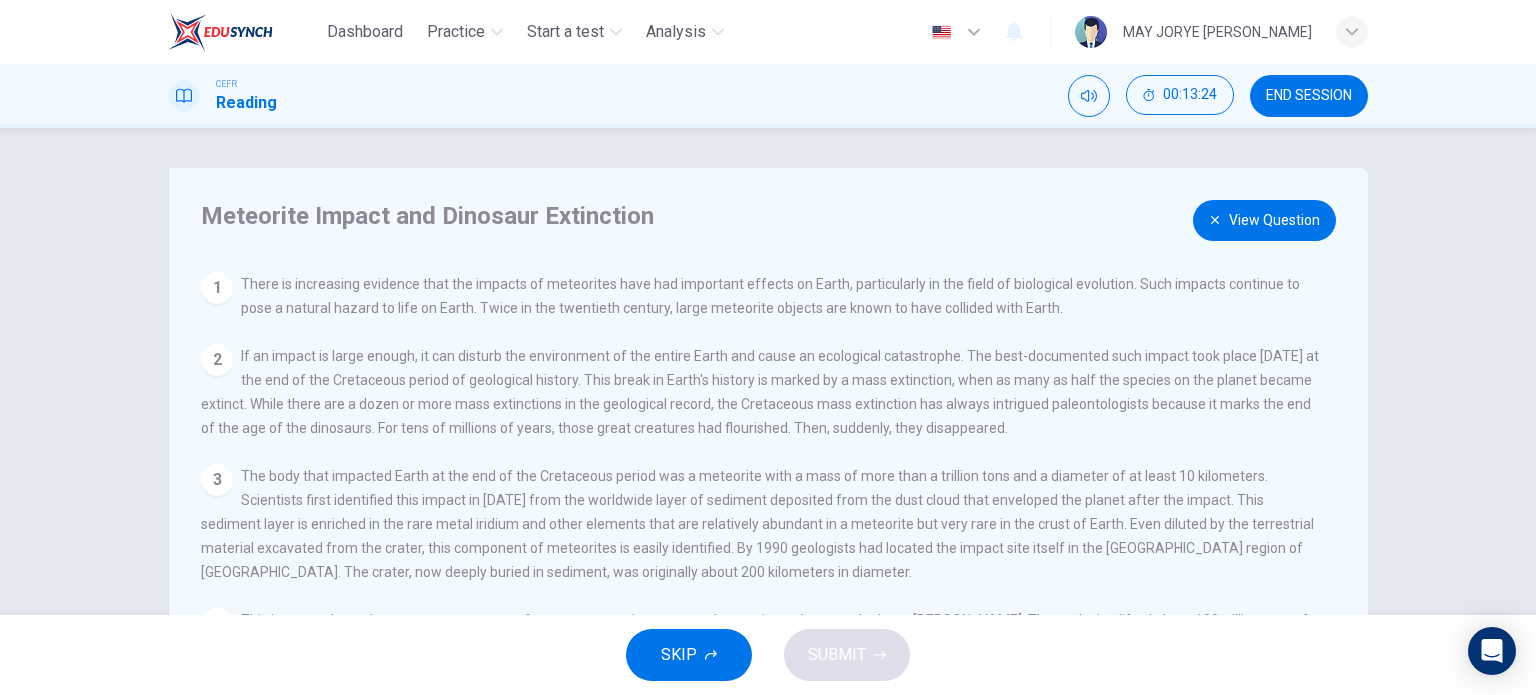 scroll, scrollTop: 200, scrollLeft: 0, axis: vertical 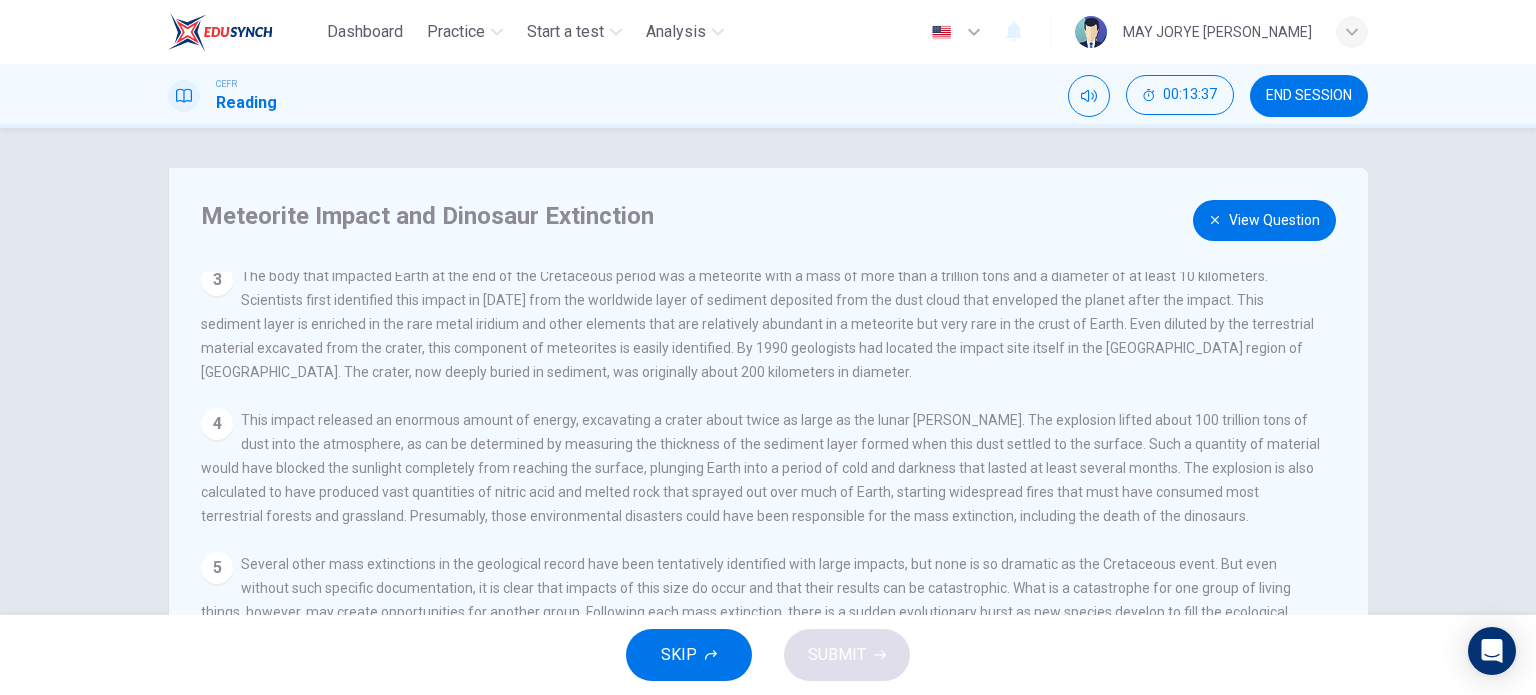 click on "View Question" at bounding box center (1264, 220) 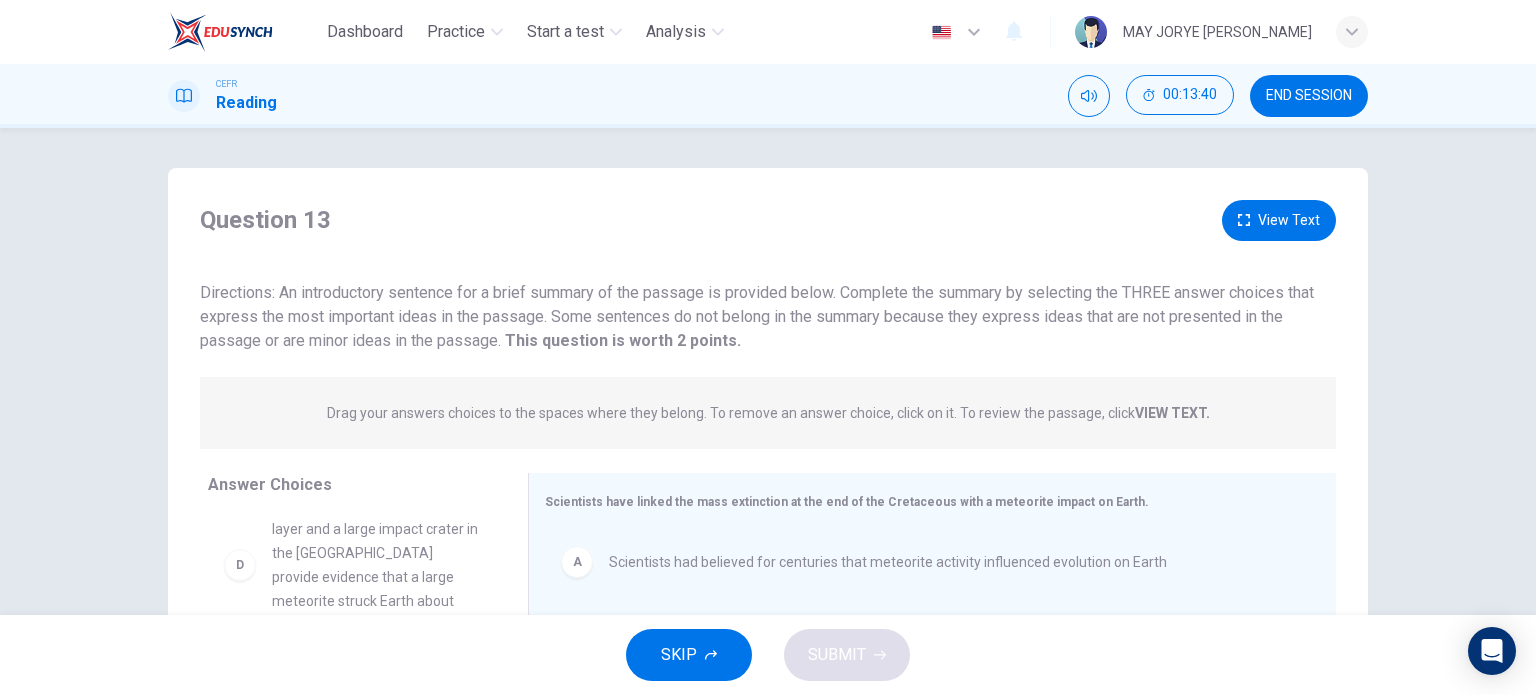 scroll, scrollTop: 348, scrollLeft: 0, axis: vertical 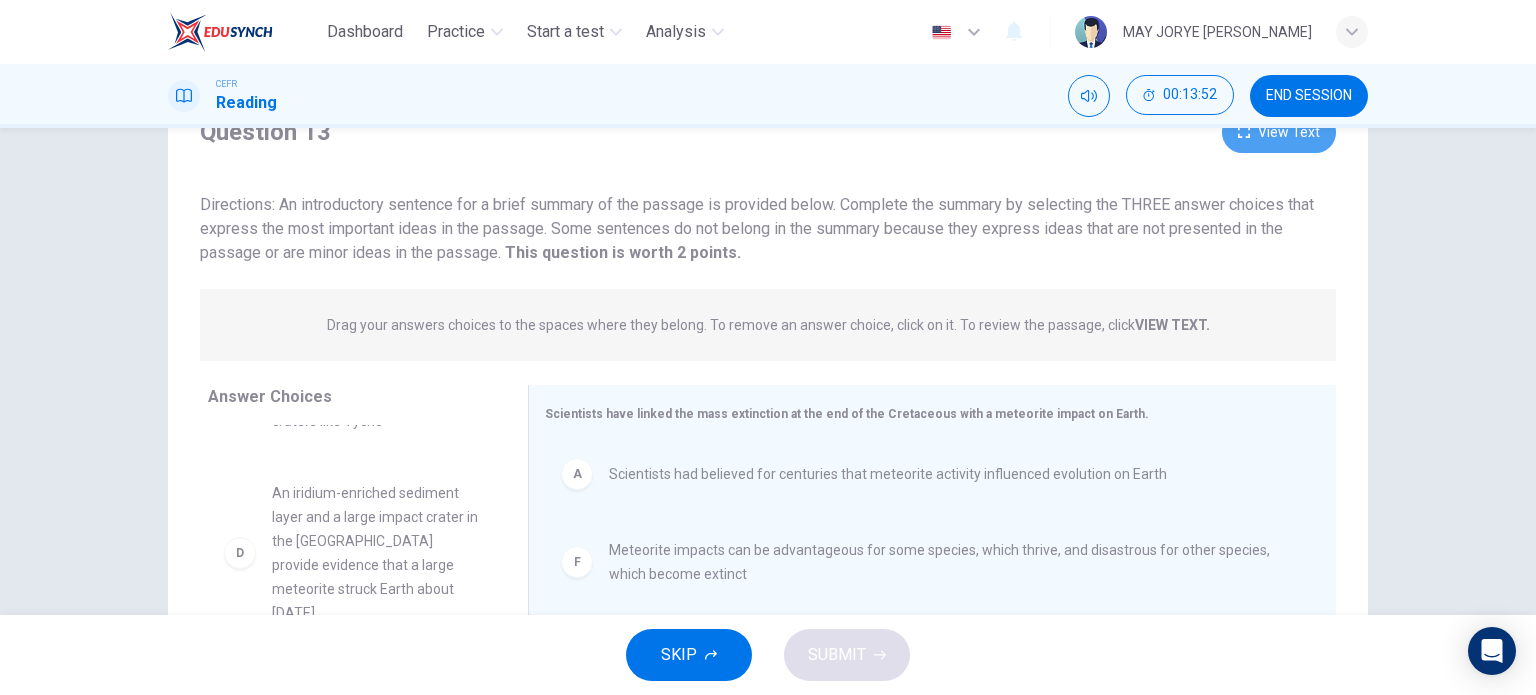 click on "View Text" at bounding box center (1279, 132) 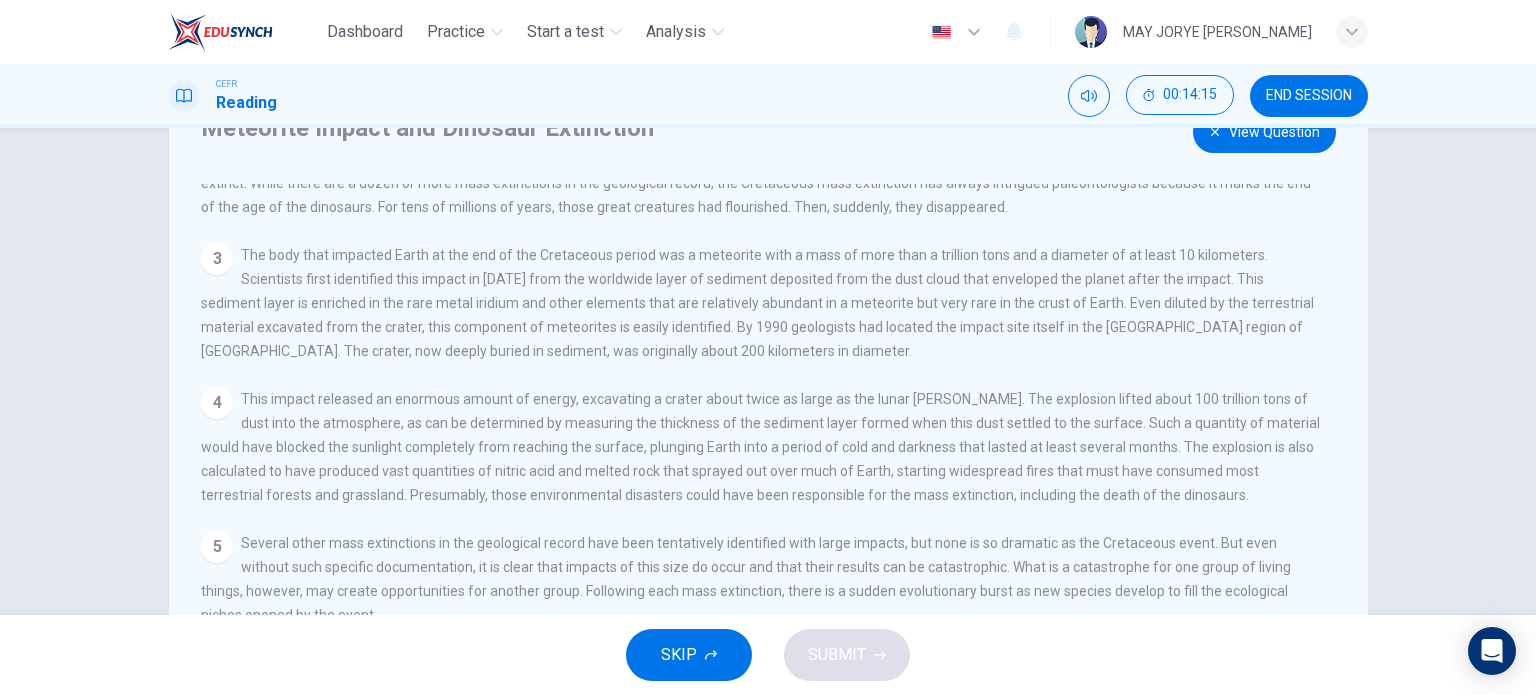 scroll, scrollTop: 0, scrollLeft: 0, axis: both 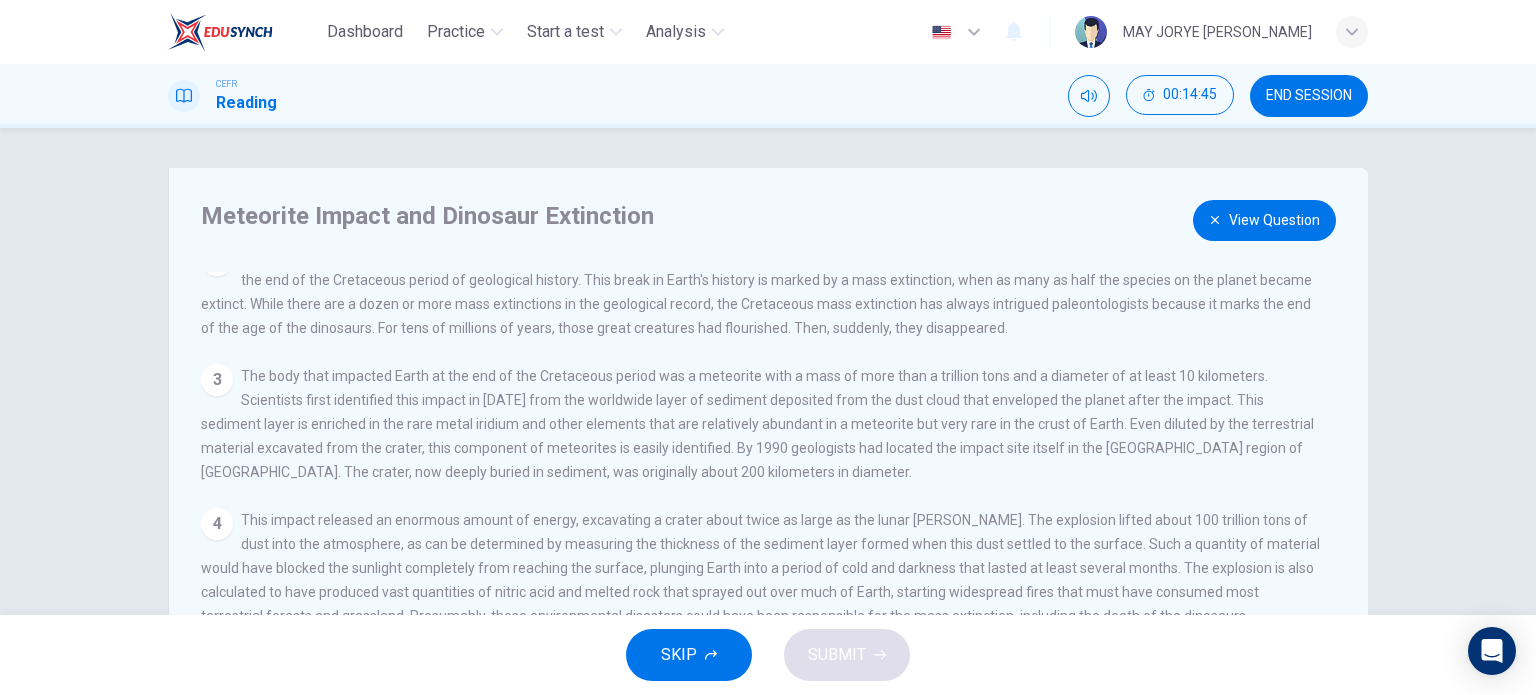 click on "View Question" at bounding box center [1264, 220] 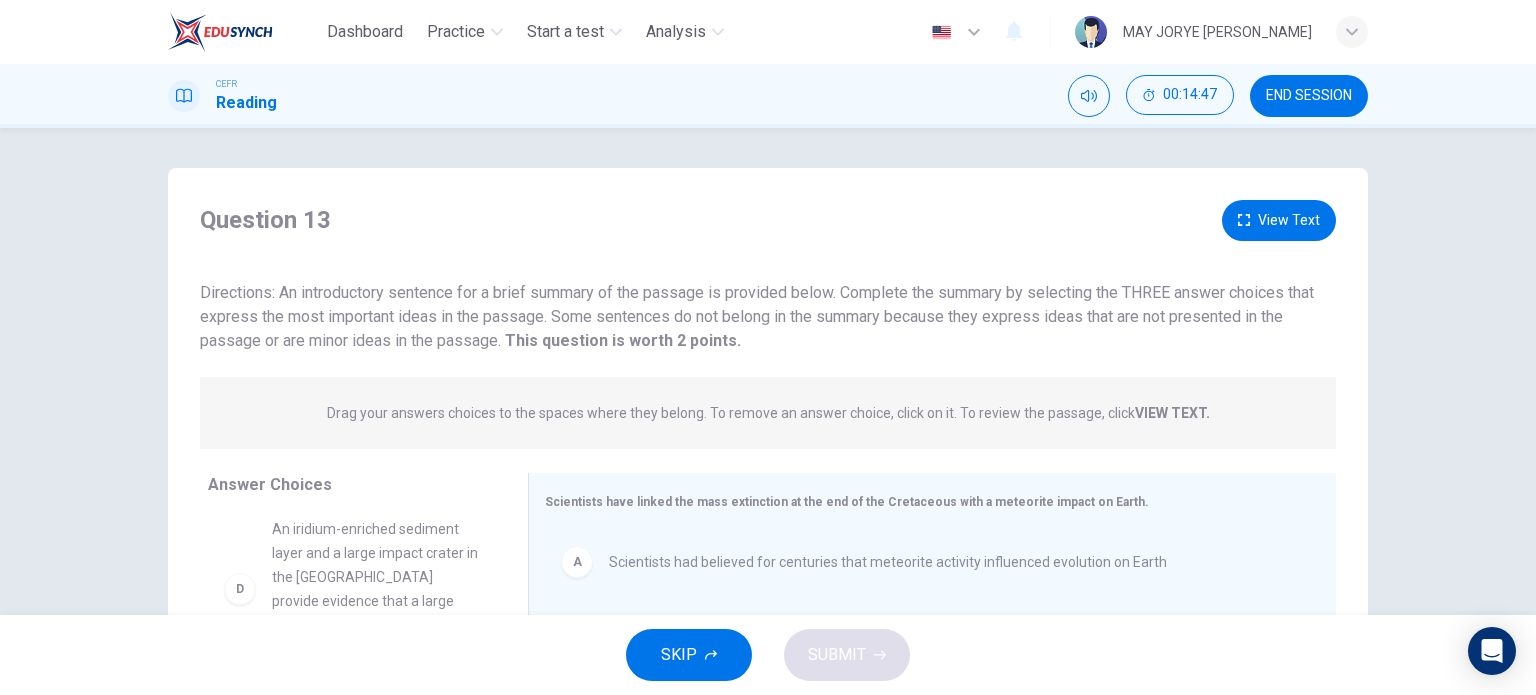 scroll, scrollTop: 348, scrollLeft: 0, axis: vertical 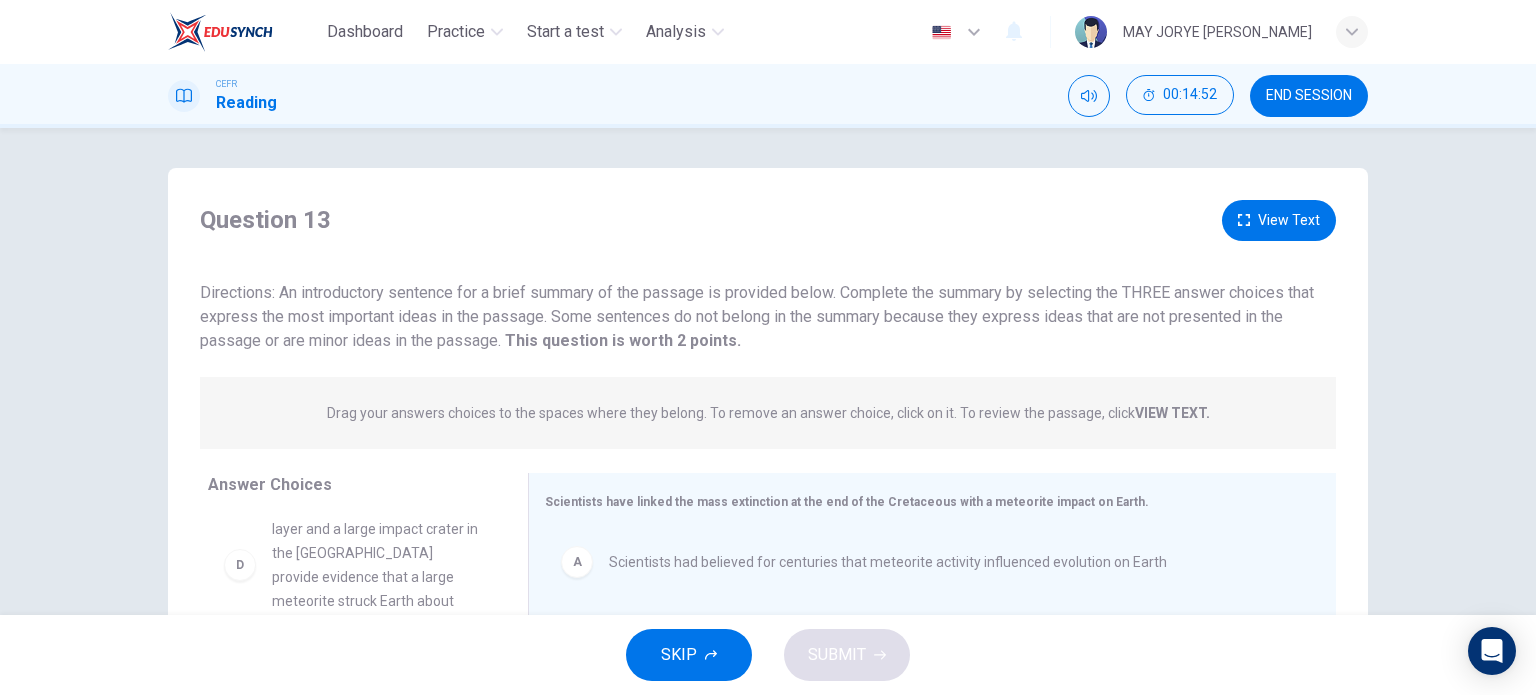 click on "View Text" at bounding box center [1279, 220] 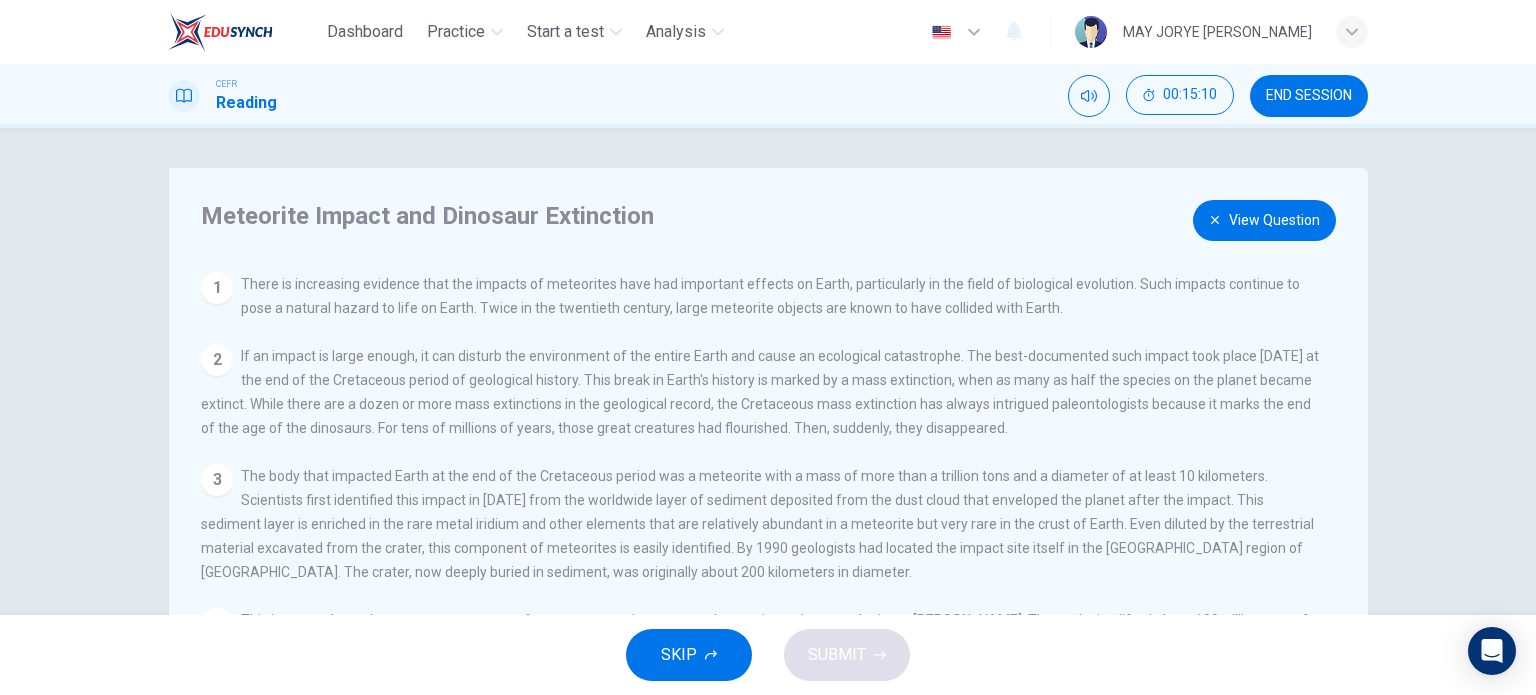 scroll, scrollTop: 100, scrollLeft: 0, axis: vertical 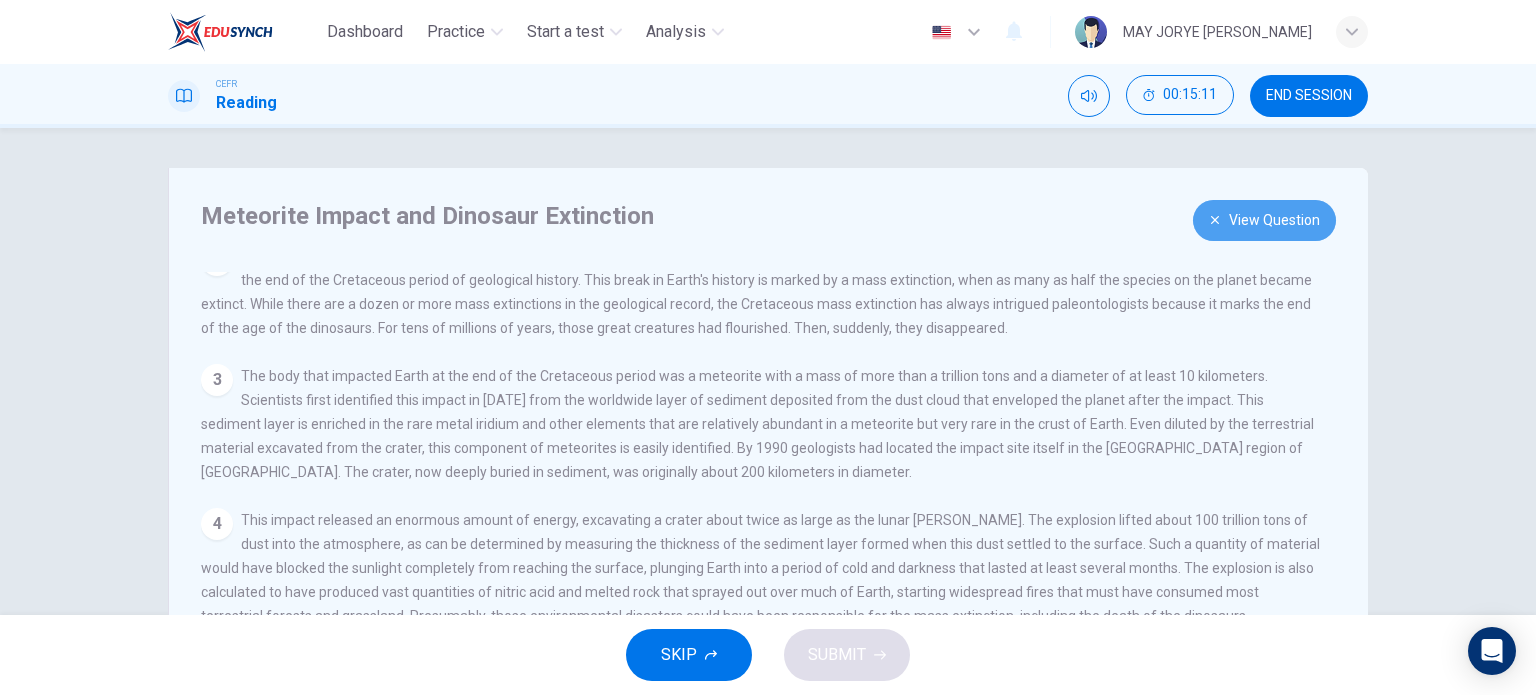 click on "View Question" at bounding box center [1264, 220] 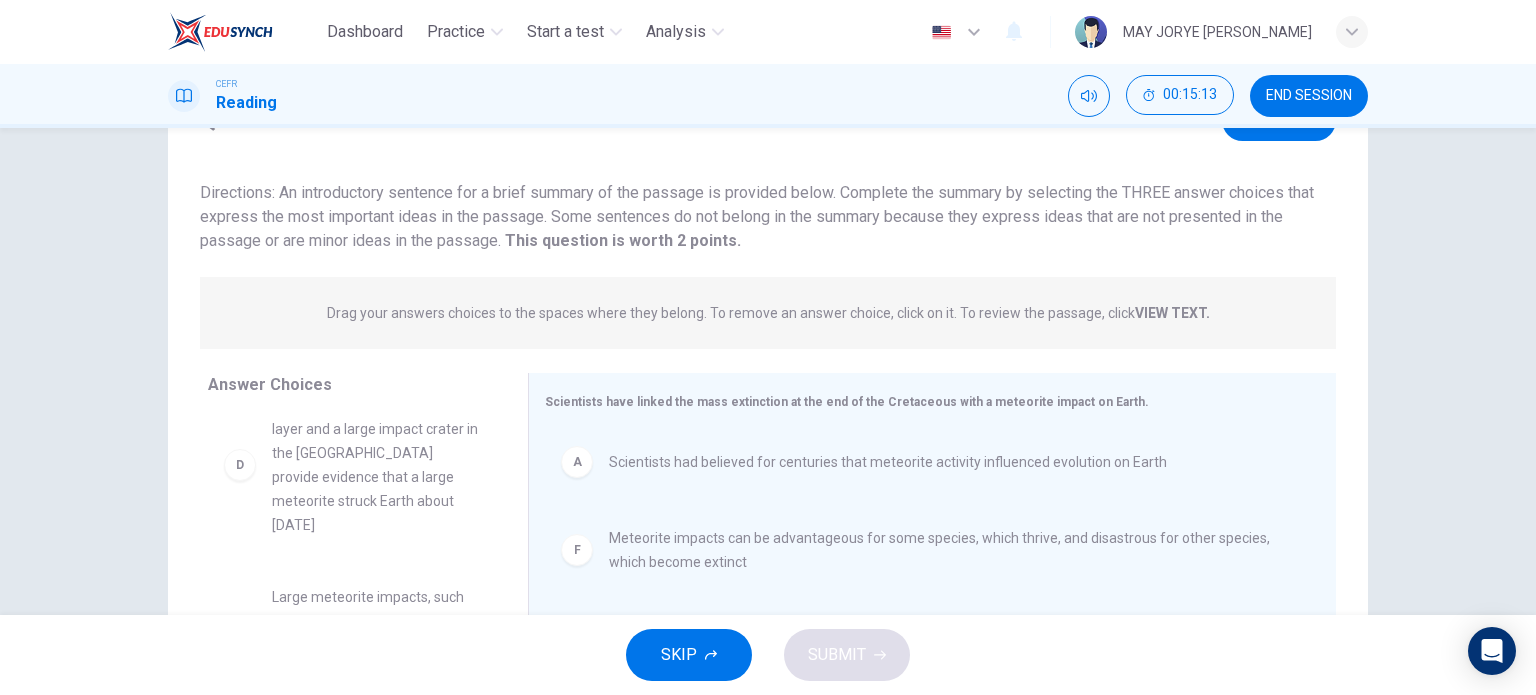 scroll, scrollTop: 200, scrollLeft: 0, axis: vertical 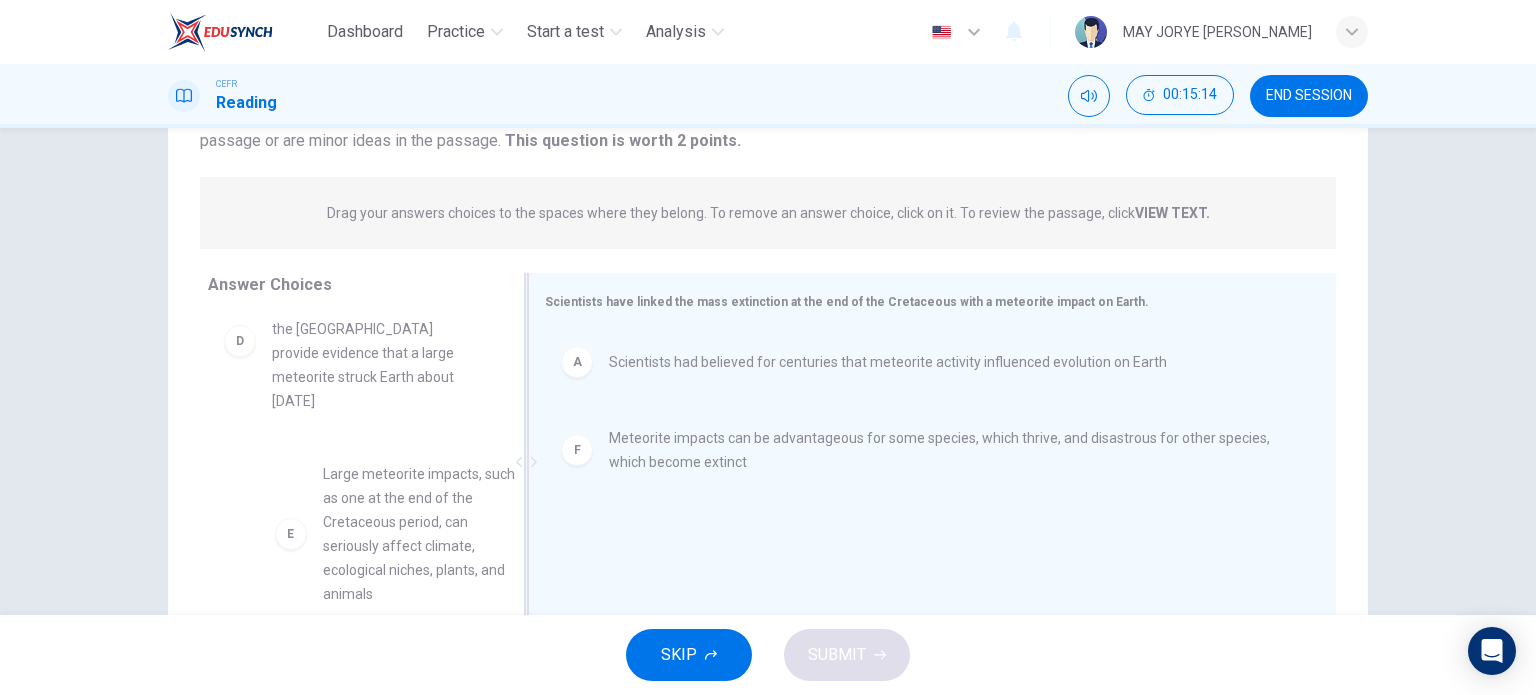 drag, startPoint x: 389, startPoint y: 523, endPoint x: 632, endPoint y: 528, distance: 243.05144 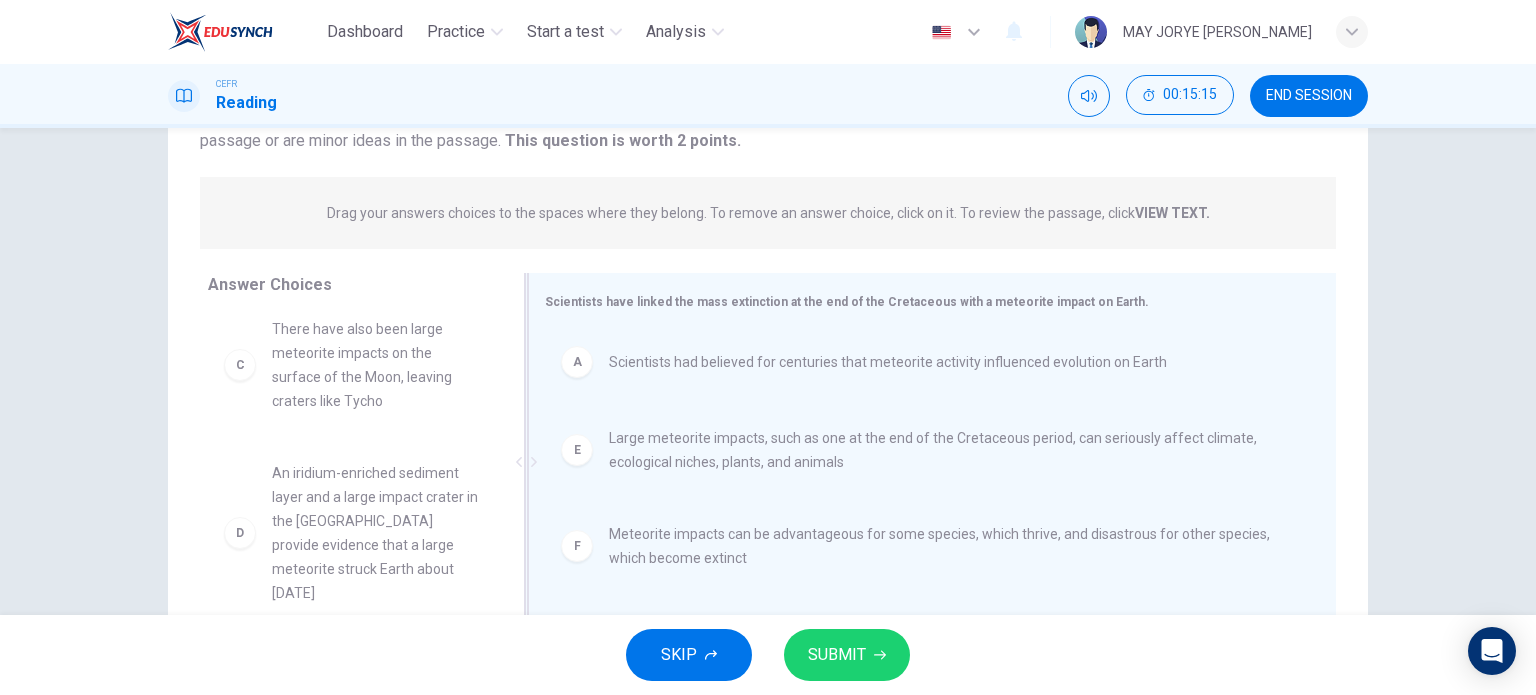 scroll, scrollTop: 156, scrollLeft: 0, axis: vertical 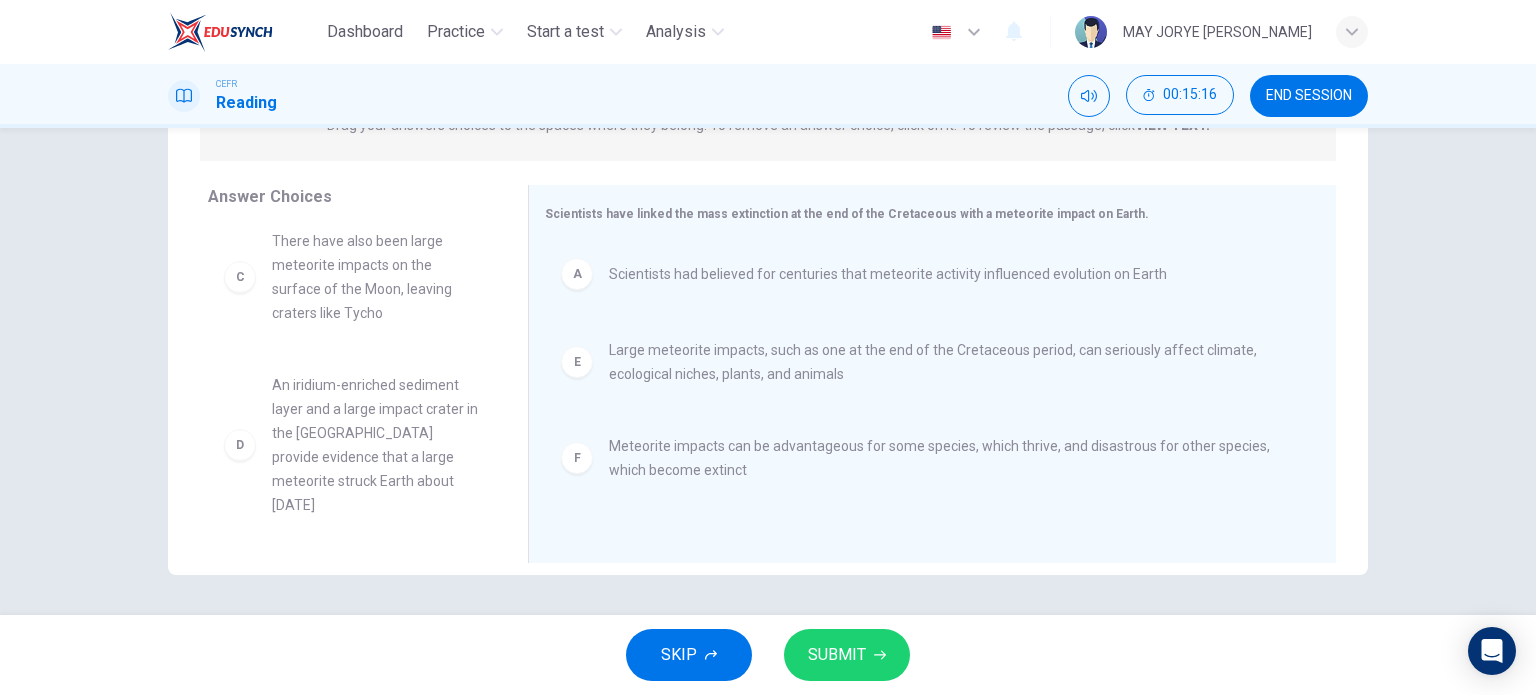 click on "SKIP SUBMIT" at bounding box center [768, 655] 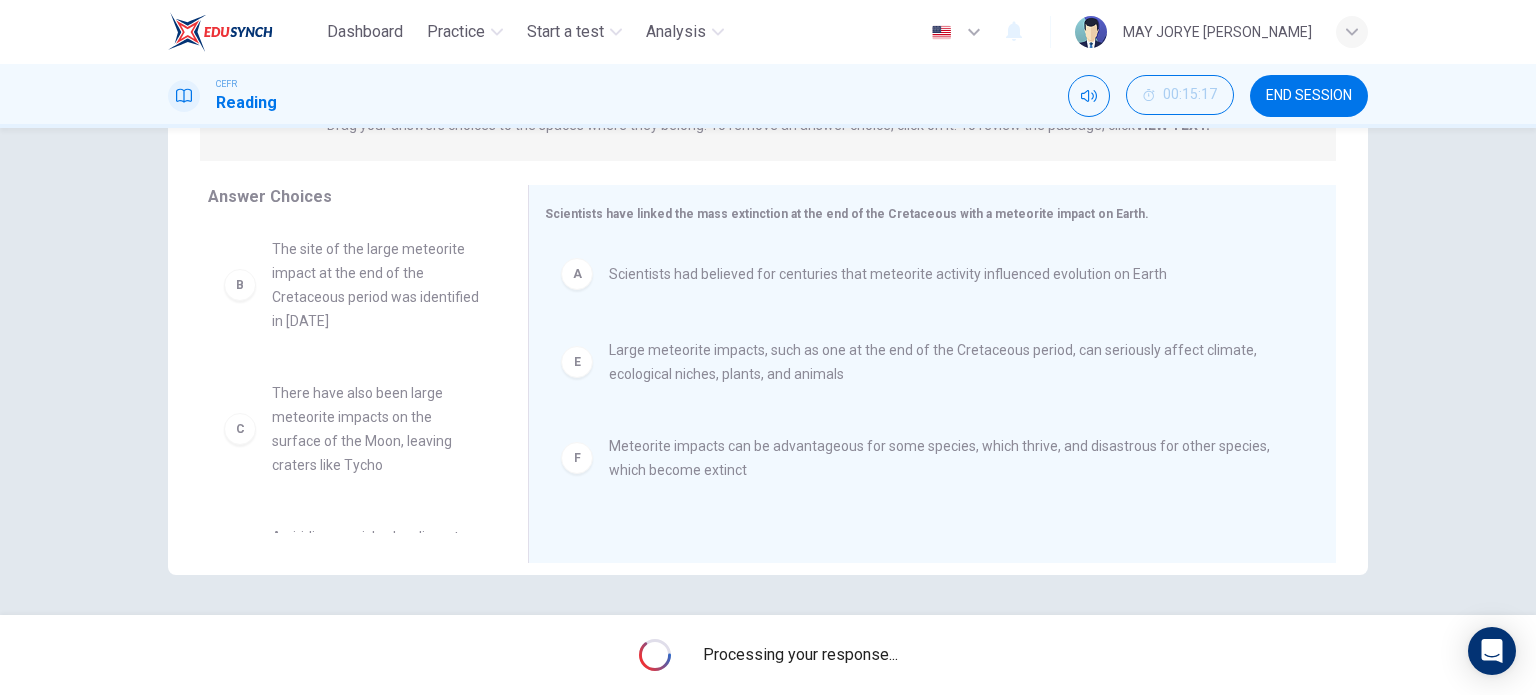 scroll, scrollTop: 0, scrollLeft: 0, axis: both 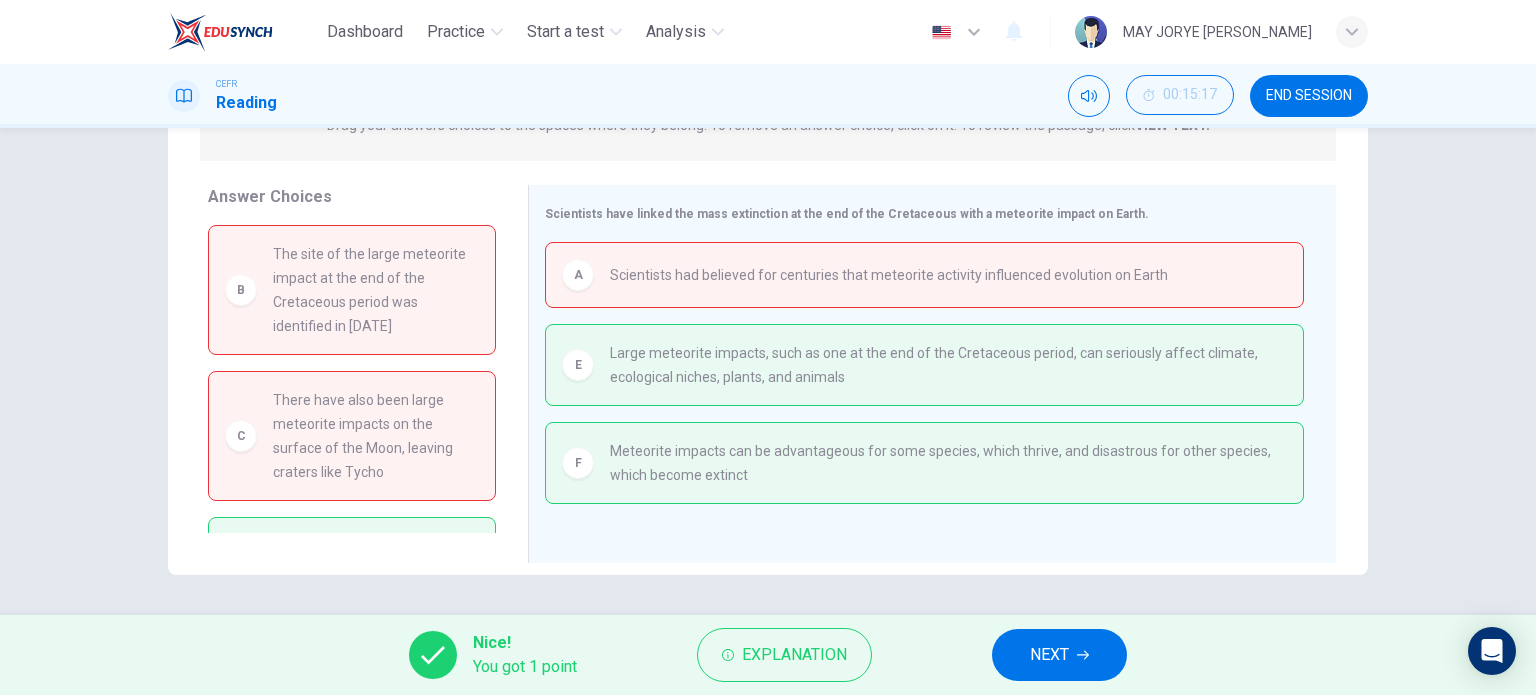 drag, startPoint x: 479, startPoint y: 335, endPoint x: 488, endPoint y: 378, distance: 43.931767 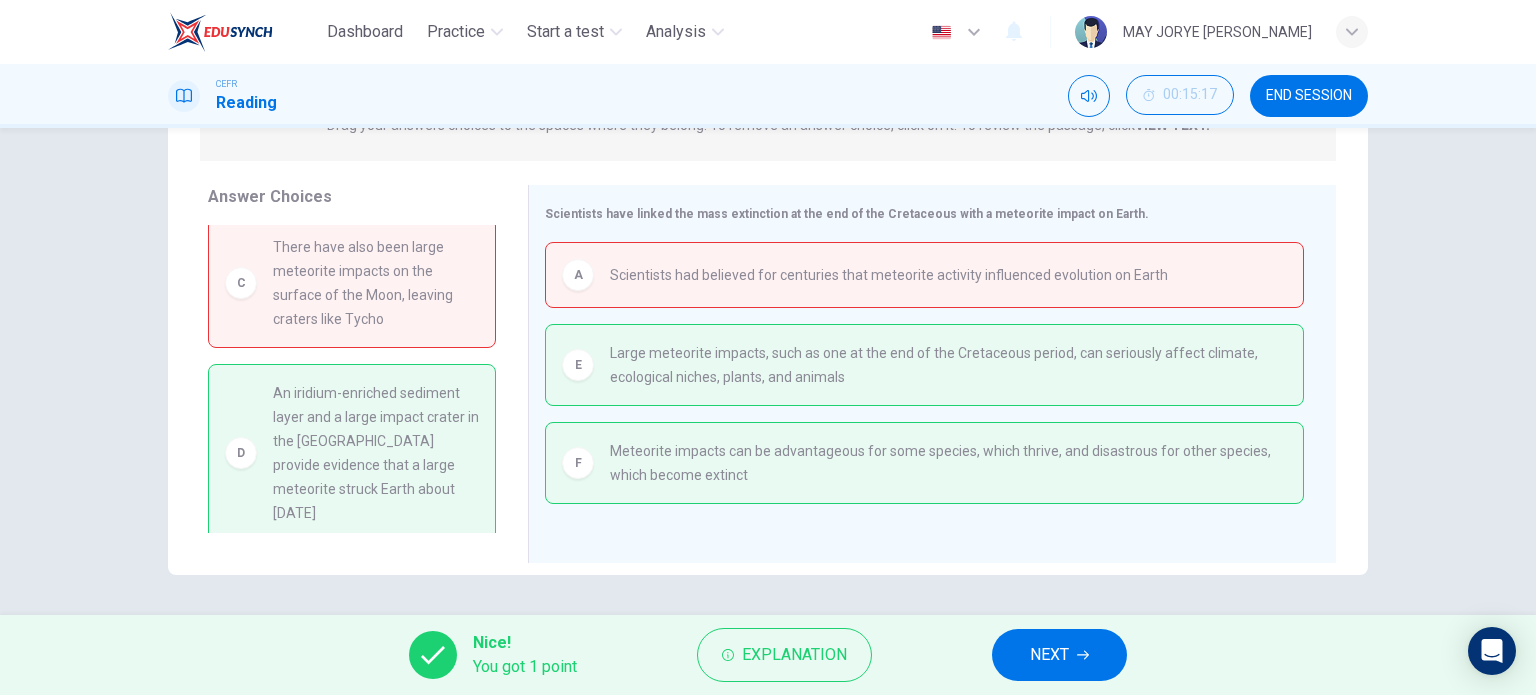 scroll, scrollTop: 160, scrollLeft: 0, axis: vertical 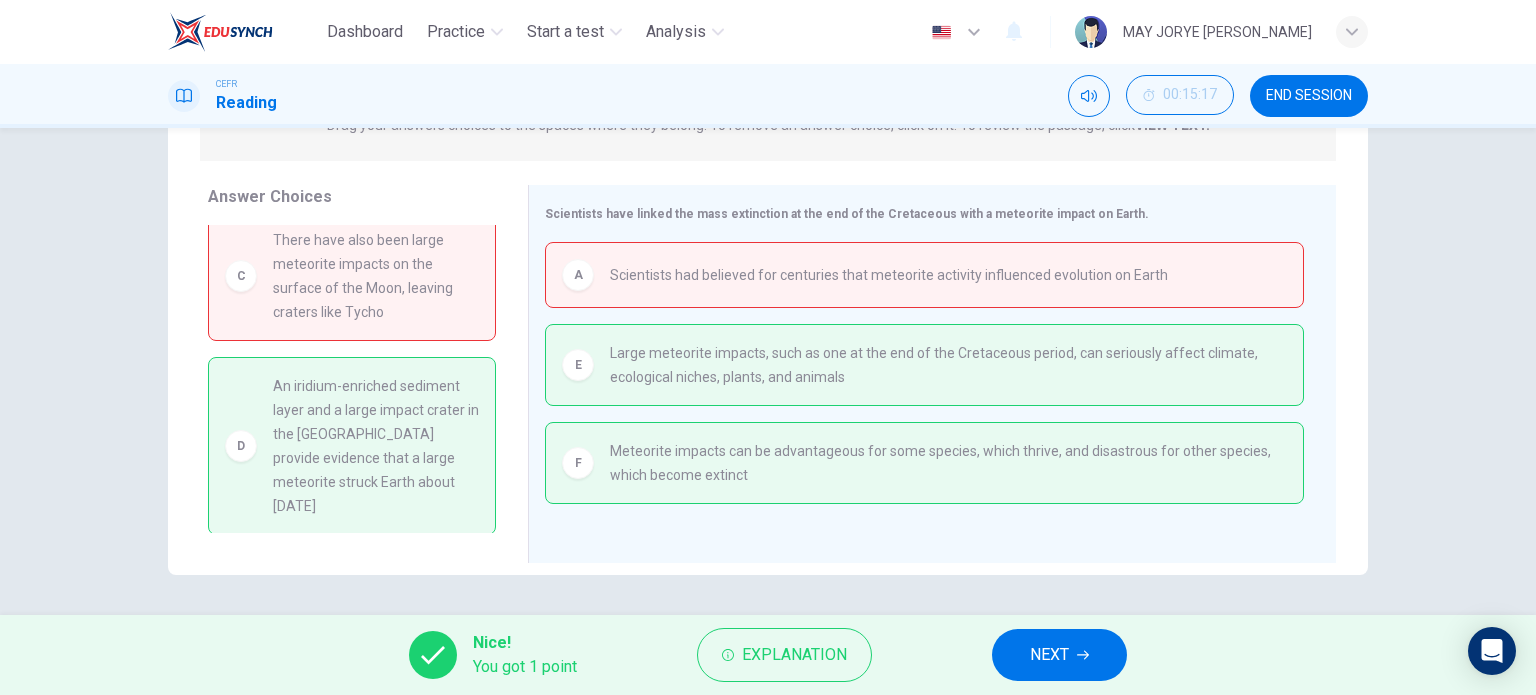click on "NEXT" at bounding box center (1059, 655) 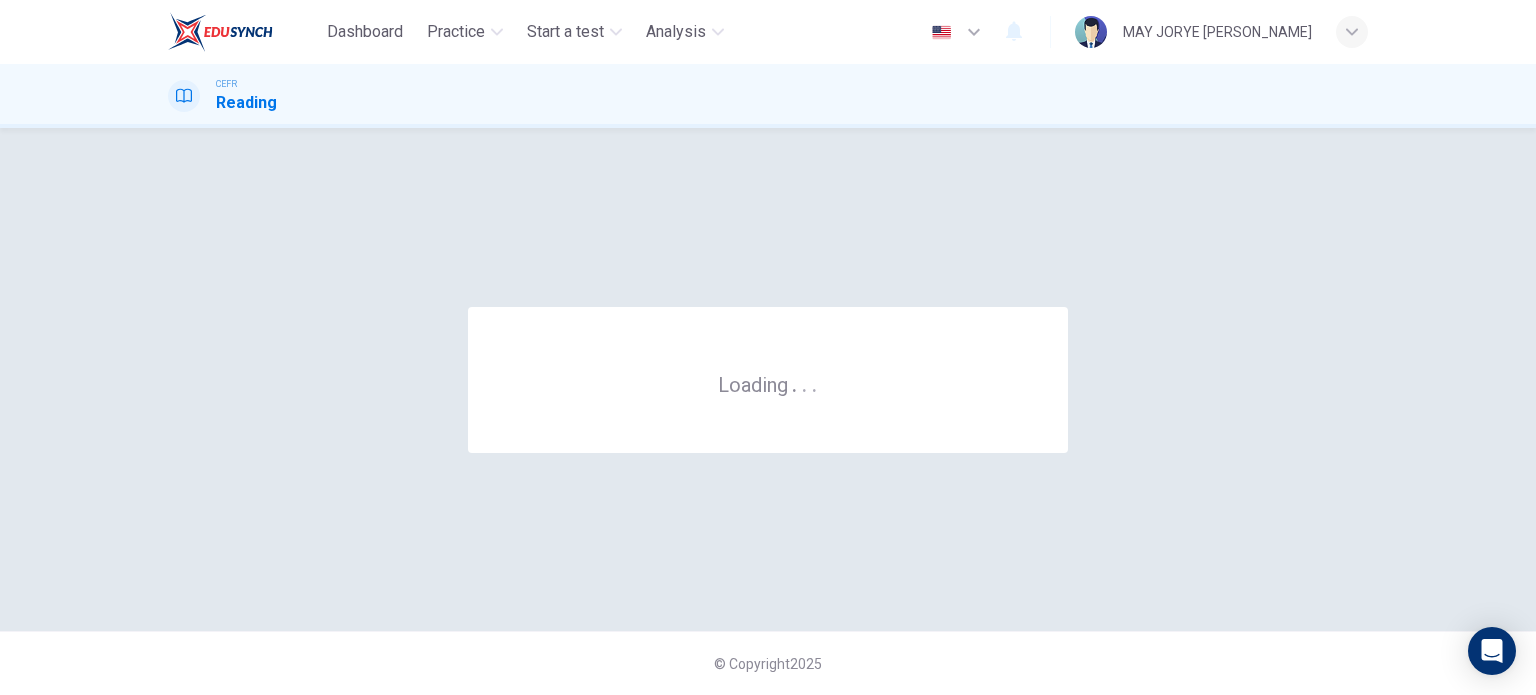 scroll, scrollTop: 0, scrollLeft: 0, axis: both 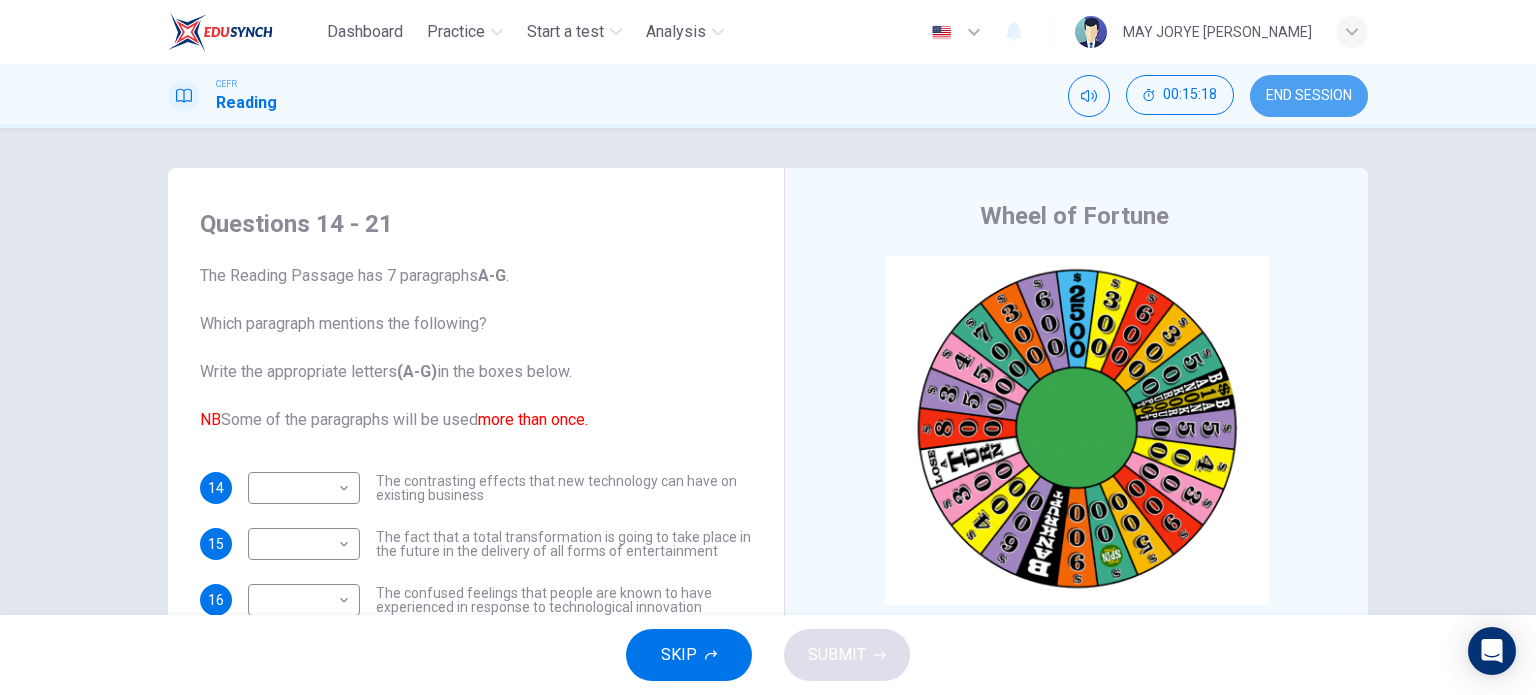 click on "END SESSION" at bounding box center [1309, 96] 